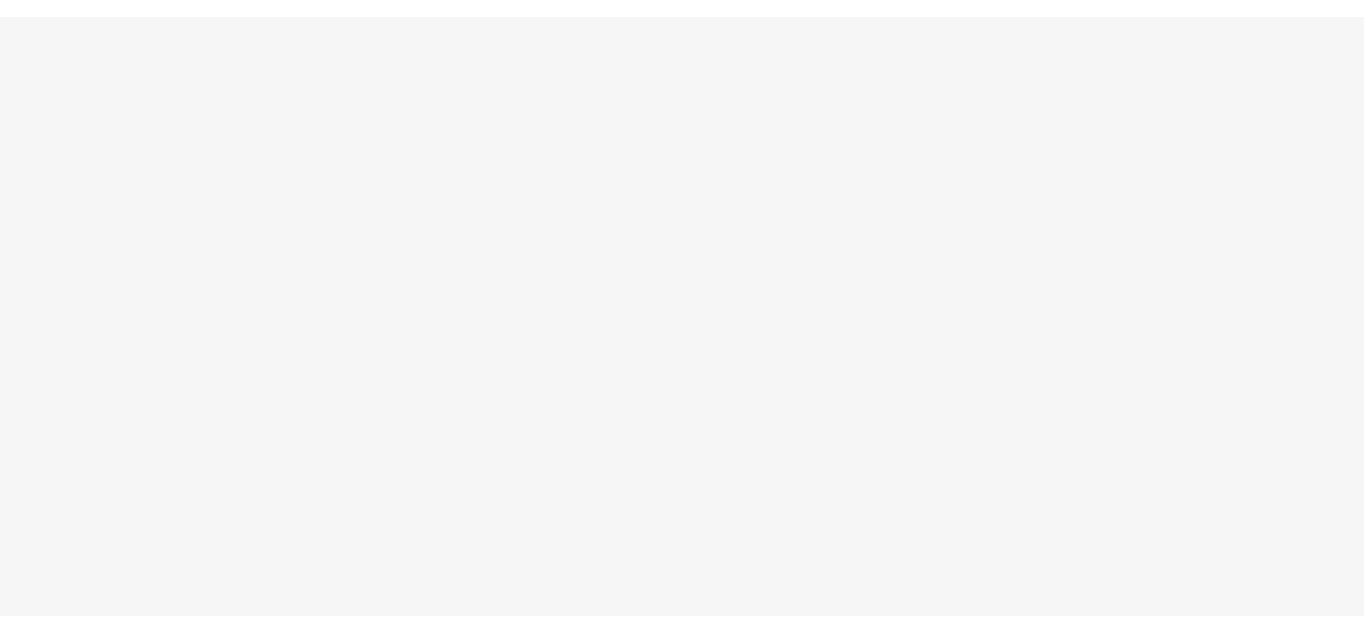 scroll, scrollTop: 0, scrollLeft: 0, axis: both 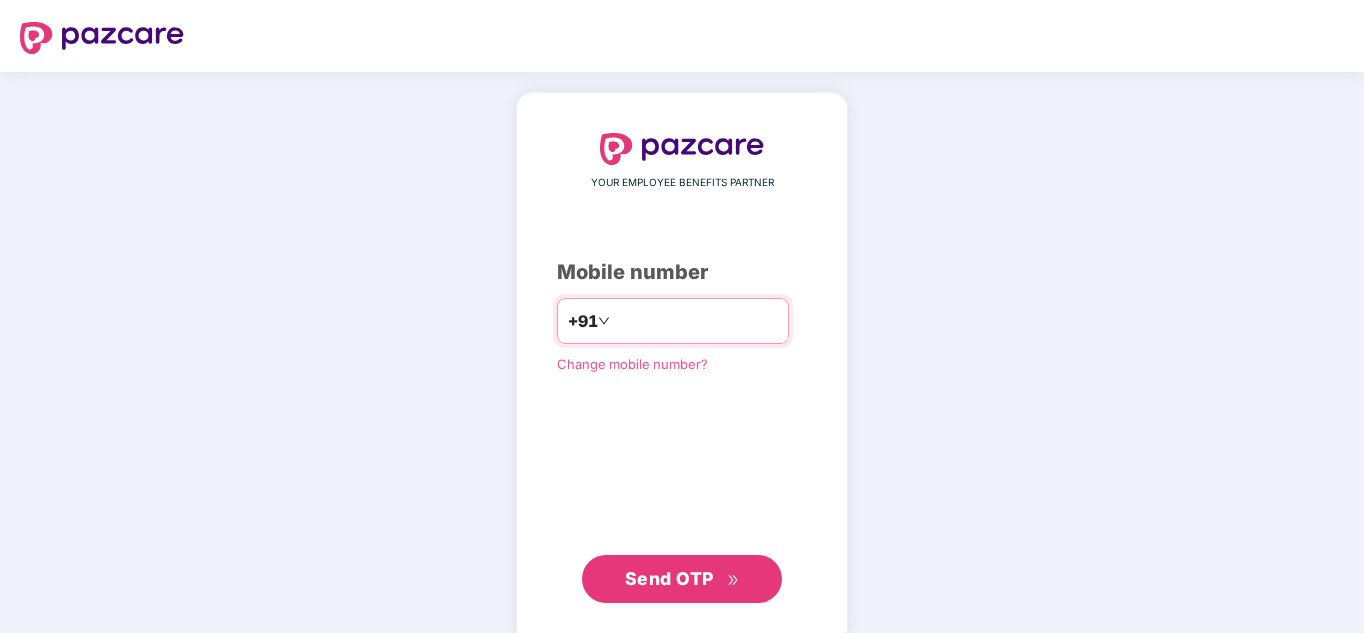 click at bounding box center (696, 321) 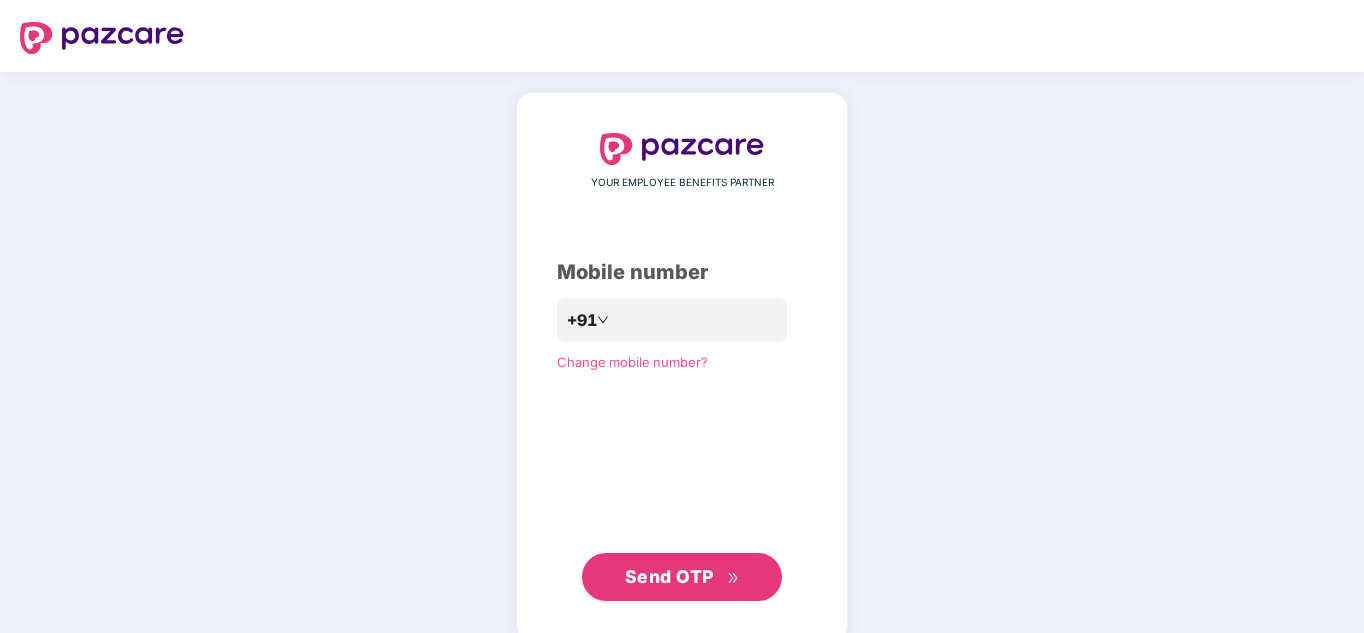click on "Send OTP" at bounding box center [669, 576] 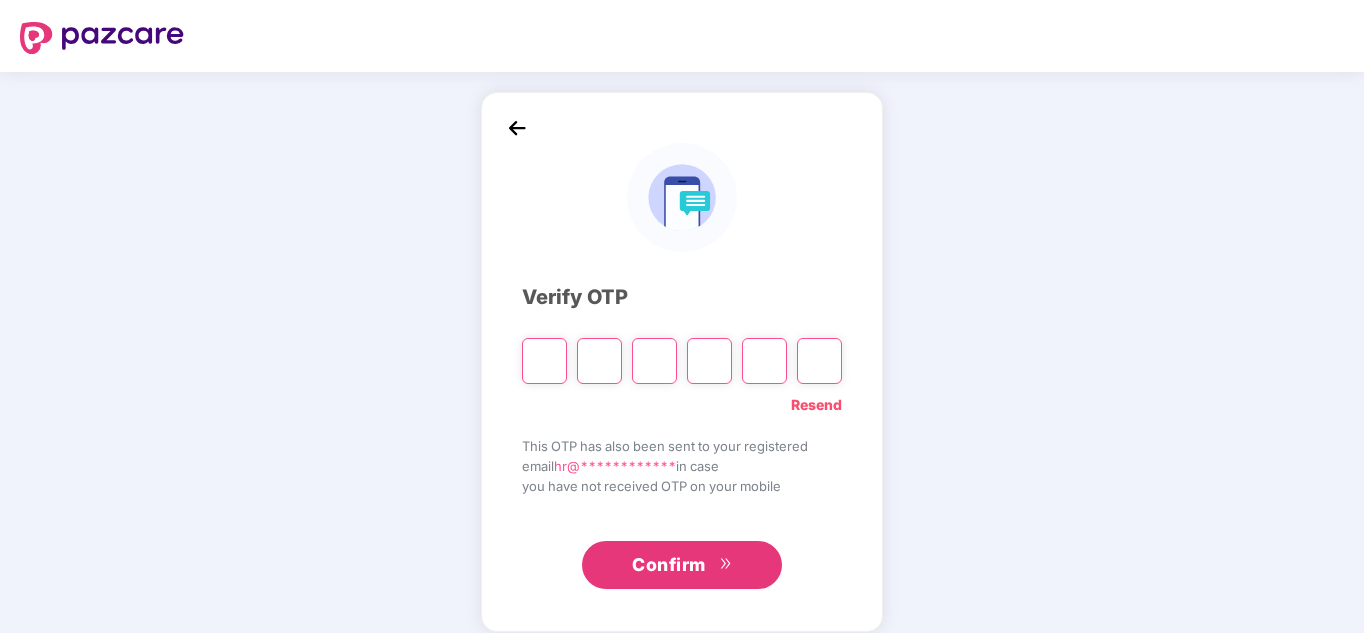 paste on "*" 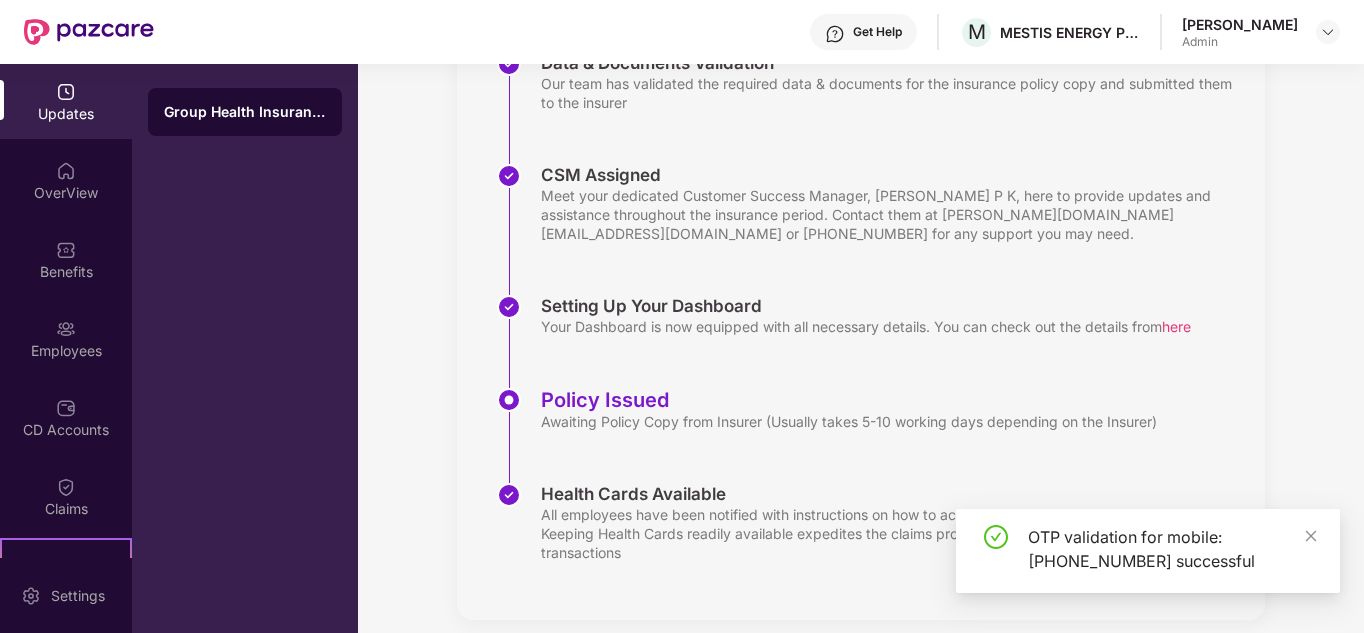 scroll, scrollTop: 468, scrollLeft: 0, axis: vertical 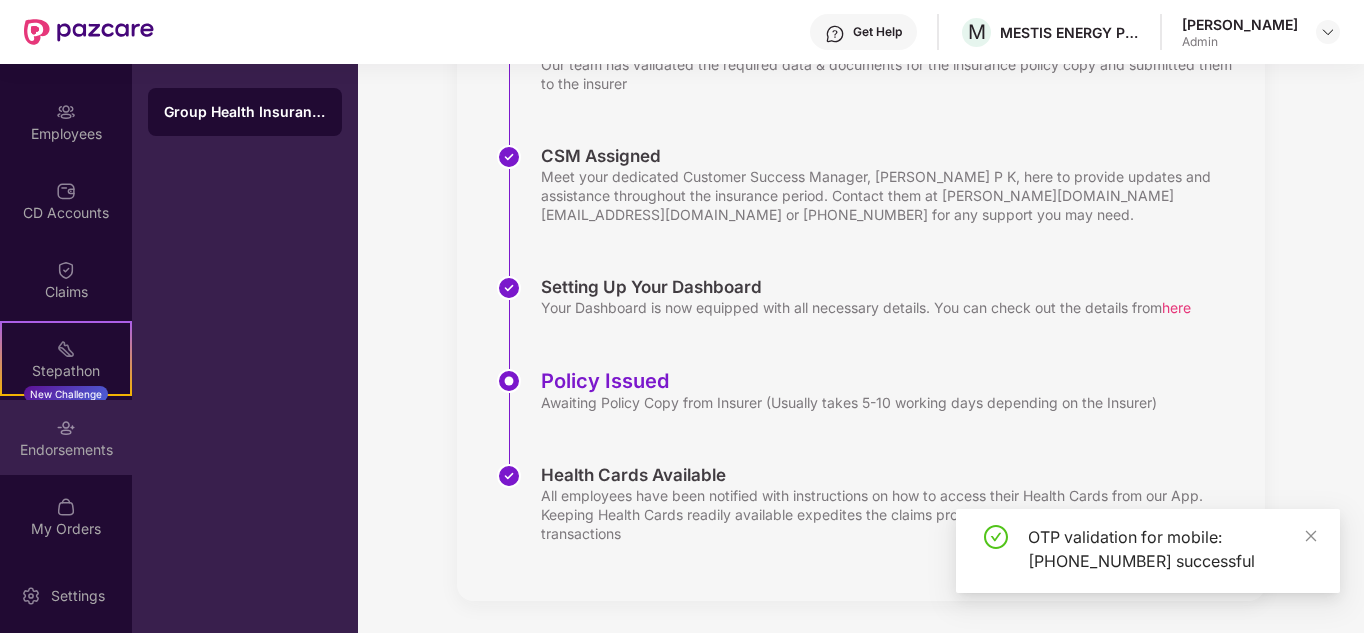 click on "Endorsements" at bounding box center [66, 450] 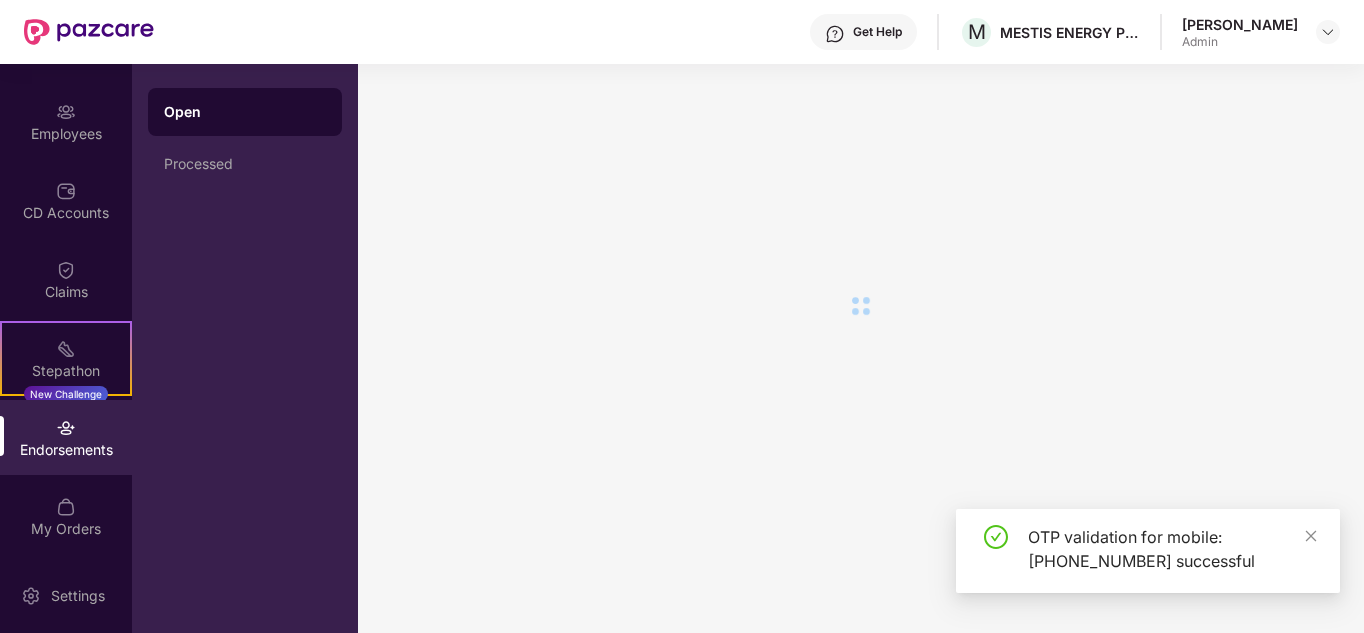 scroll, scrollTop: 0, scrollLeft: 0, axis: both 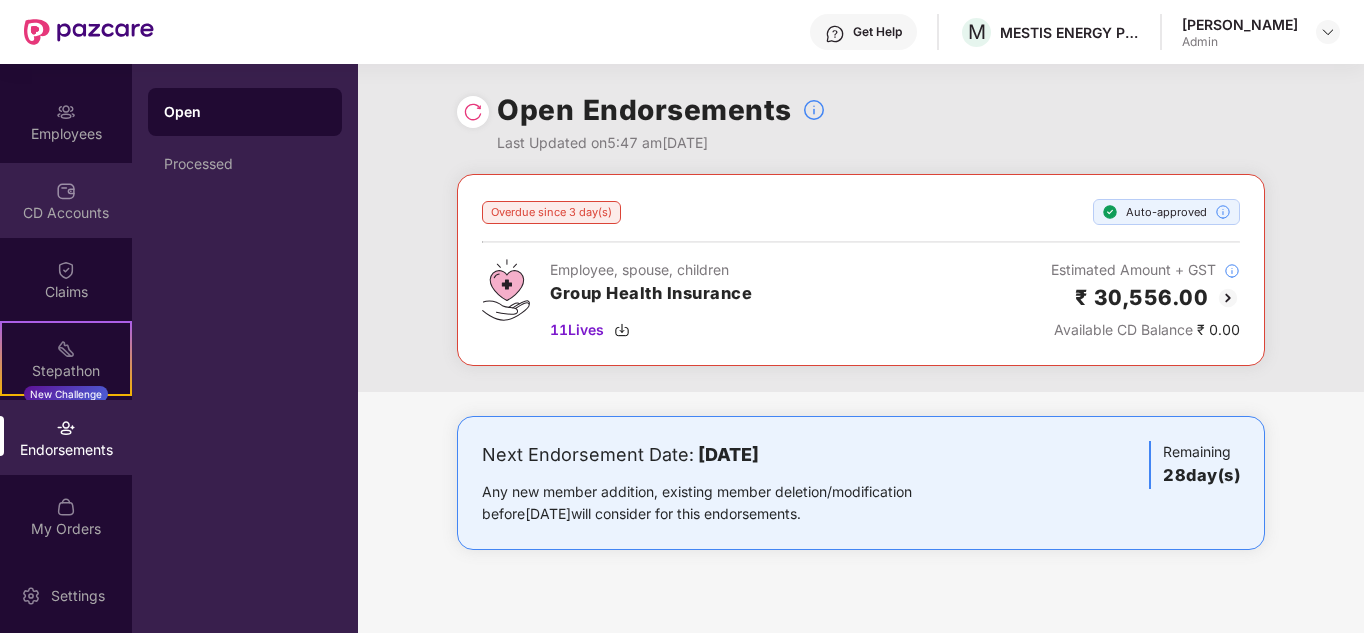 click on "CD Accounts" at bounding box center [66, 200] 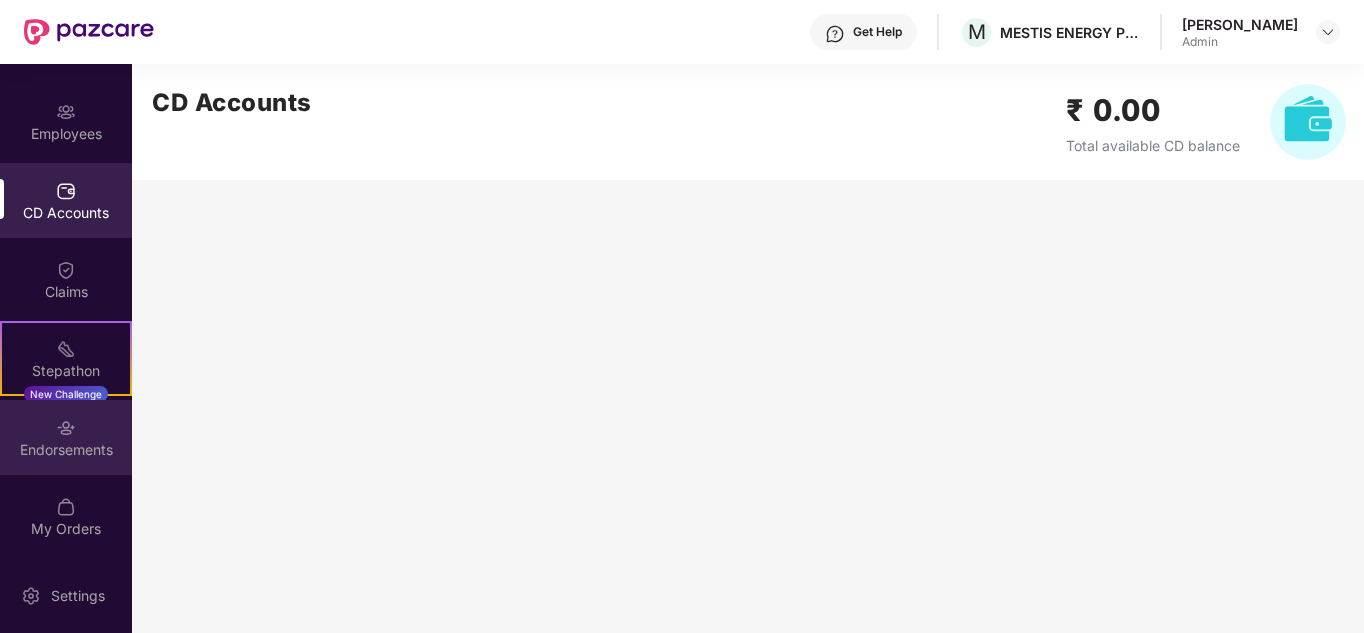 click on "Endorsements" at bounding box center [66, 437] 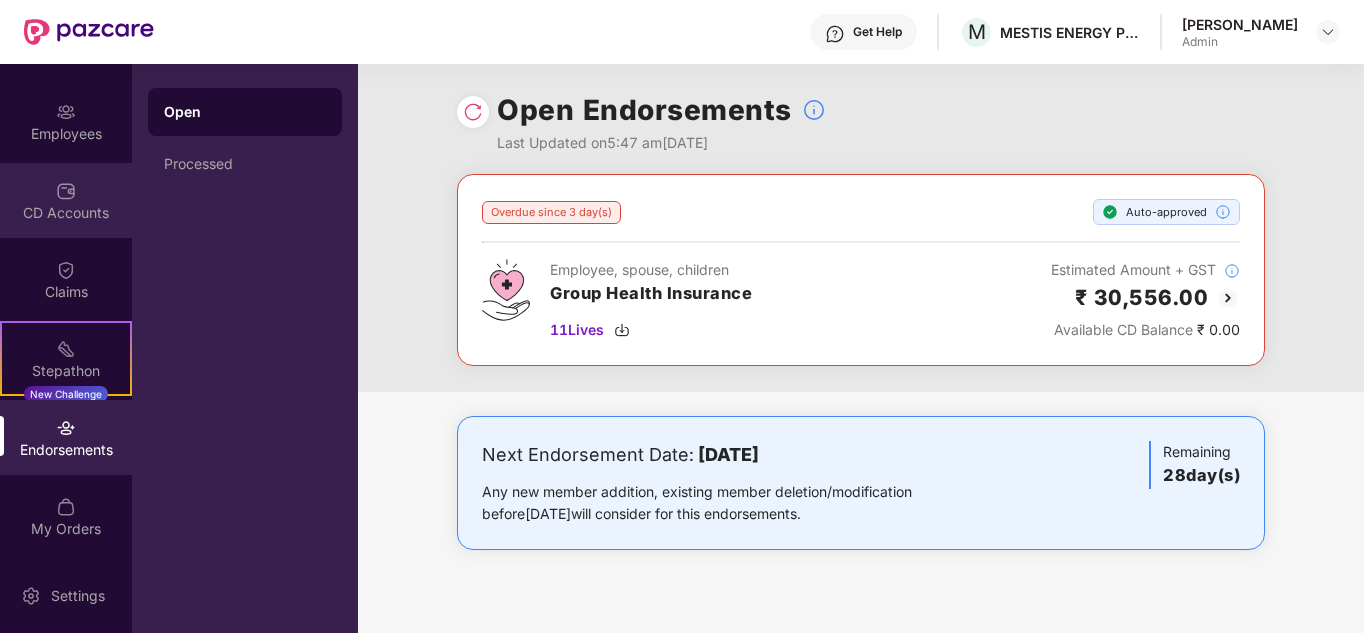 scroll, scrollTop: 100, scrollLeft: 0, axis: vertical 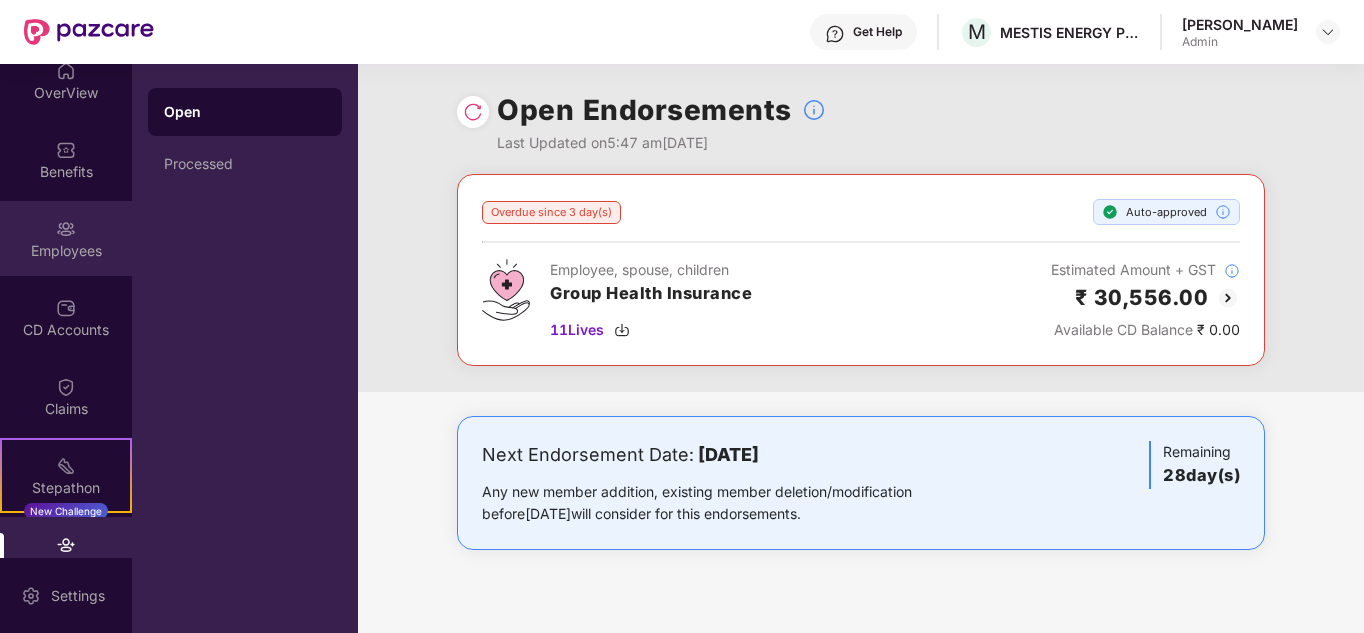 click at bounding box center [66, 229] 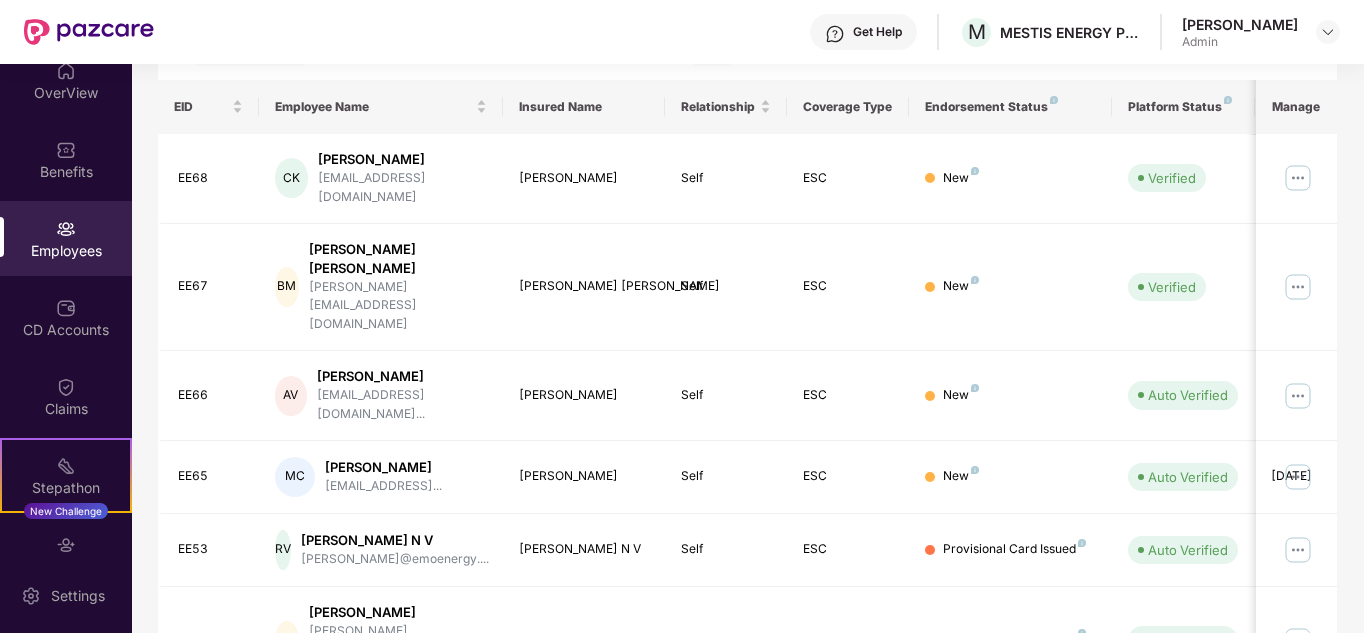 scroll, scrollTop: 596, scrollLeft: 0, axis: vertical 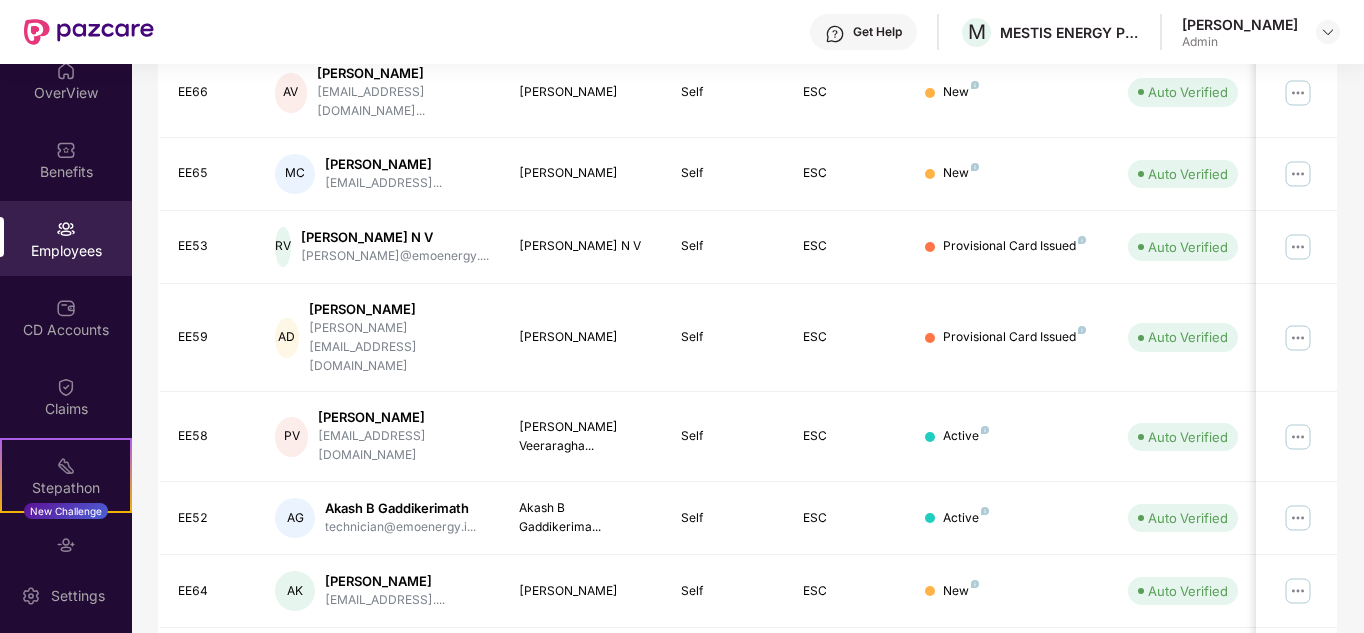 click on "2" at bounding box center (1129, 736) 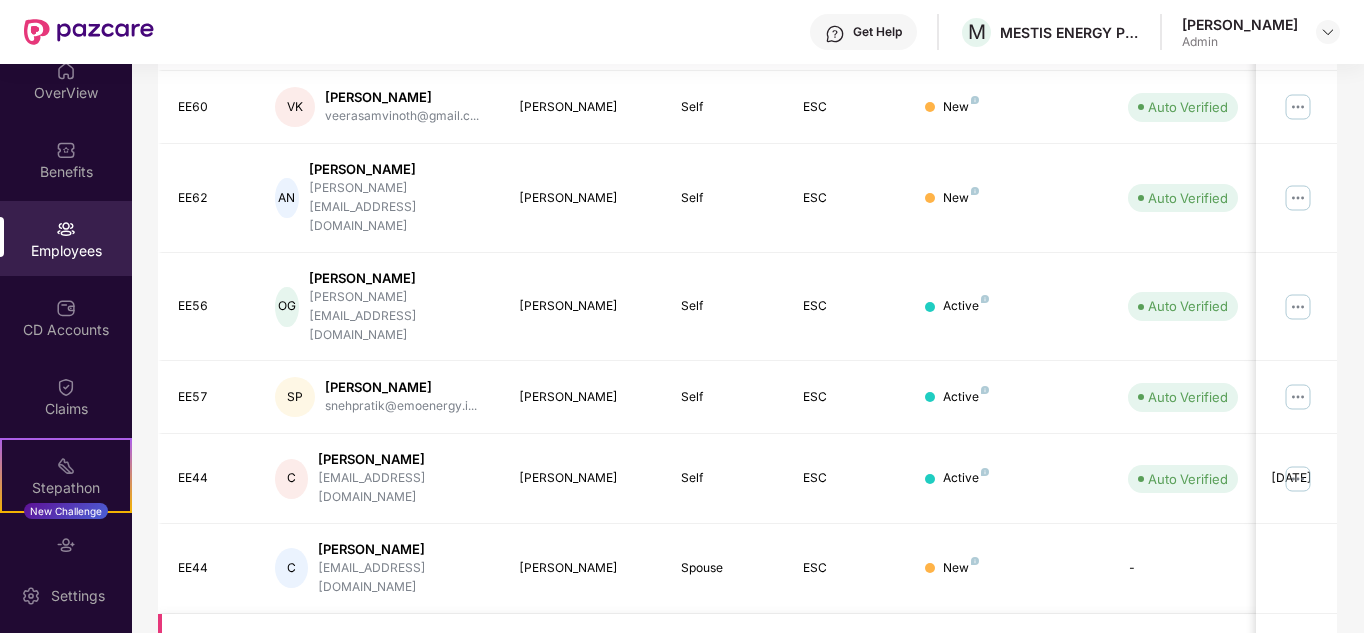scroll, scrollTop: 596, scrollLeft: 0, axis: vertical 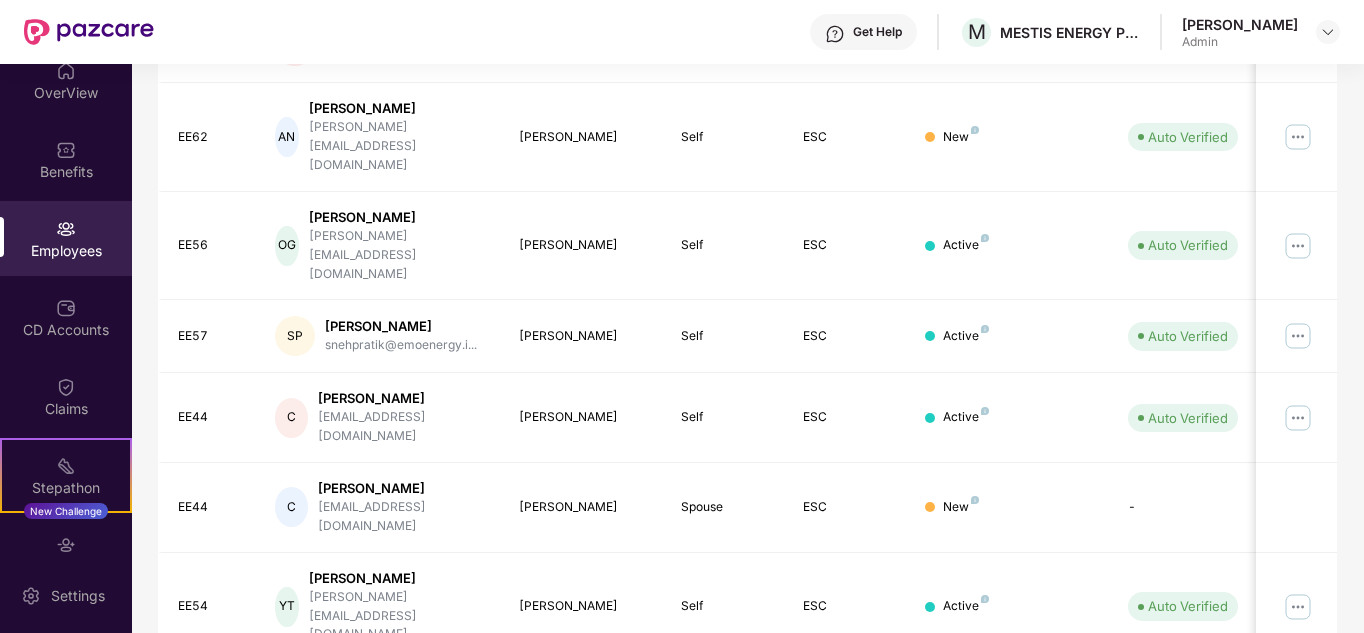 click on "3" at bounding box center [1161, 805] 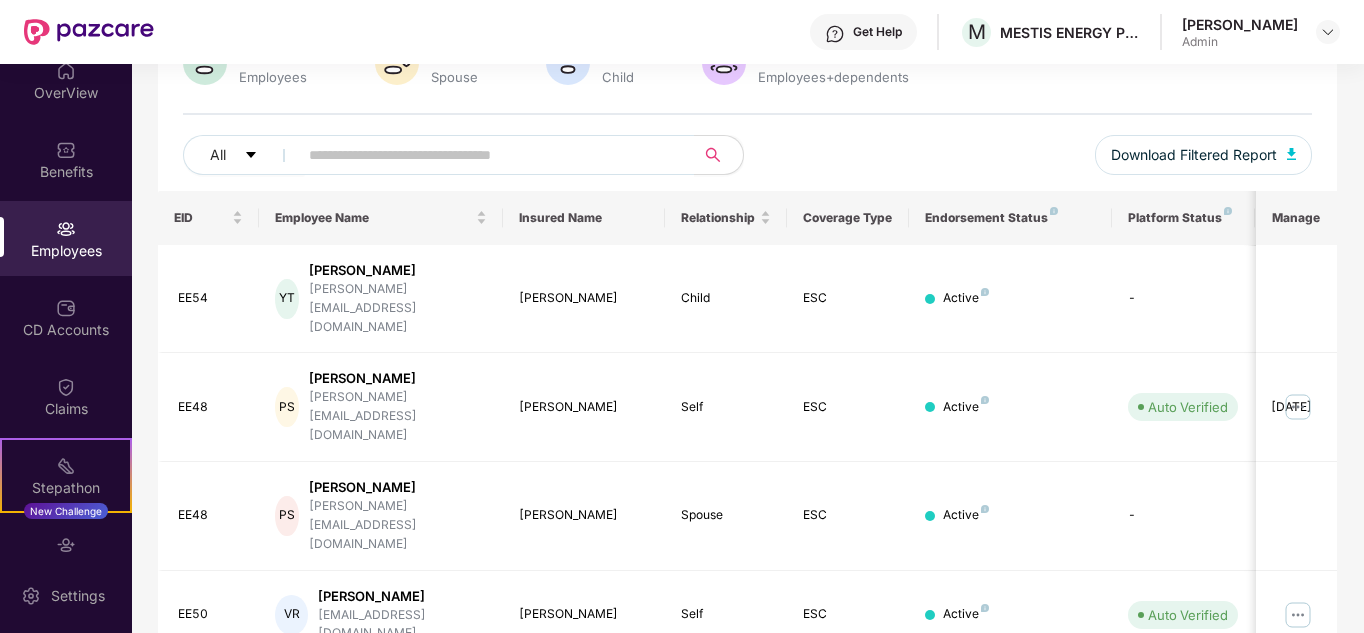 scroll, scrollTop: 596, scrollLeft: 0, axis: vertical 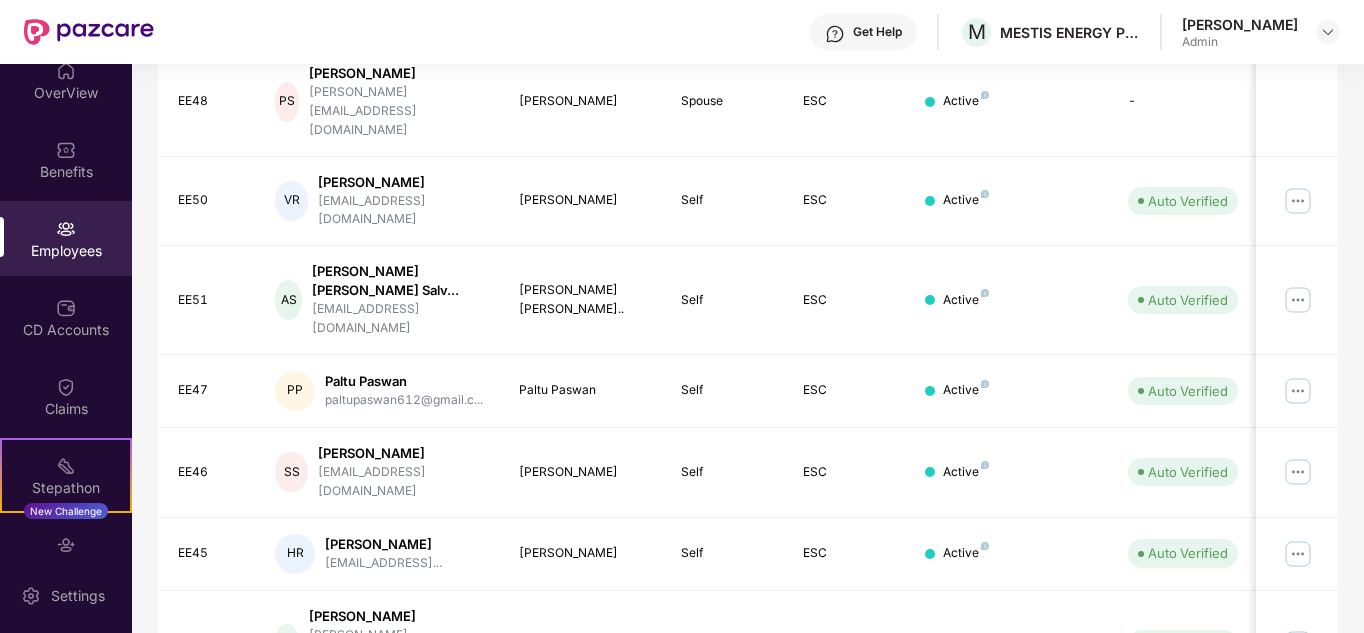 click on "1" at bounding box center (1097, 843) 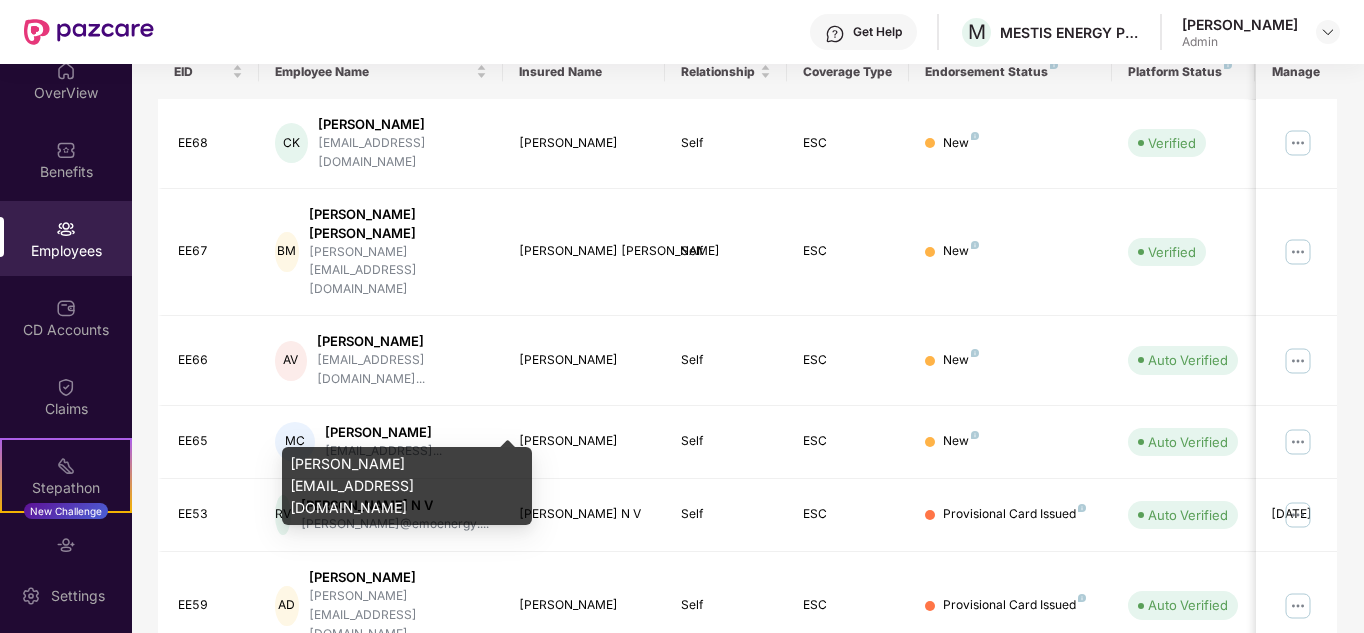 scroll, scrollTop: 325, scrollLeft: 0, axis: vertical 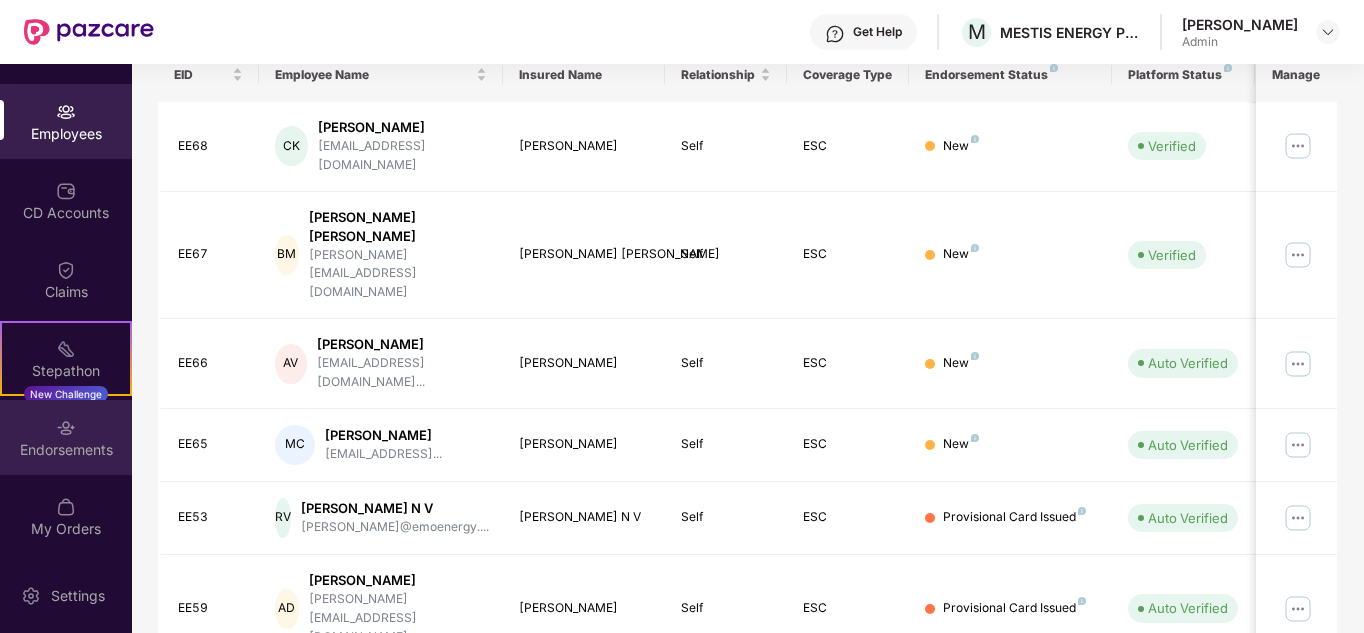 click on "Endorsements" at bounding box center [66, 450] 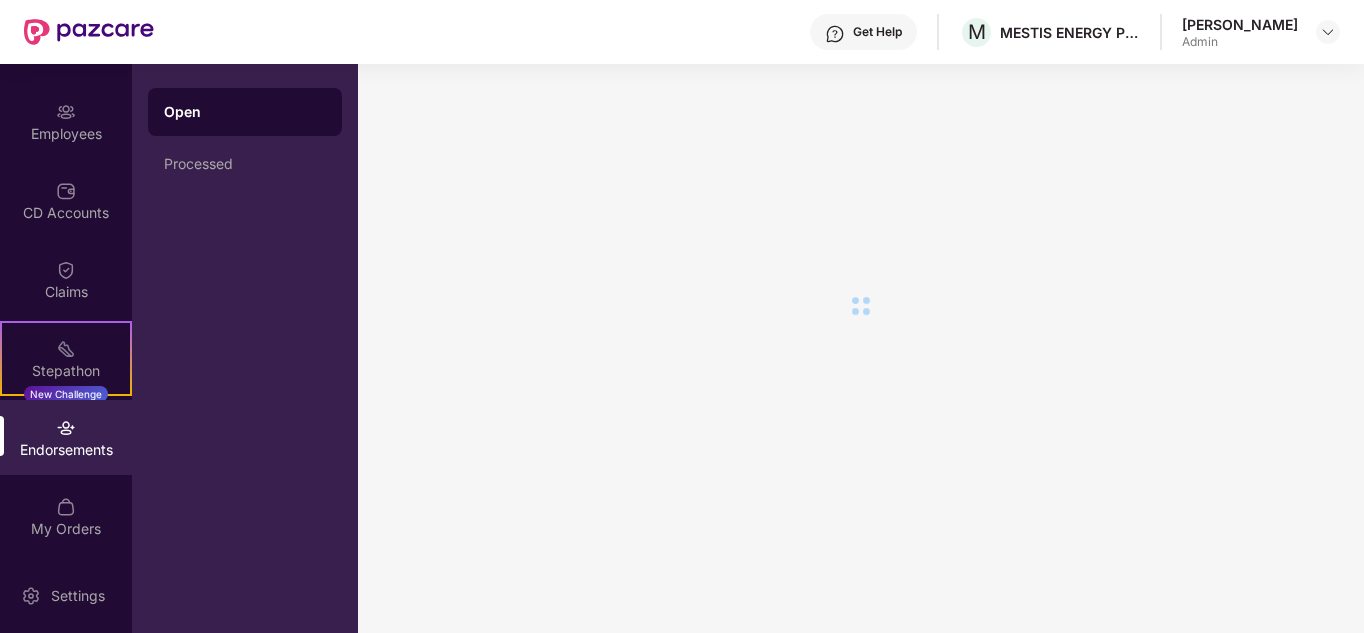 scroll, scrollTop: 0, scrollLeft: 0, axis: both 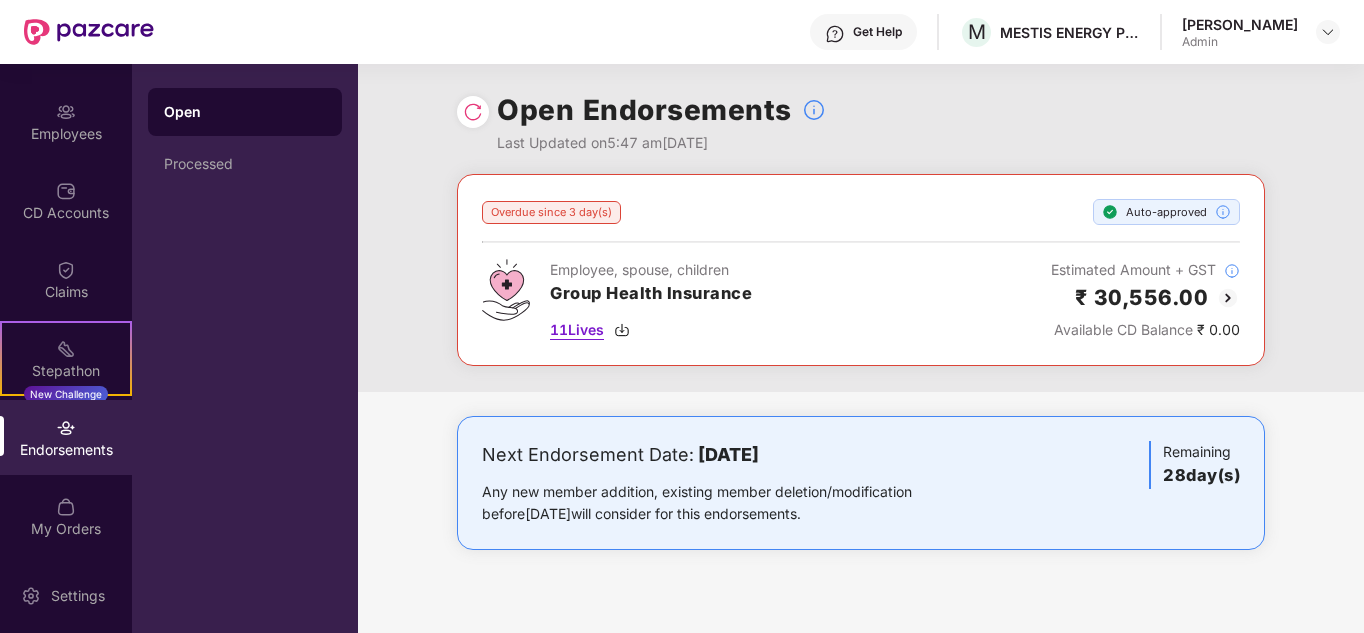 click on "11  Lives" at bounding box center (577, 330) 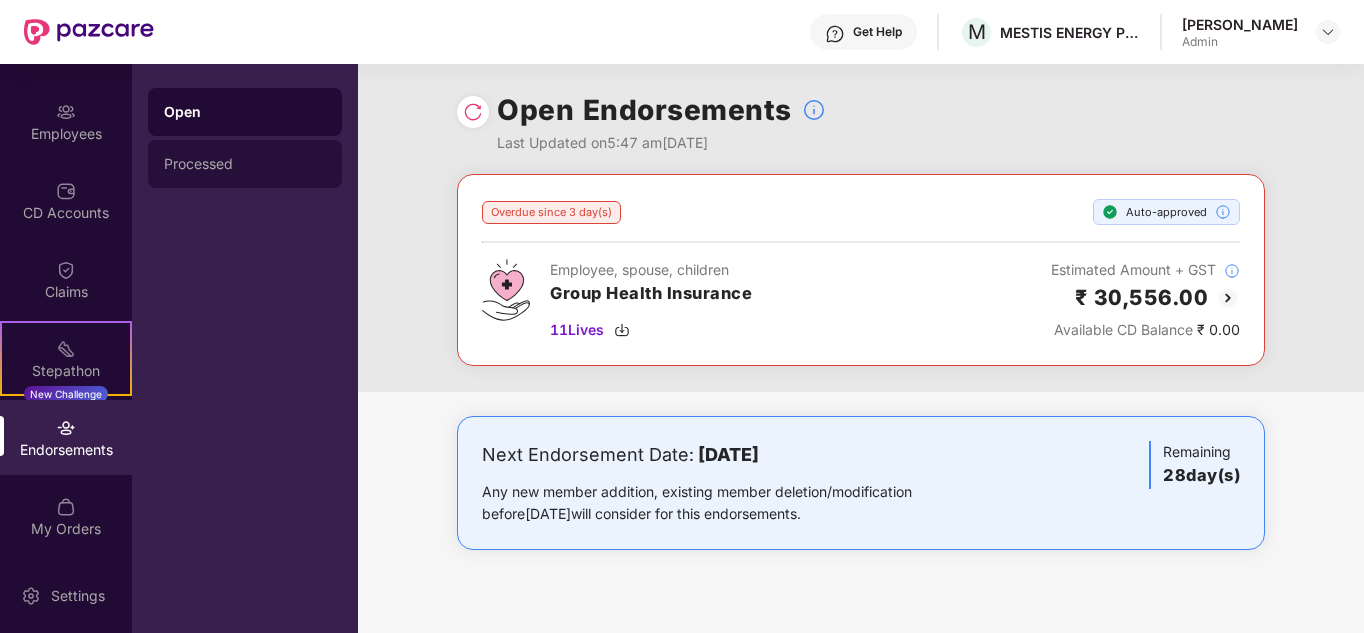 click on "Processed" at bounding box center [245, 164] 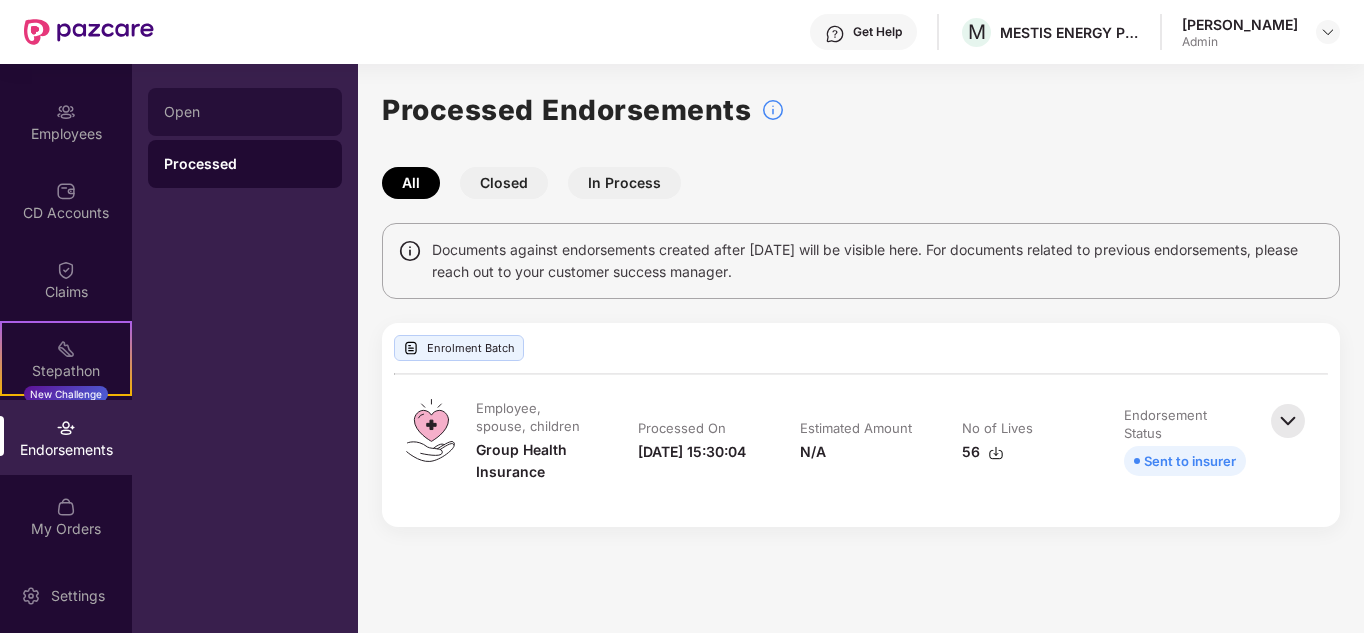 click on "Open" at bounding box center [245, 112] 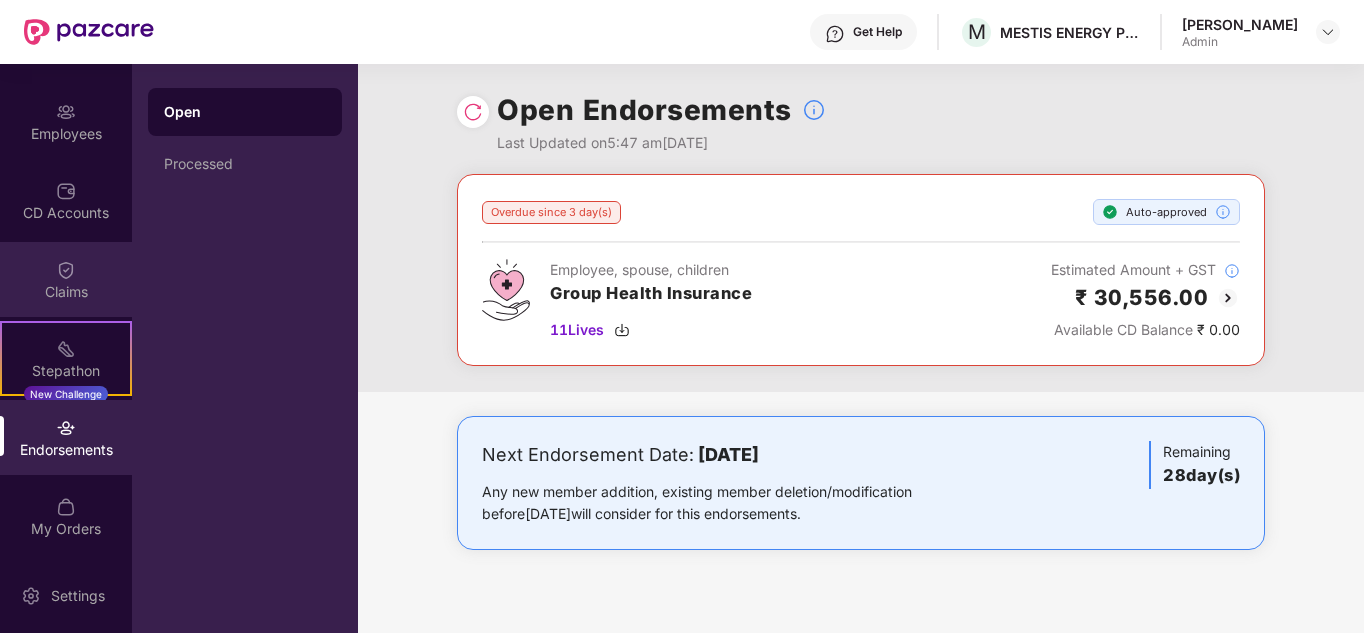 click on "Claims" at bounding box center [66, 279] 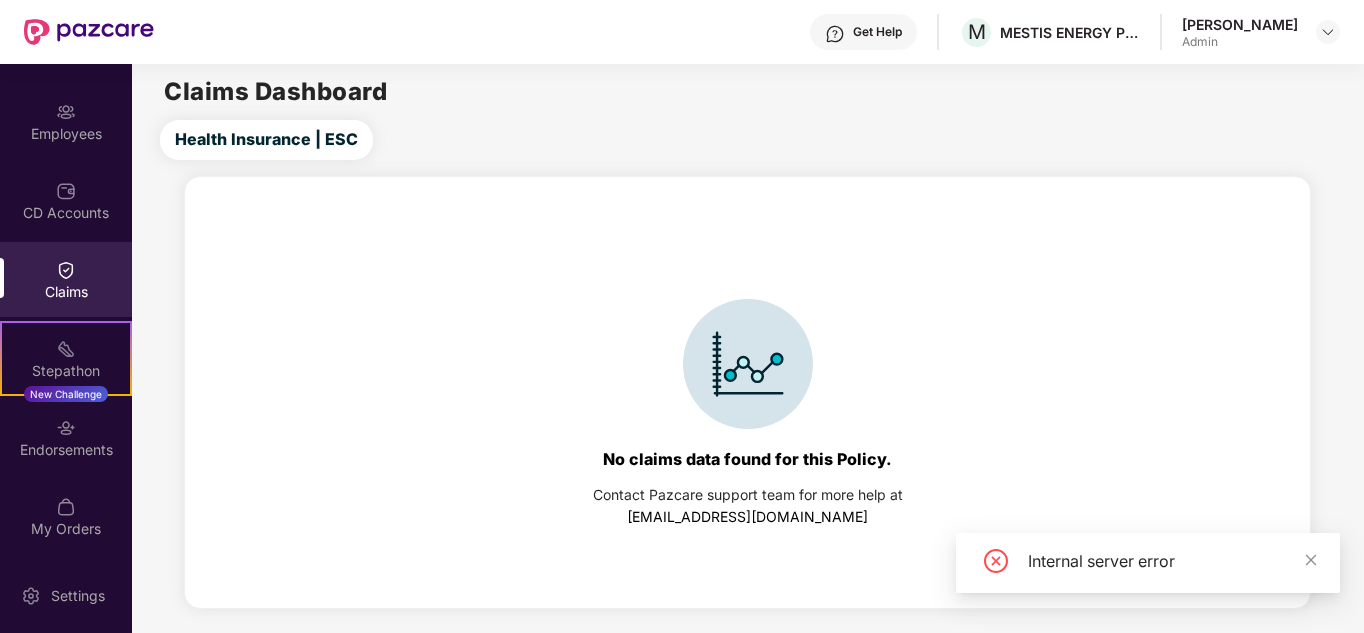click on "CD Accounts" at bounding box center [66, 213] 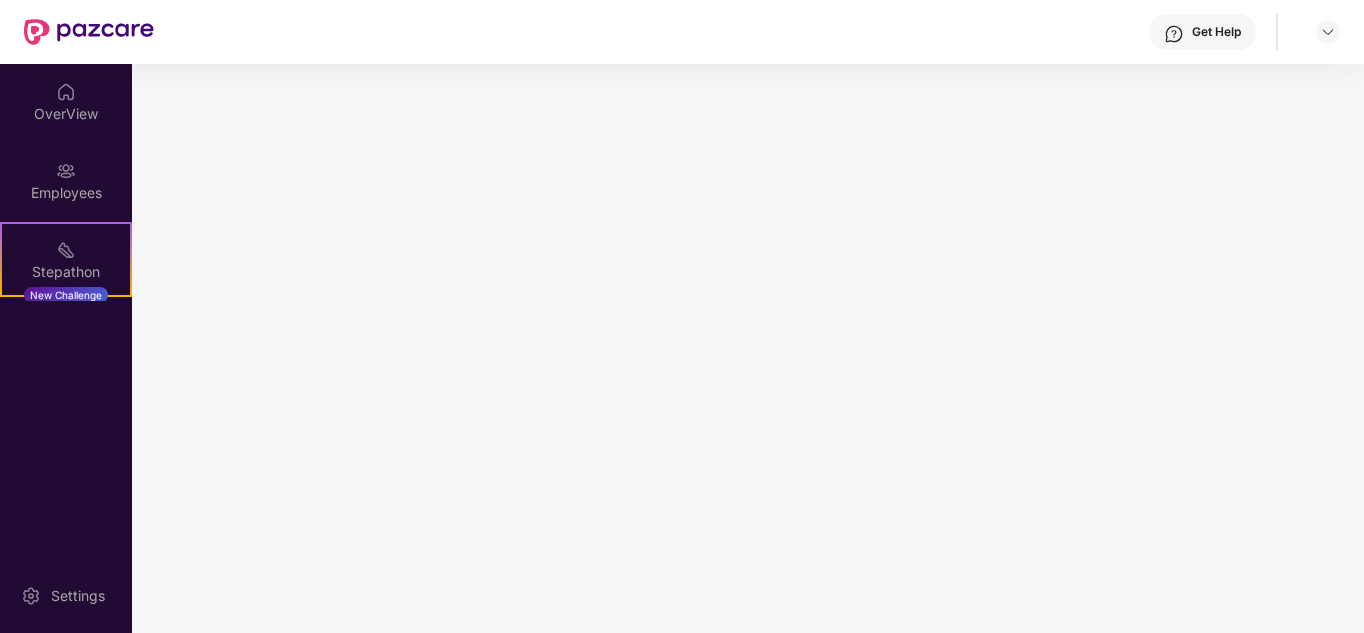 scroll, scrollTop: 0, scrollLeft: 0, axis: both 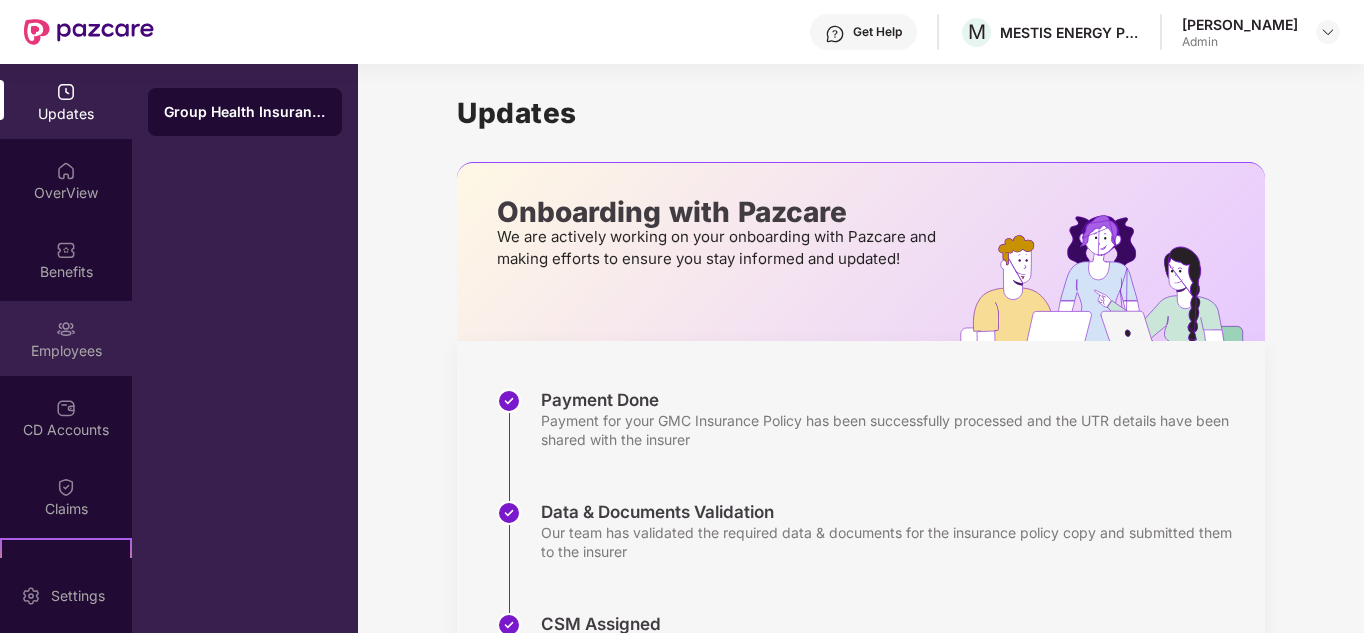 click on "Employees" at bounding box center [66, 338] 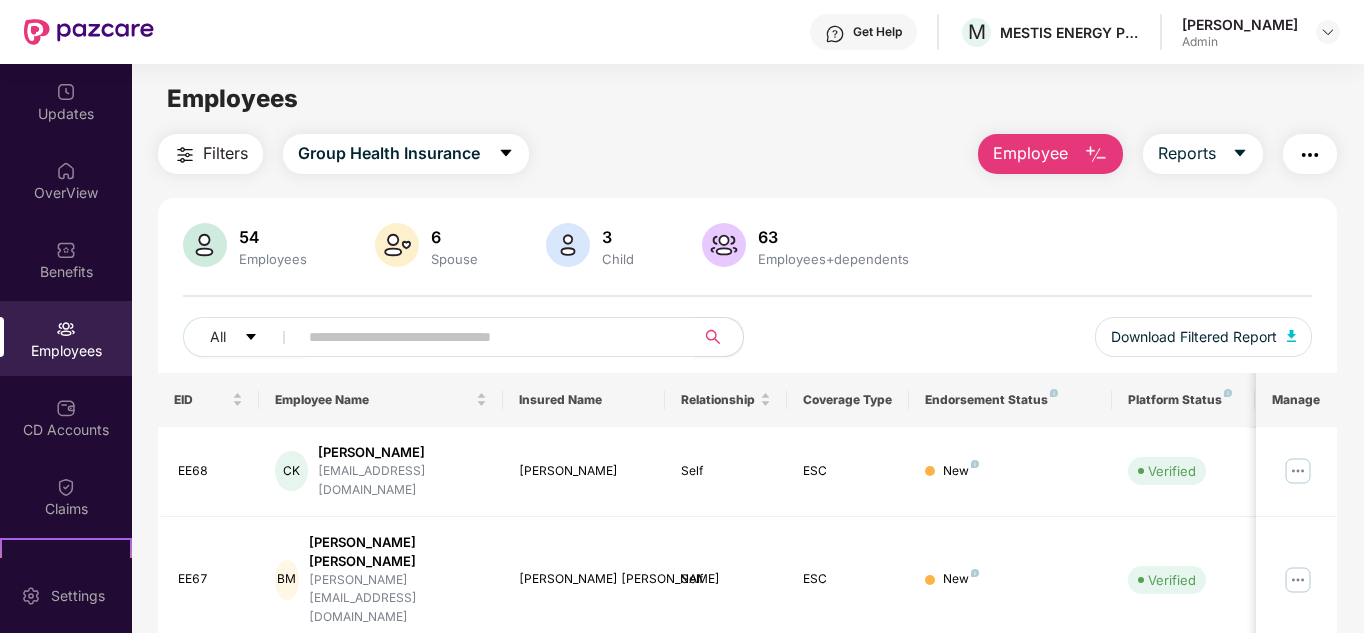 click on "Employee" at bounding box center [1030, 153] 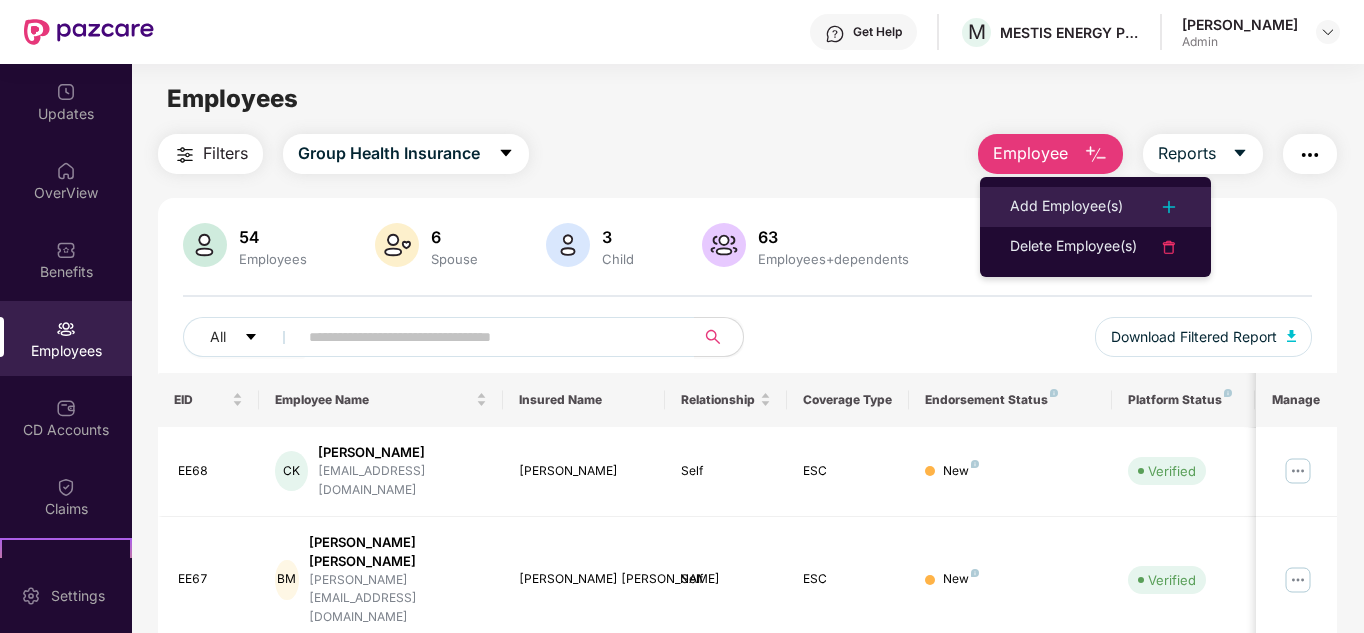 click on "Add Employee(s)" at bounding box center (1095, 207) 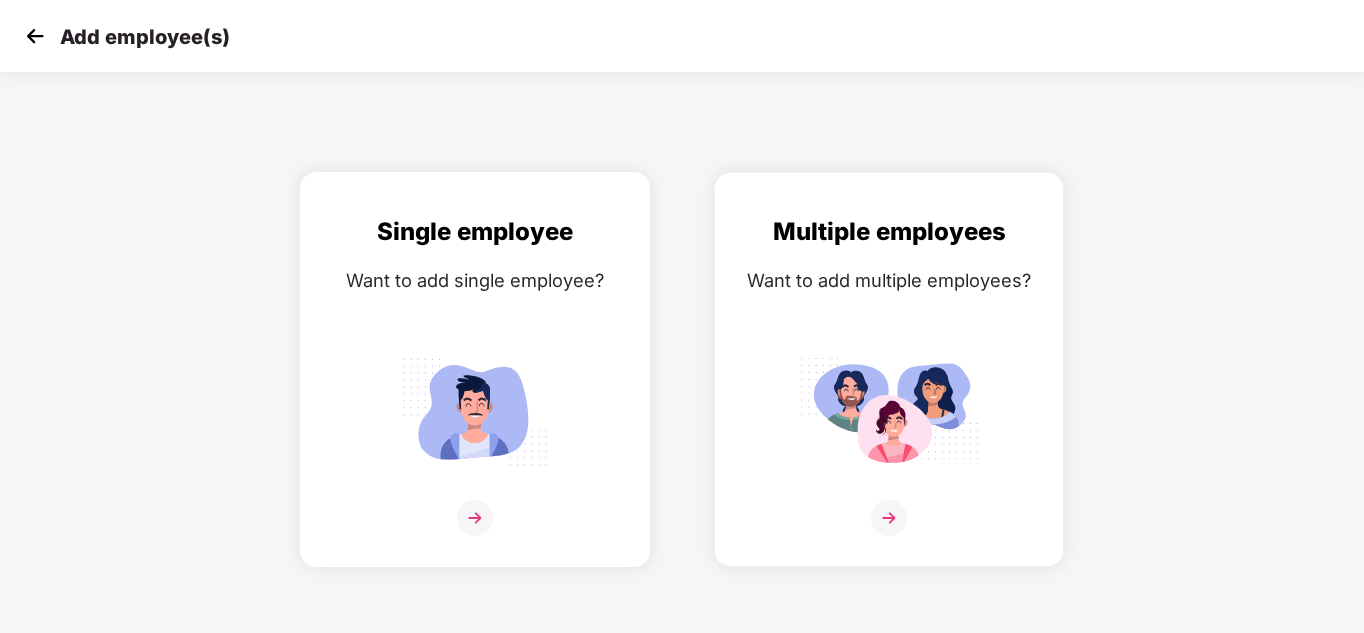 click on "Single employee Want to add single employee?" at bounding box center (475, 387) 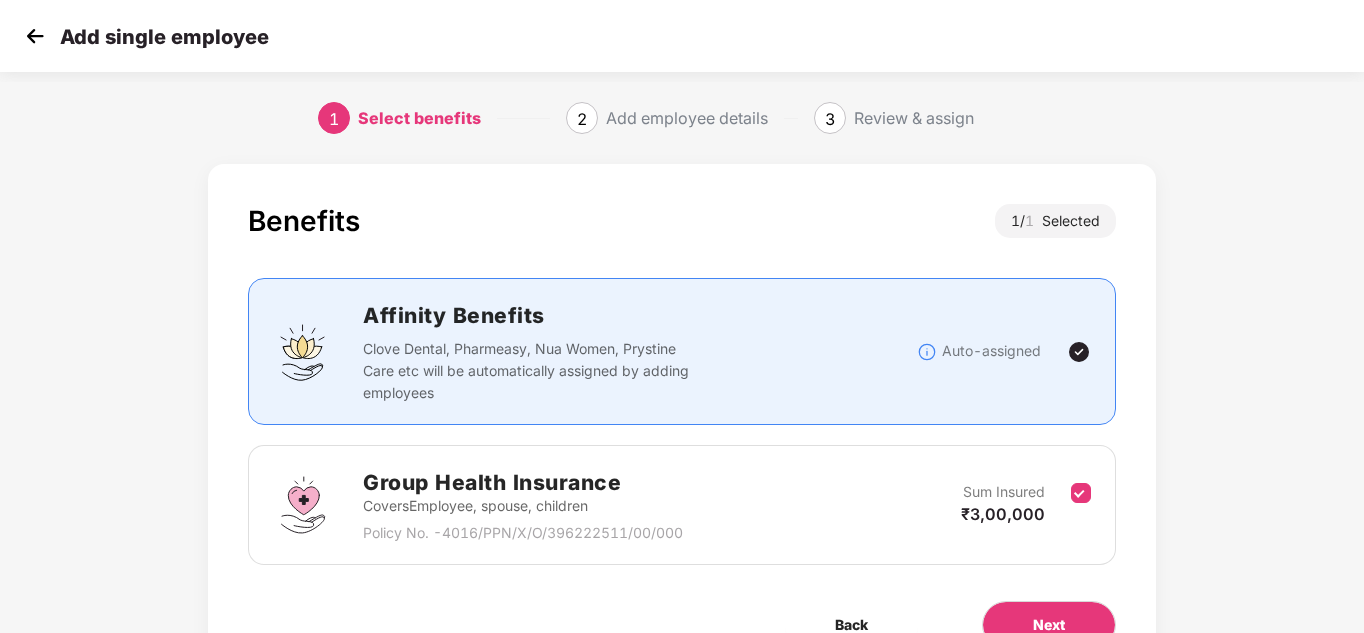scroll, scrollTop: 106, scrollLeft: 0, axis: vertical 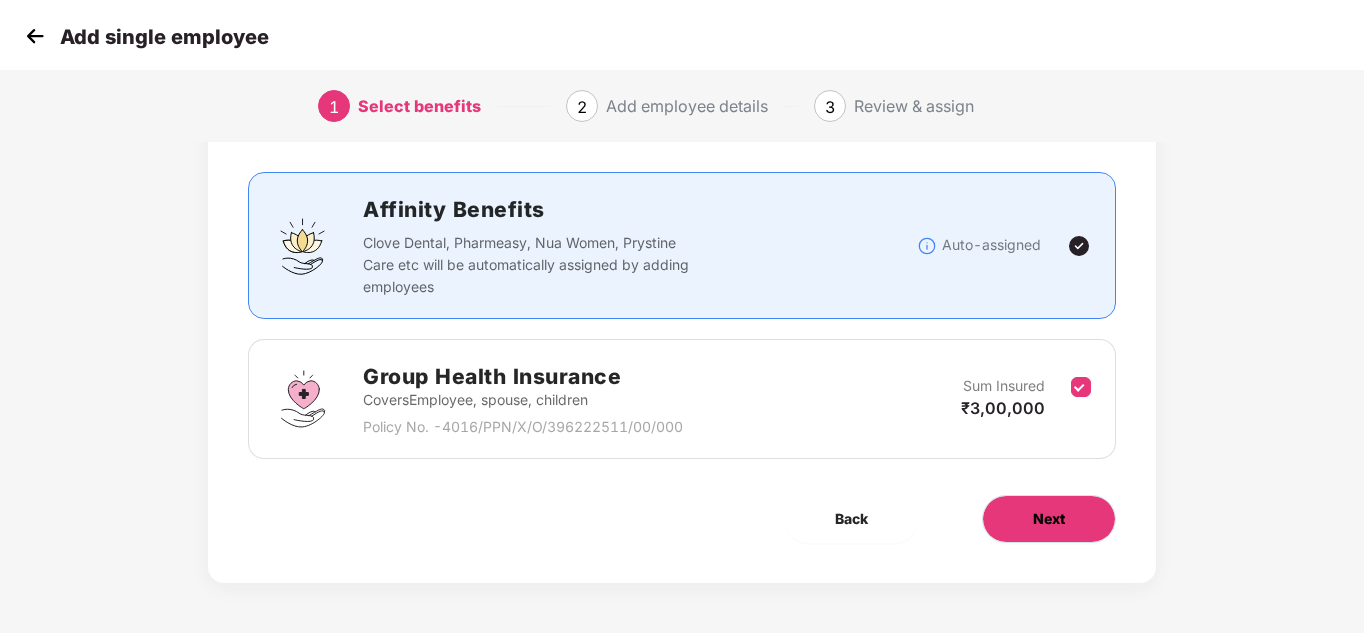 click on "Next" at bounding box center [1049, 519] 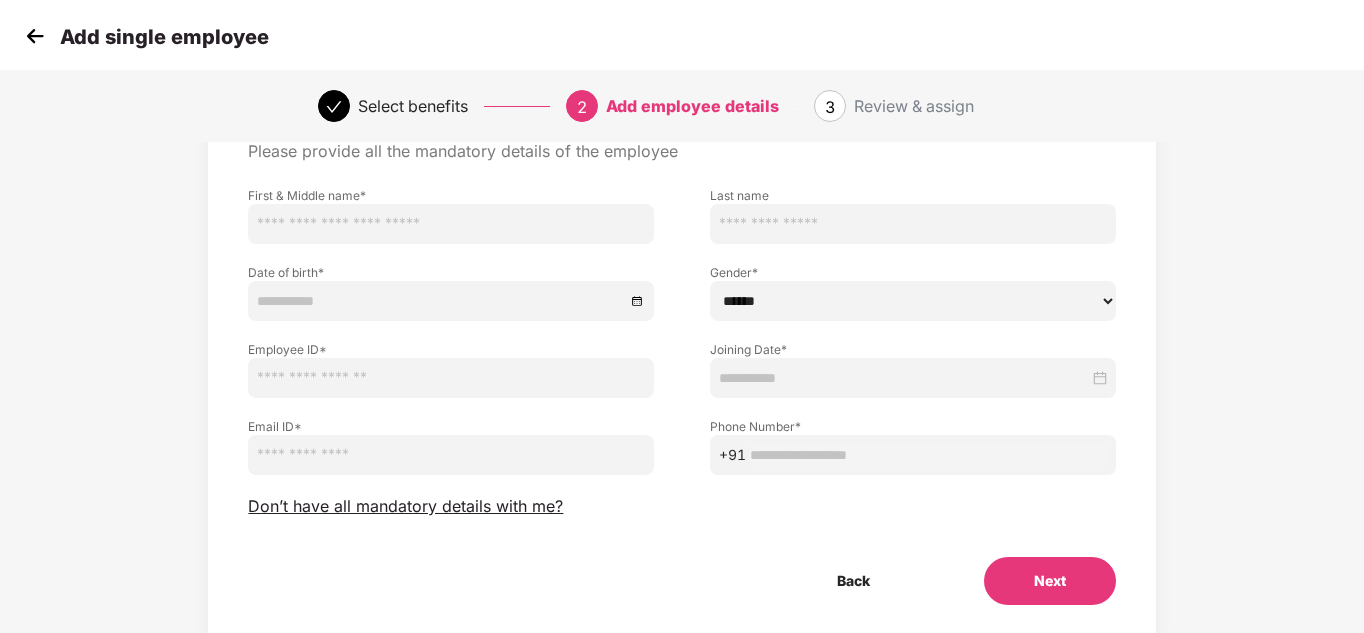 scroll, scrollTop: 0, scrollLeft: 0, axis: both 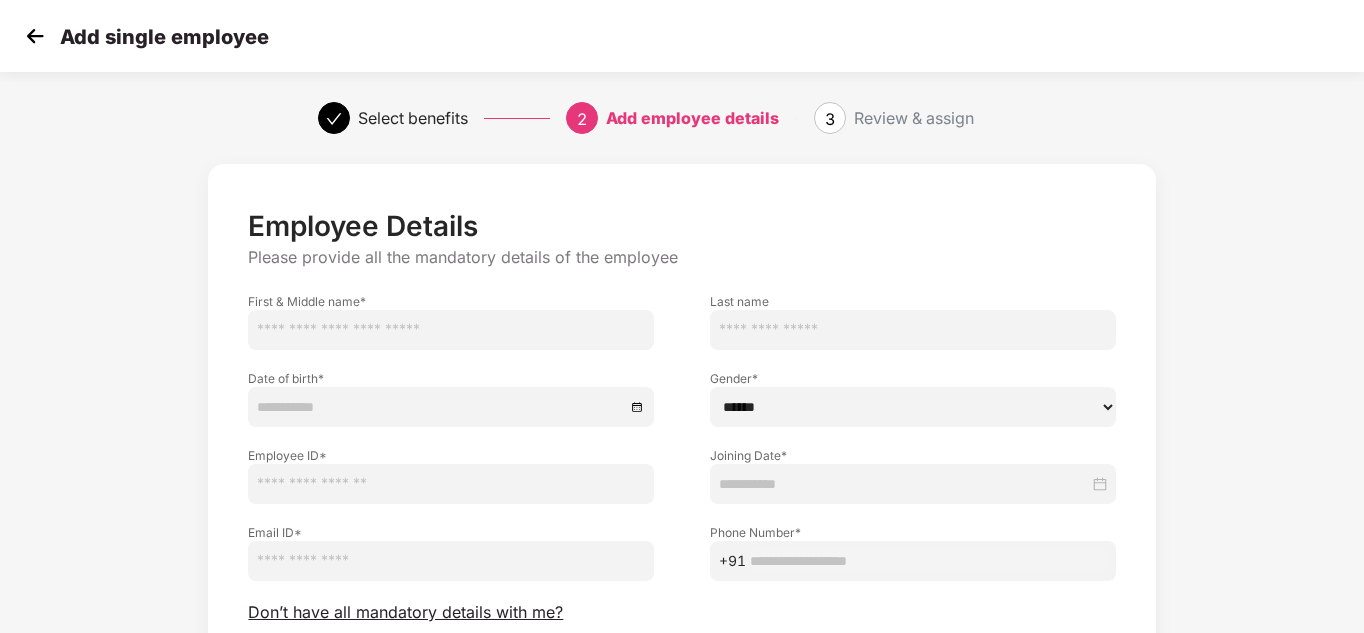 click at bounding box center (451, 330) 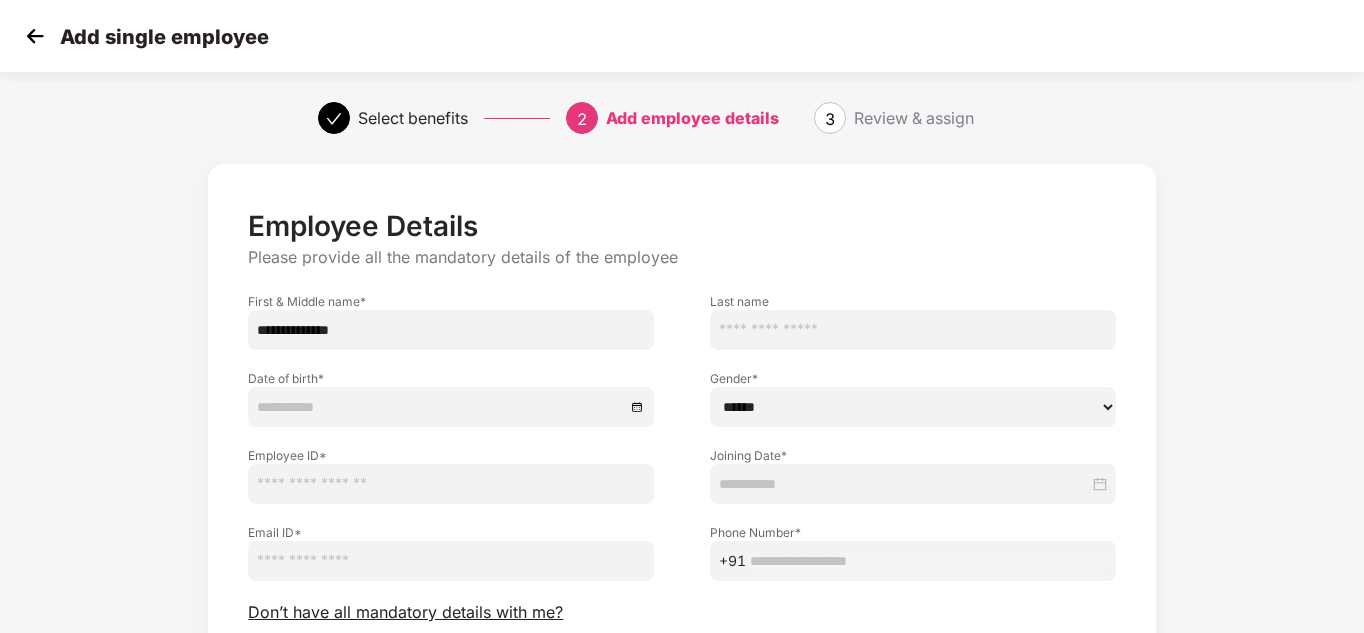 drag, startPoint x: 313, startPoint y: 326, endPoint x: 448, endPoint y: 319, distance: 135.18137 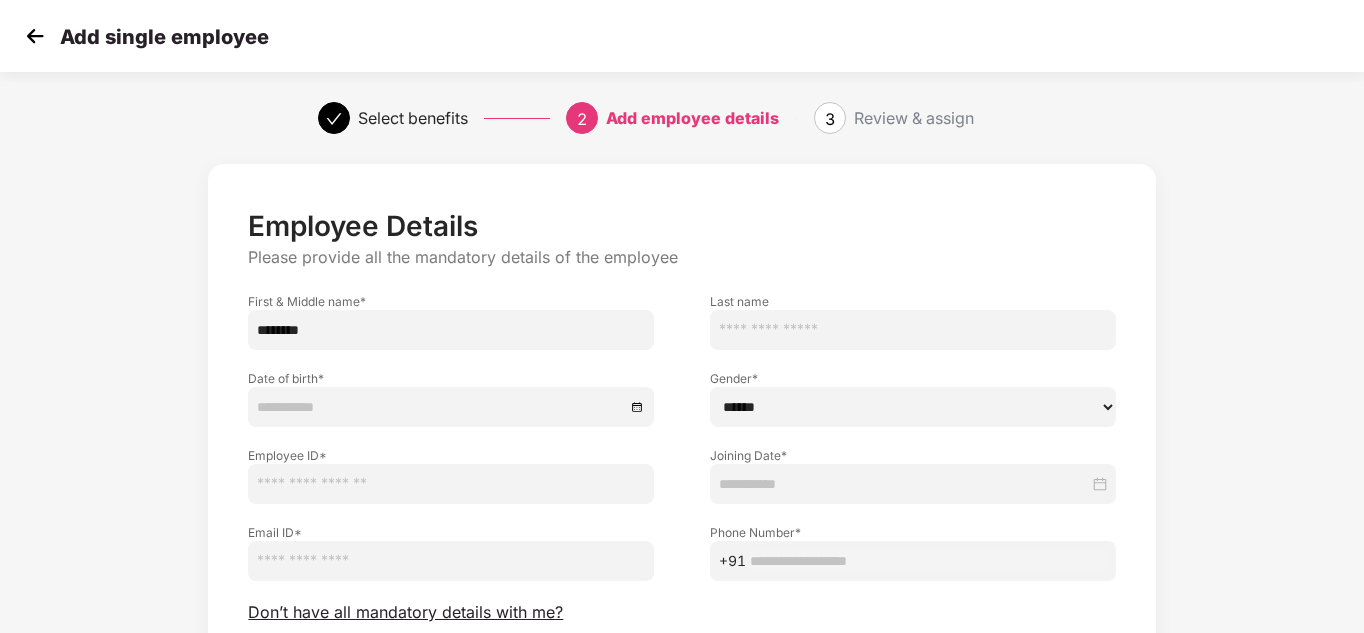 type on "*******" 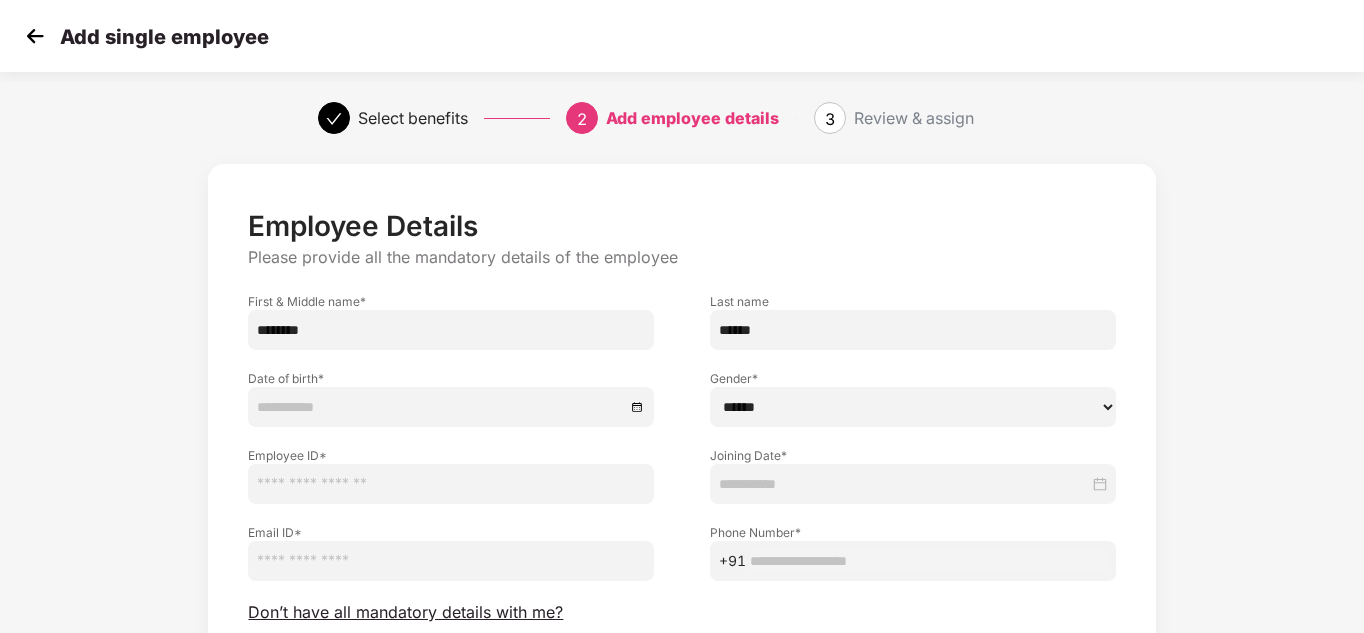 type on "******" 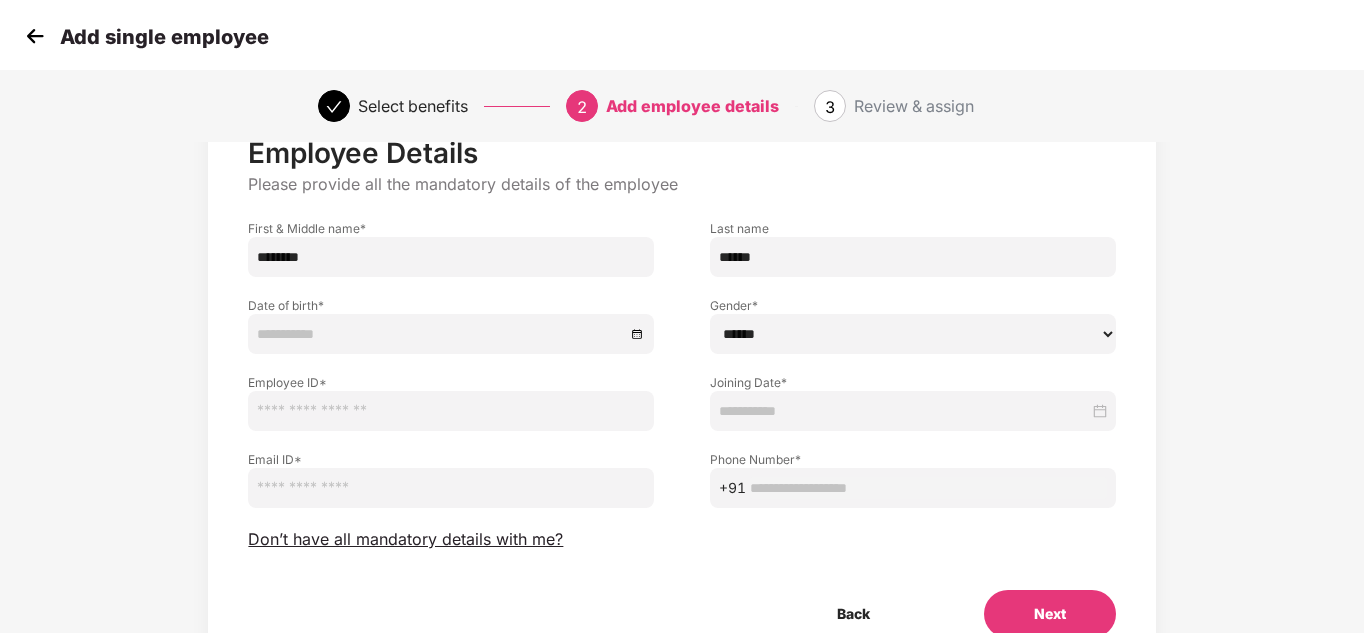 scroll, scrollTop: 74, scrollLeft: 0, axis: vertical 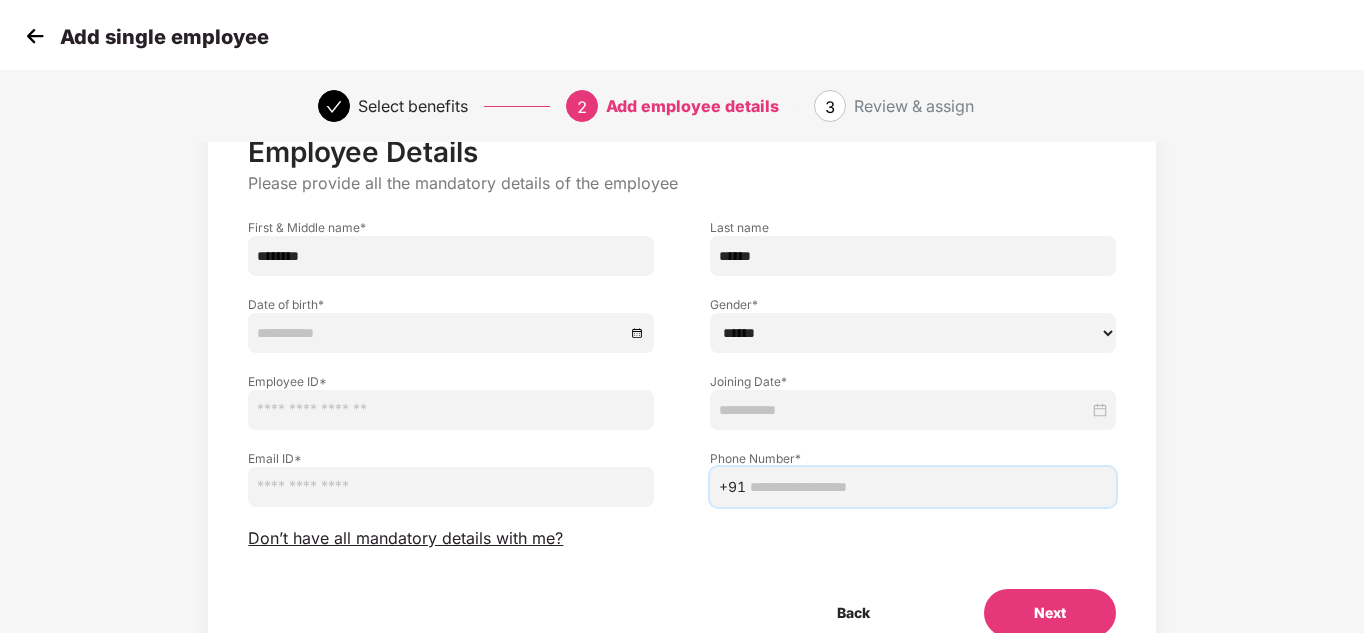 click at bounding box center [928, 487] 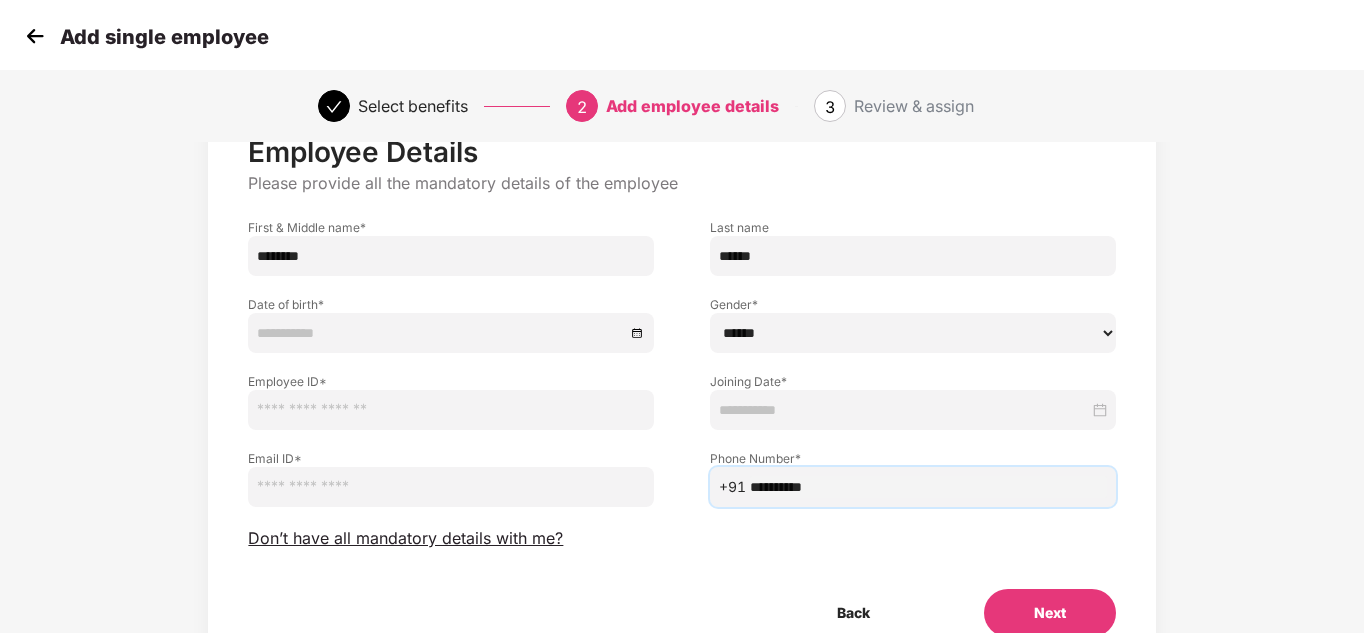 type on "**********" 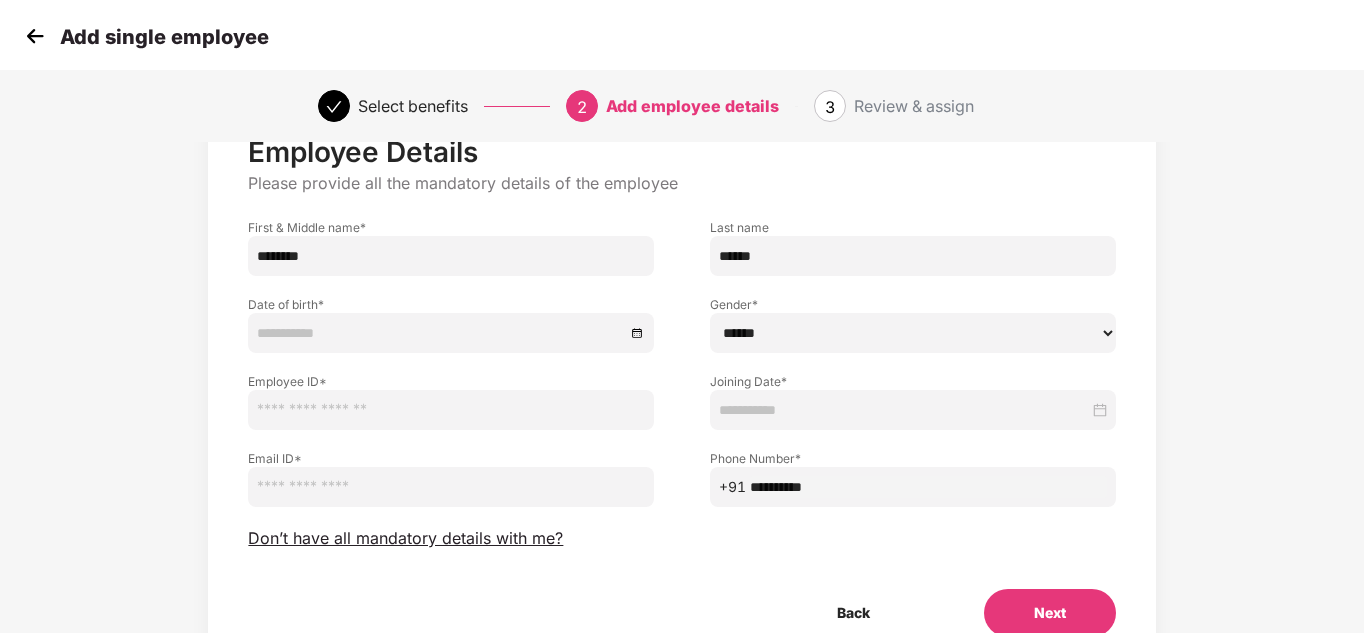 paste on "**********" 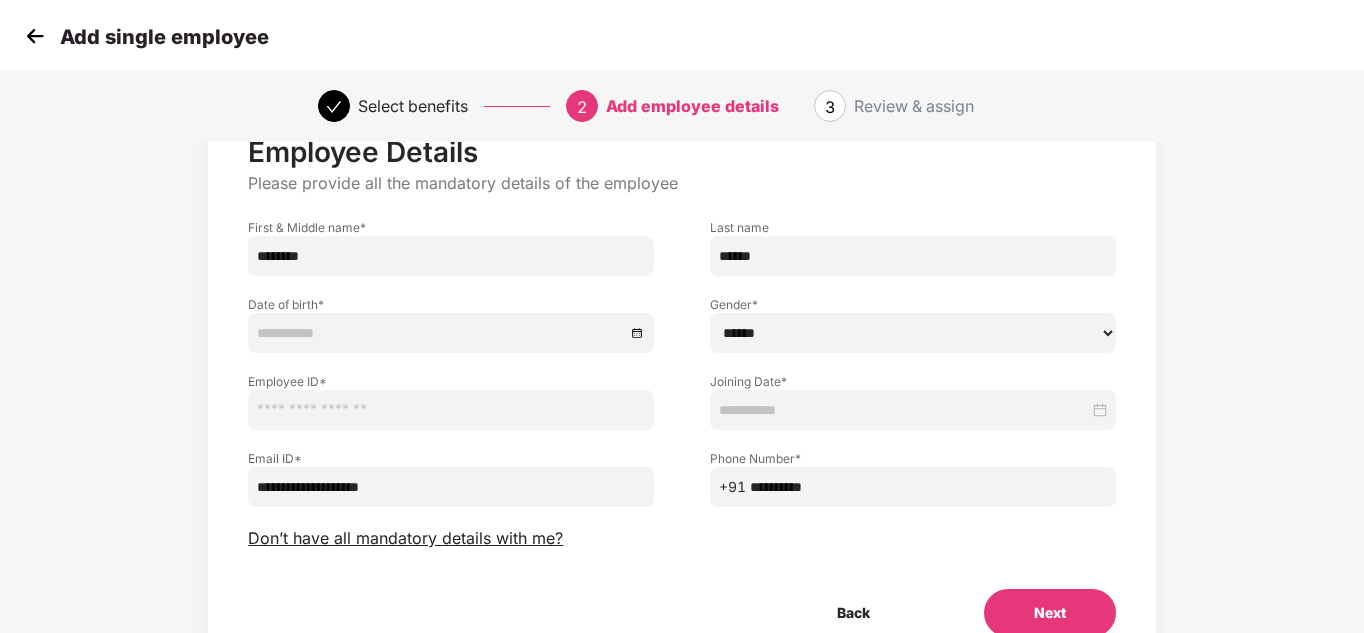 type on "**********" 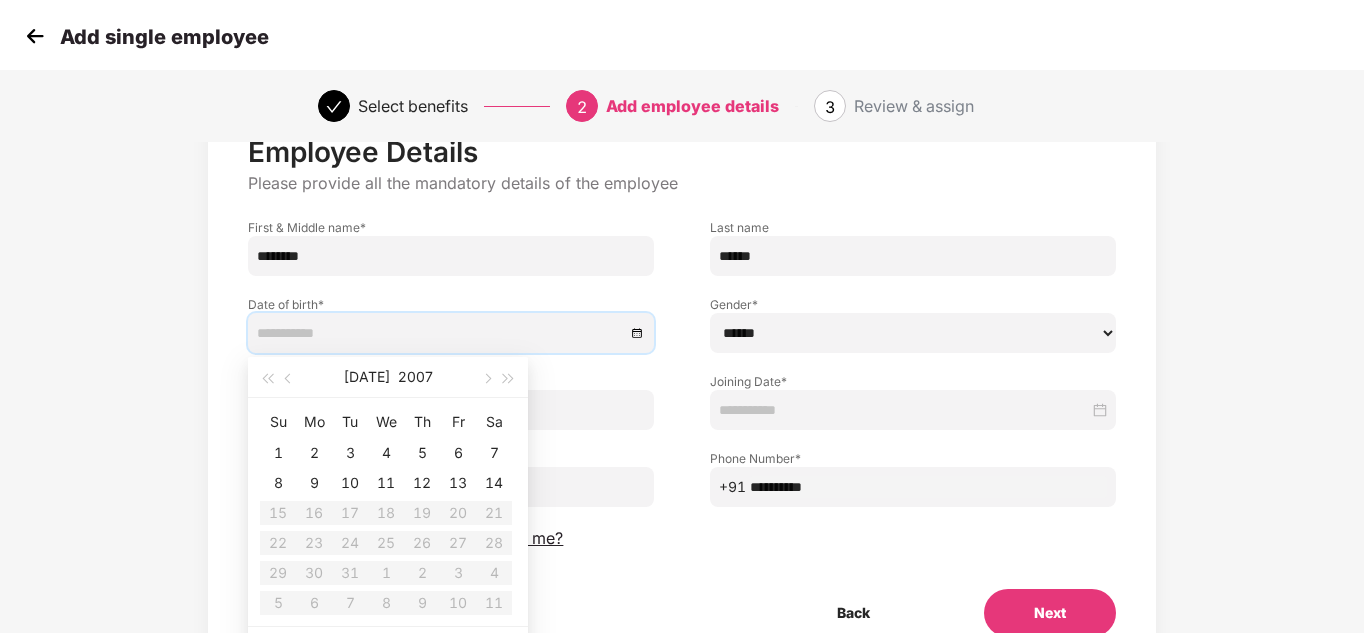 click at bounding box center [441, 333] 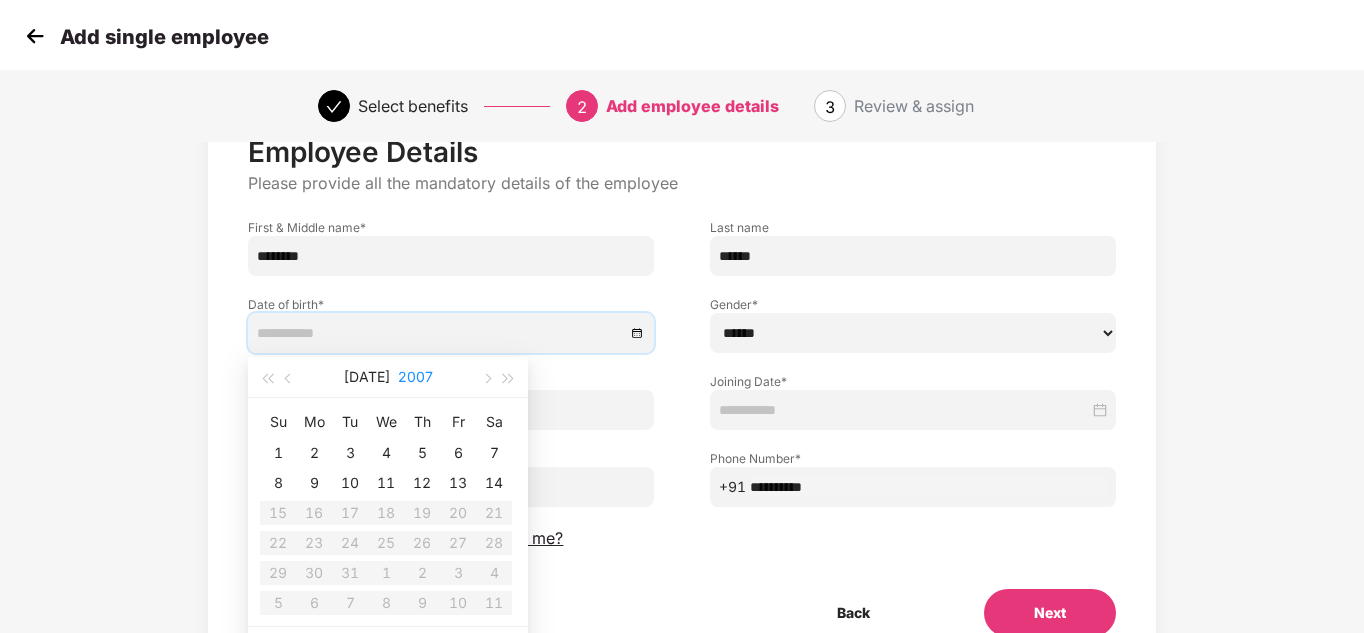 click on "2007" at bounding box center (415, 377) 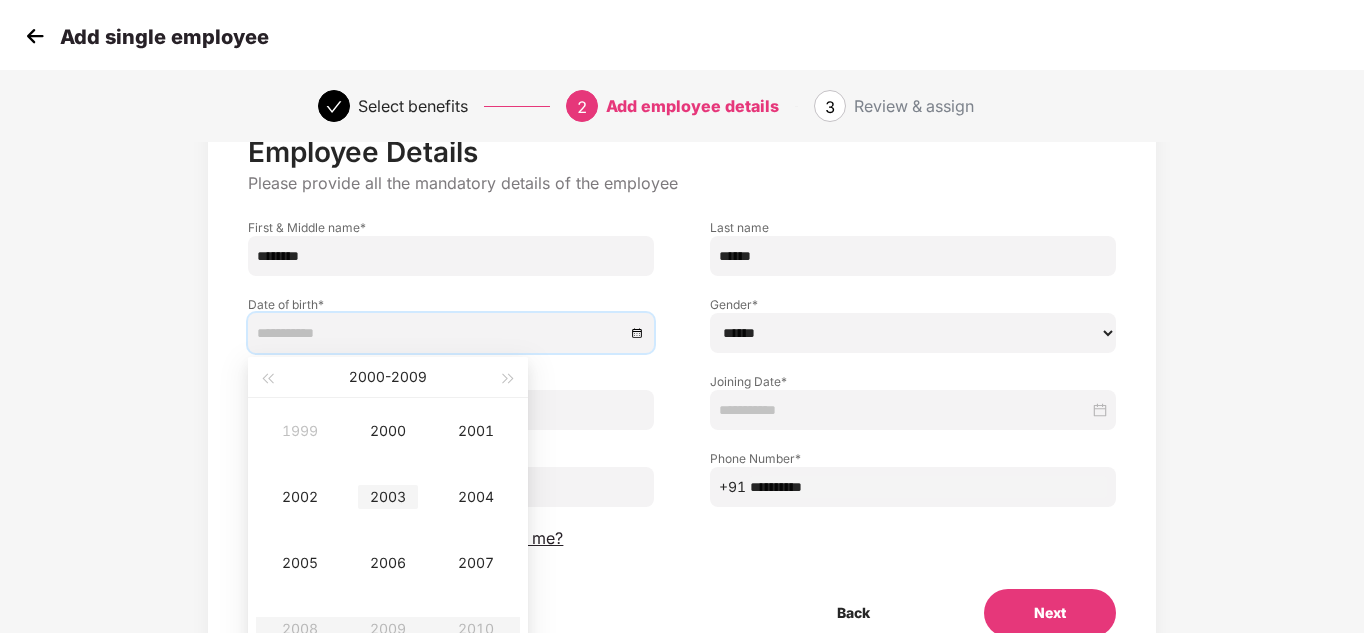 type on "**********" 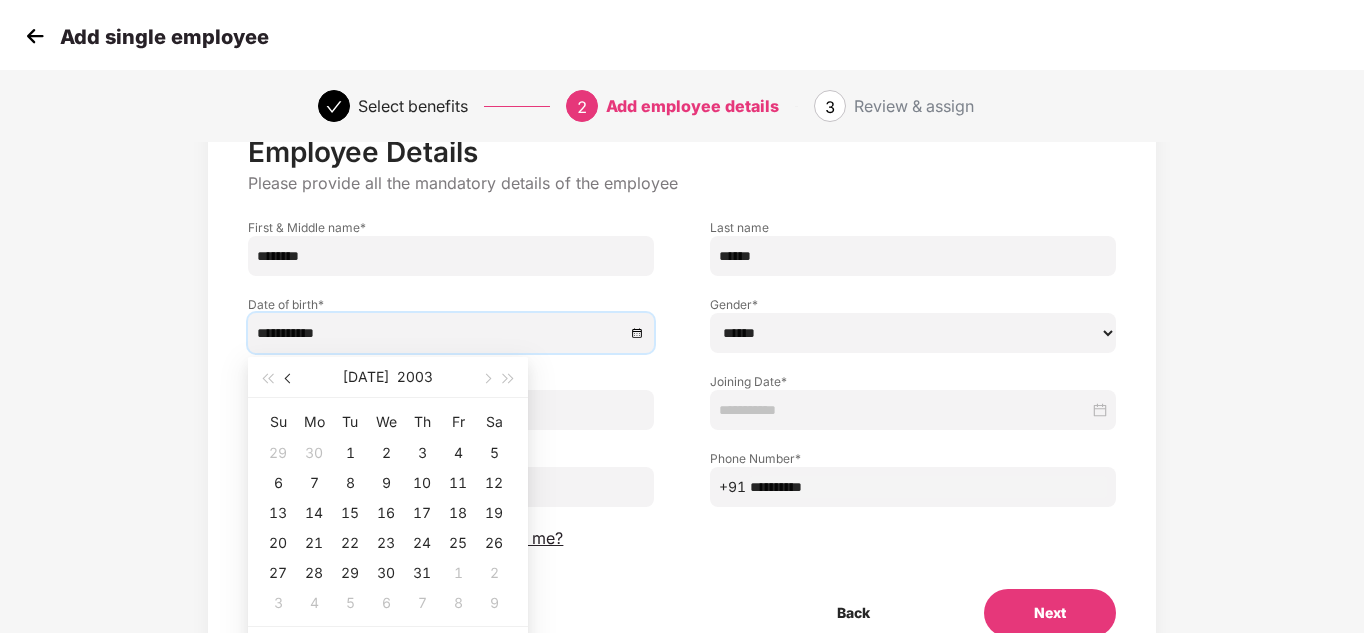 type on "**********" 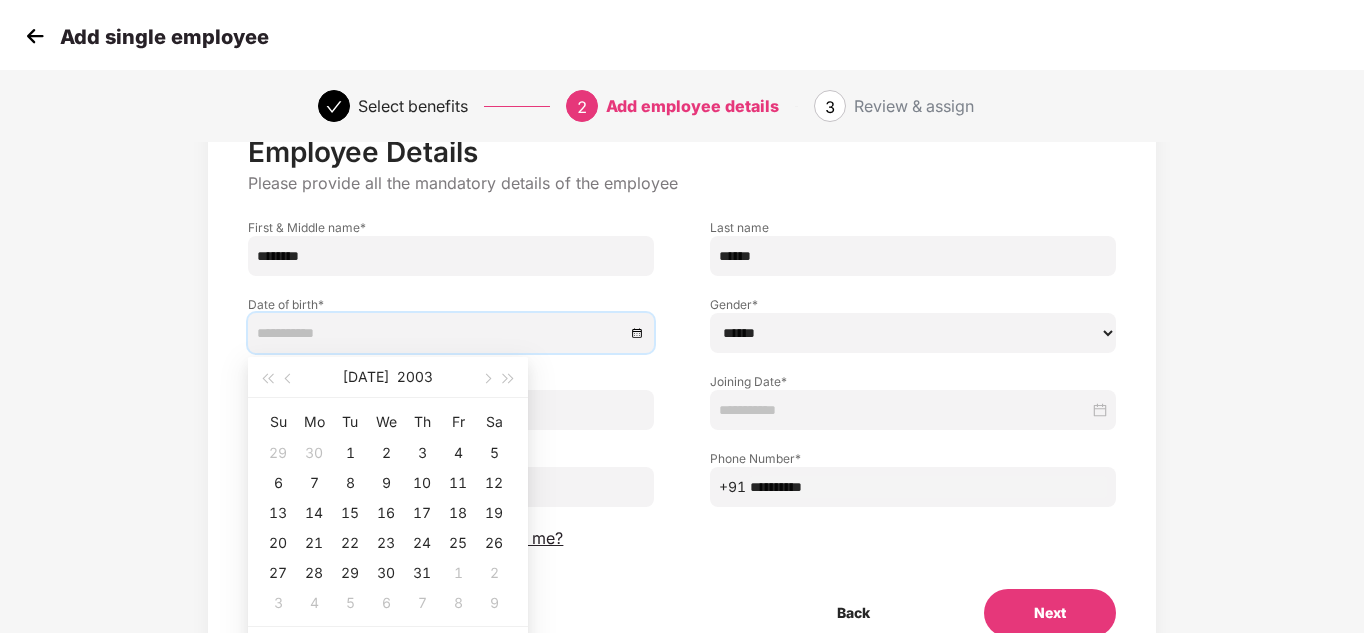 type on "**********" 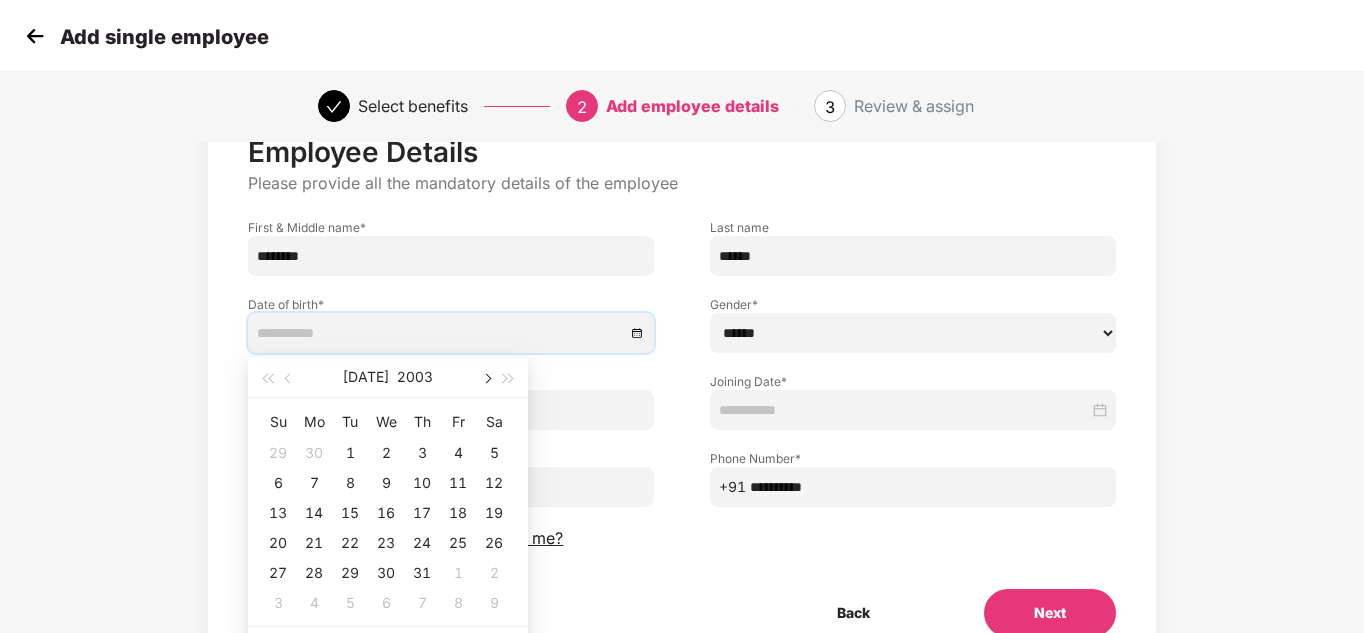 click at bounding box center [486, 377] 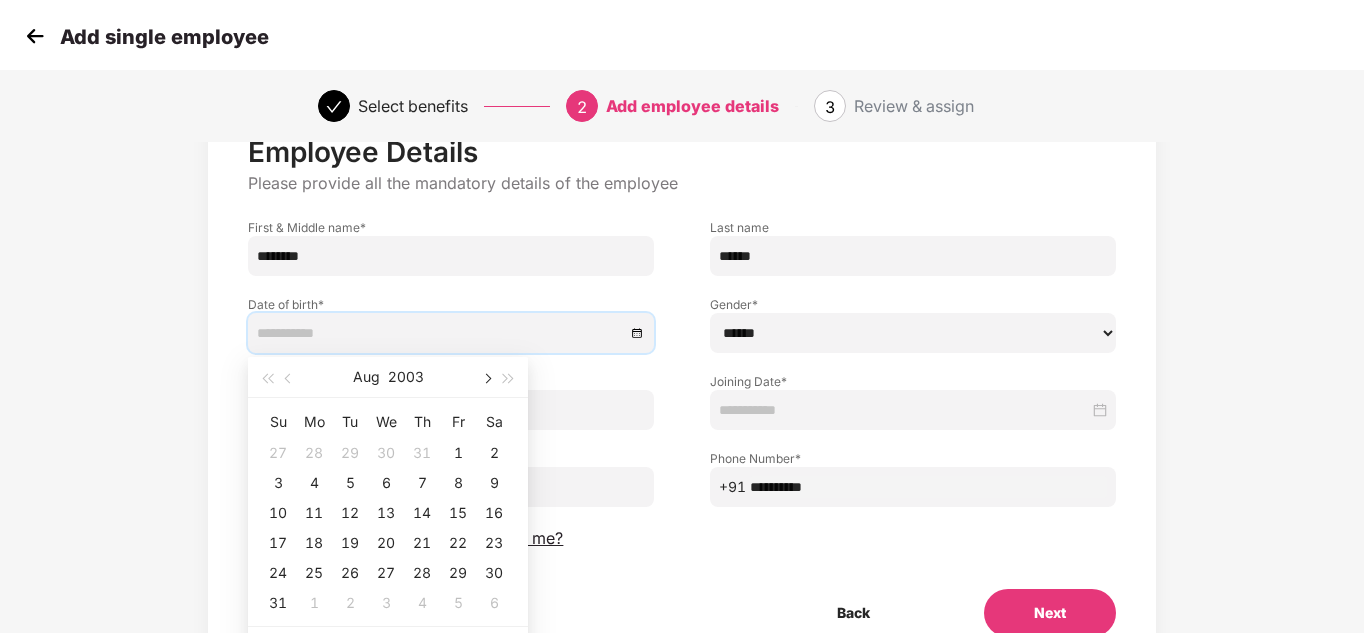 click at bounding box center [486, 377] 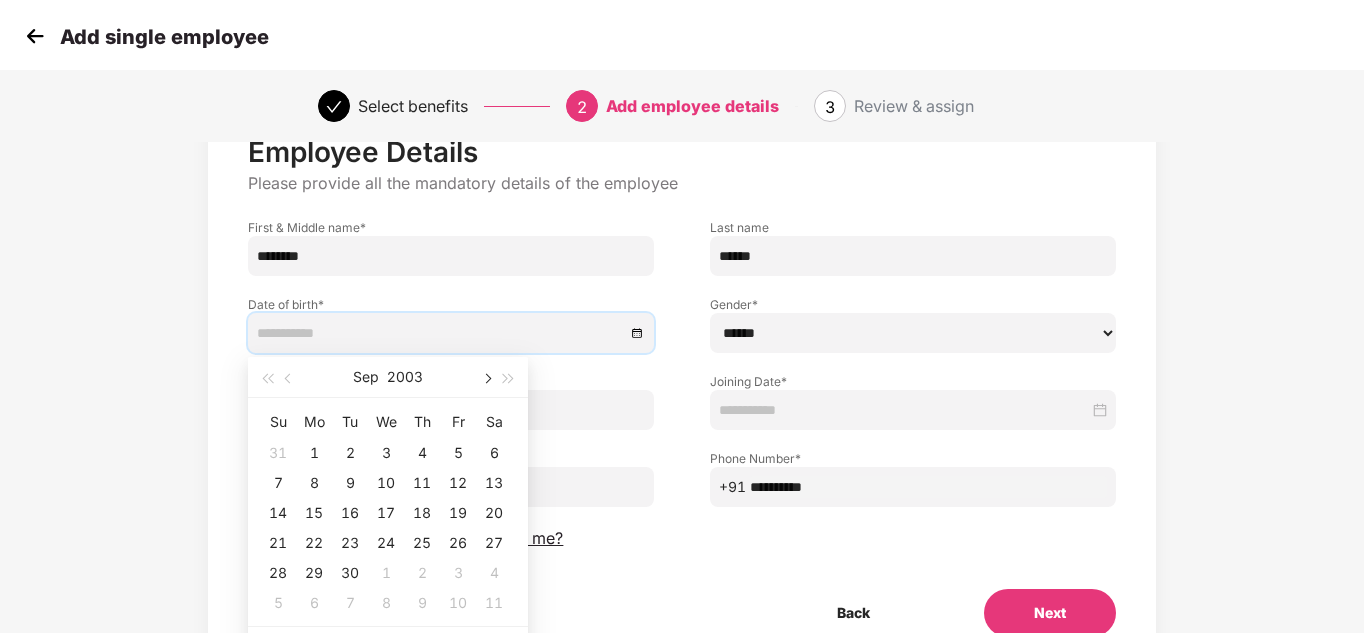 click at bounding box center [486, 377] 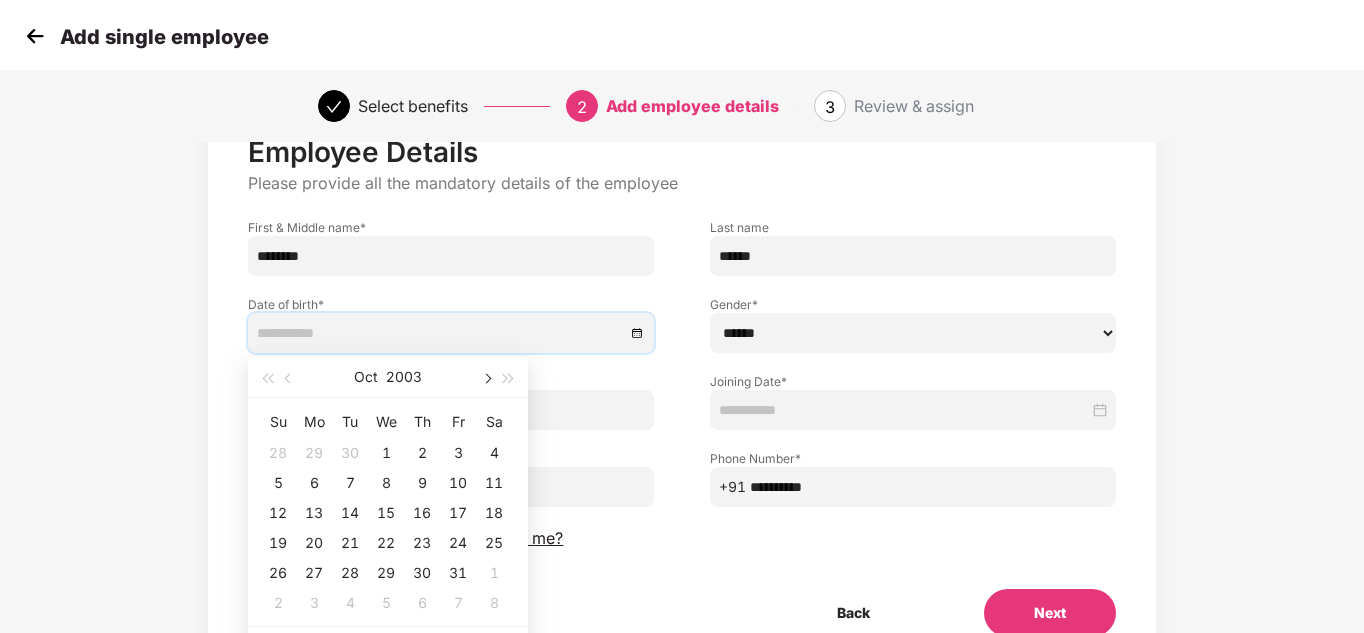 click at bounding box center (486, 377) 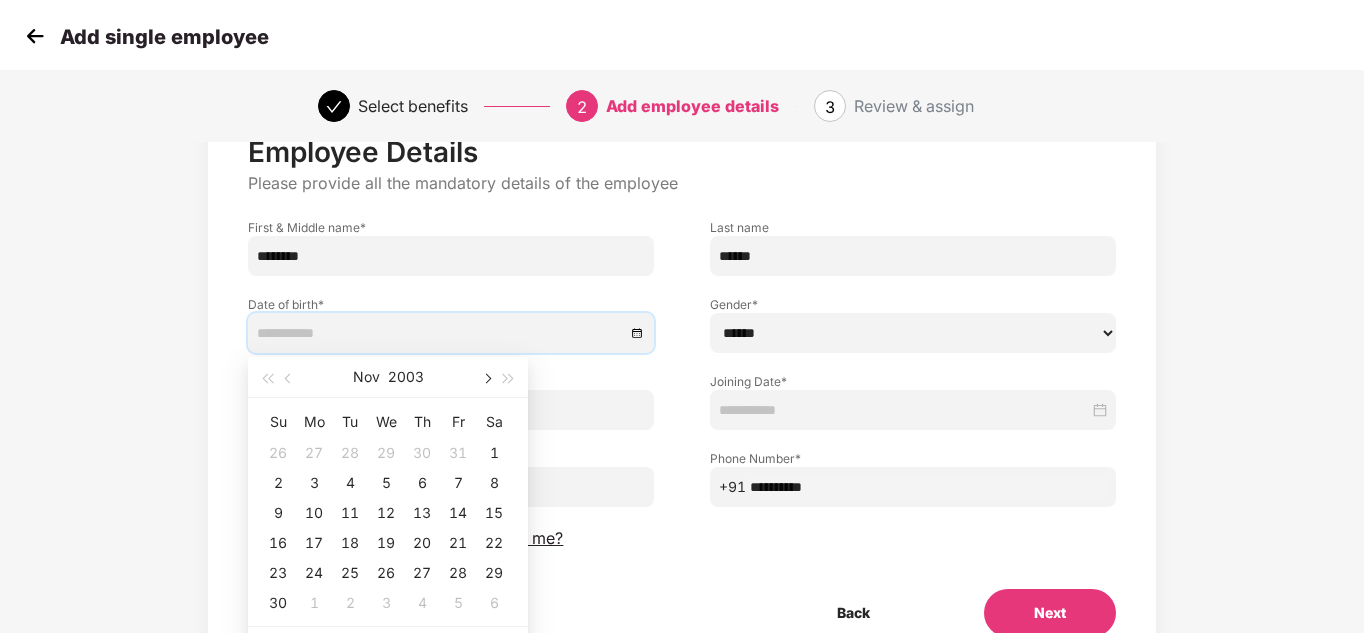click at bounding box center [486, 377] 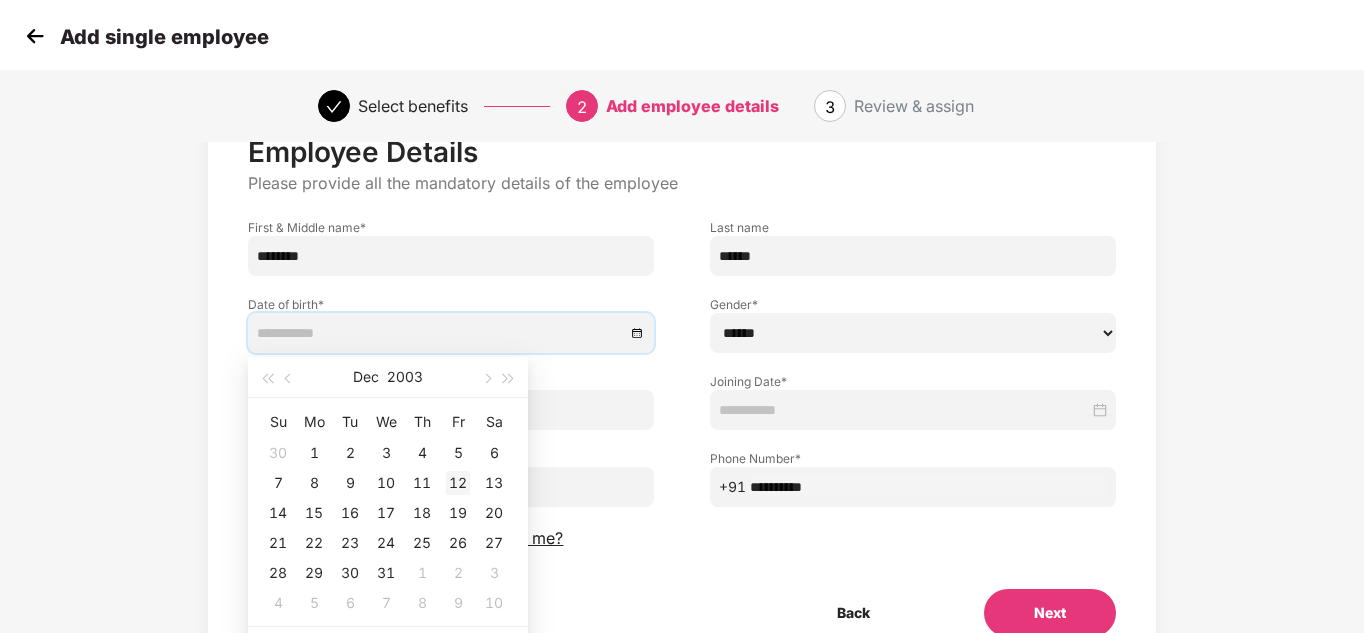 click on "12" at bounding box center (458, 483) 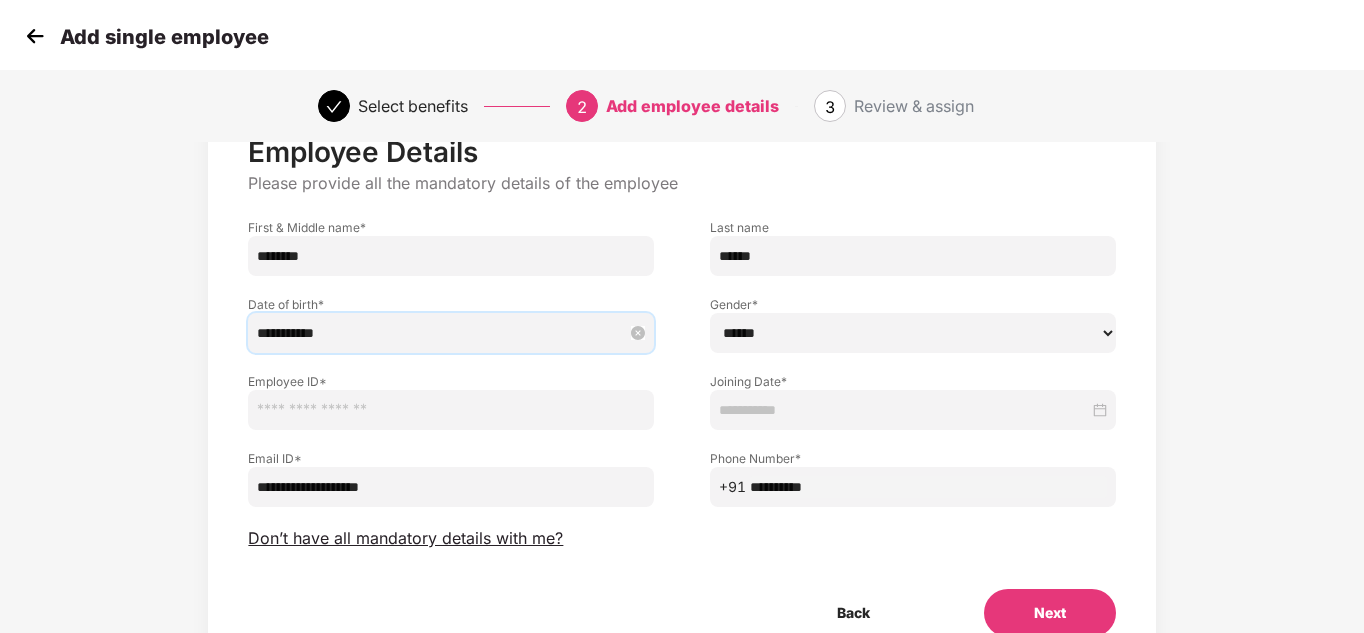 click on "**********" at bounding box center [451, 333] 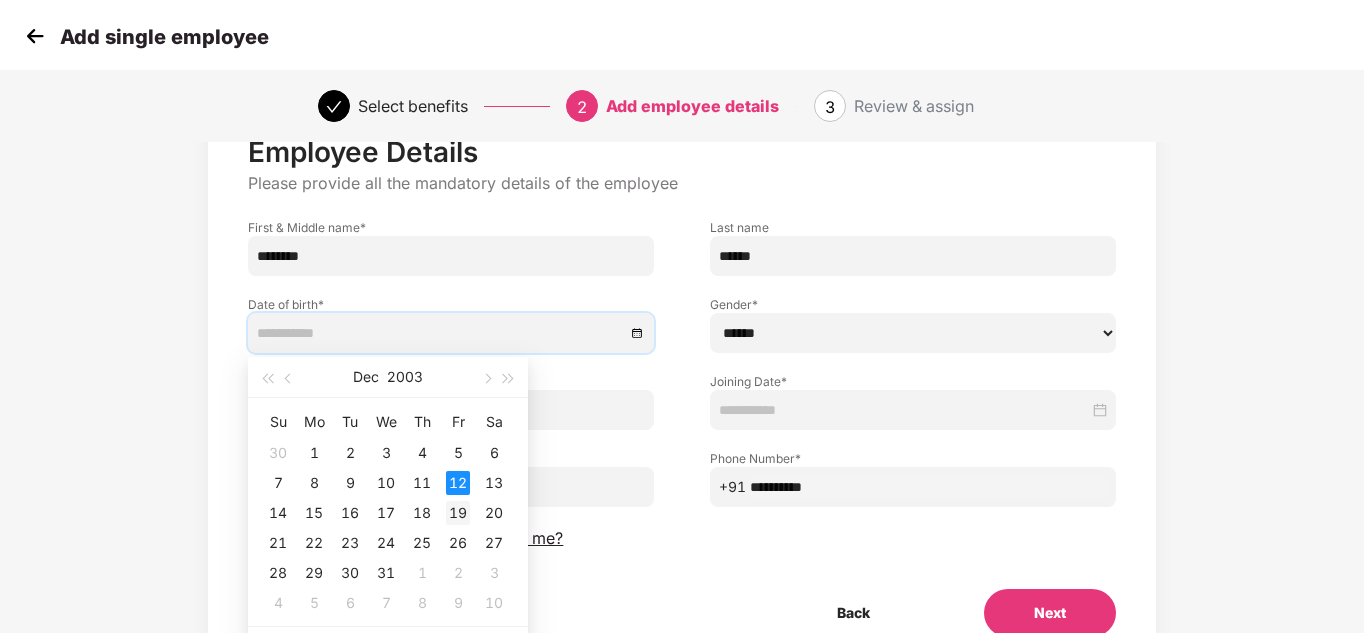 type on "**********" 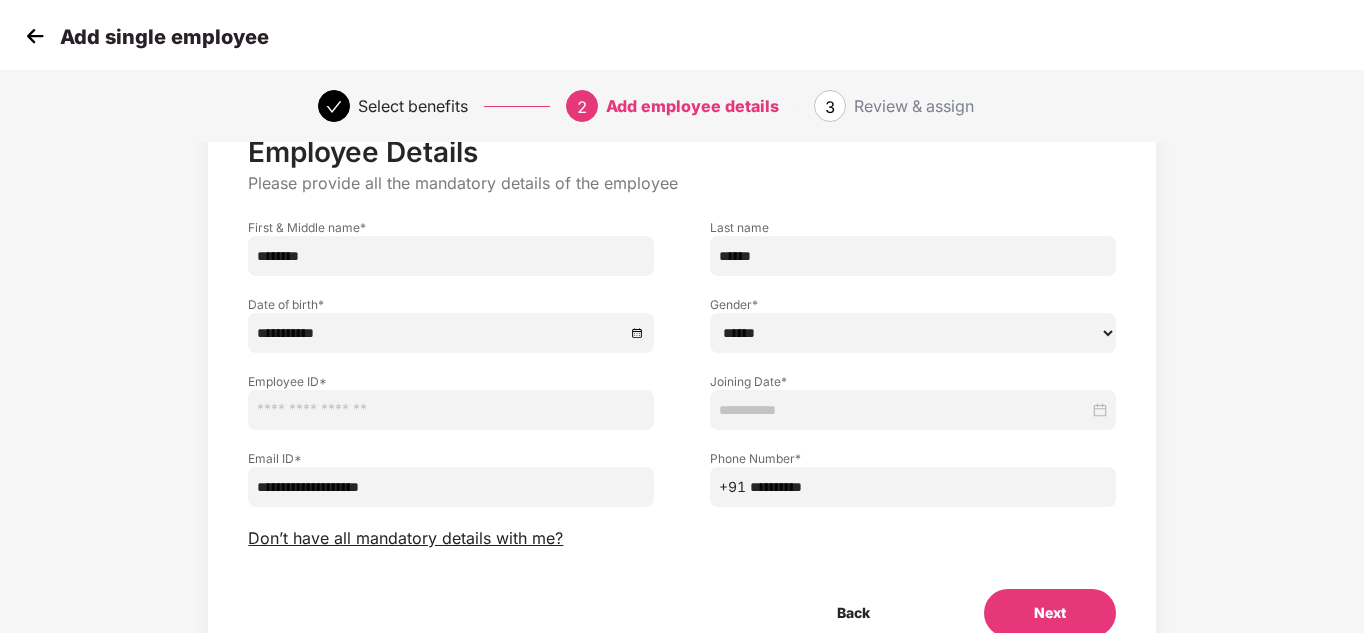 click on "****** **** ******" at bounding box center (913, 333) 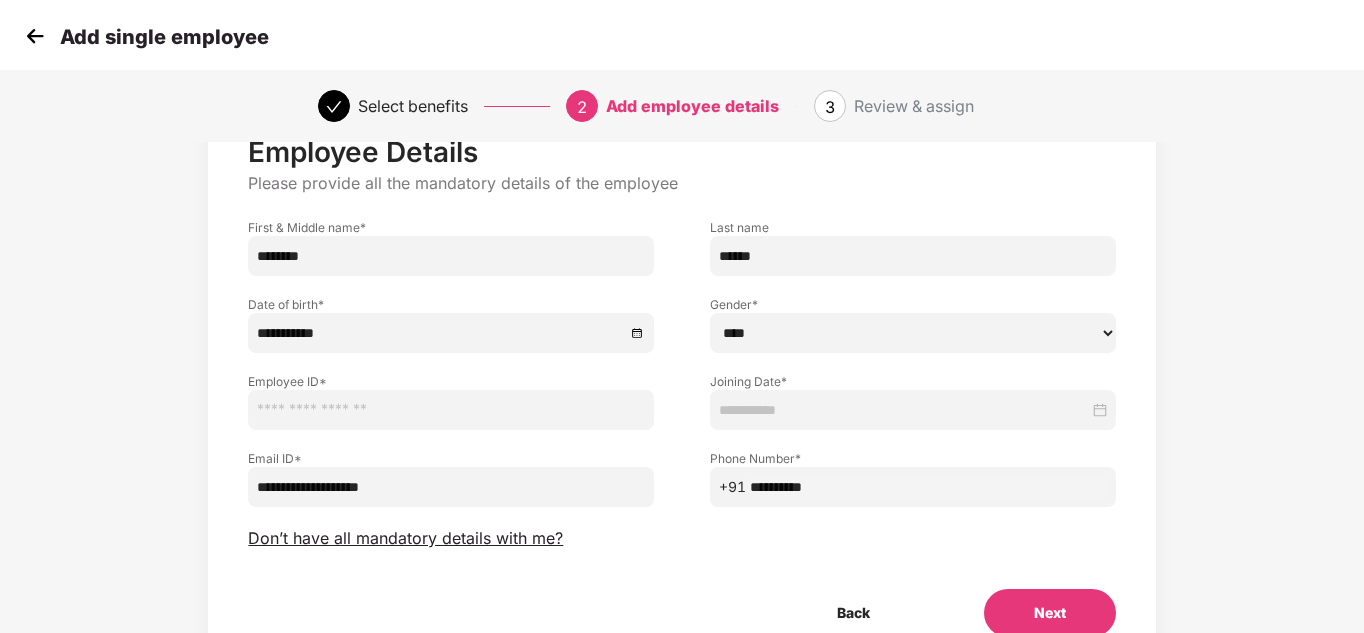 click on "****** **** ******" at bounding box center (913, 333) 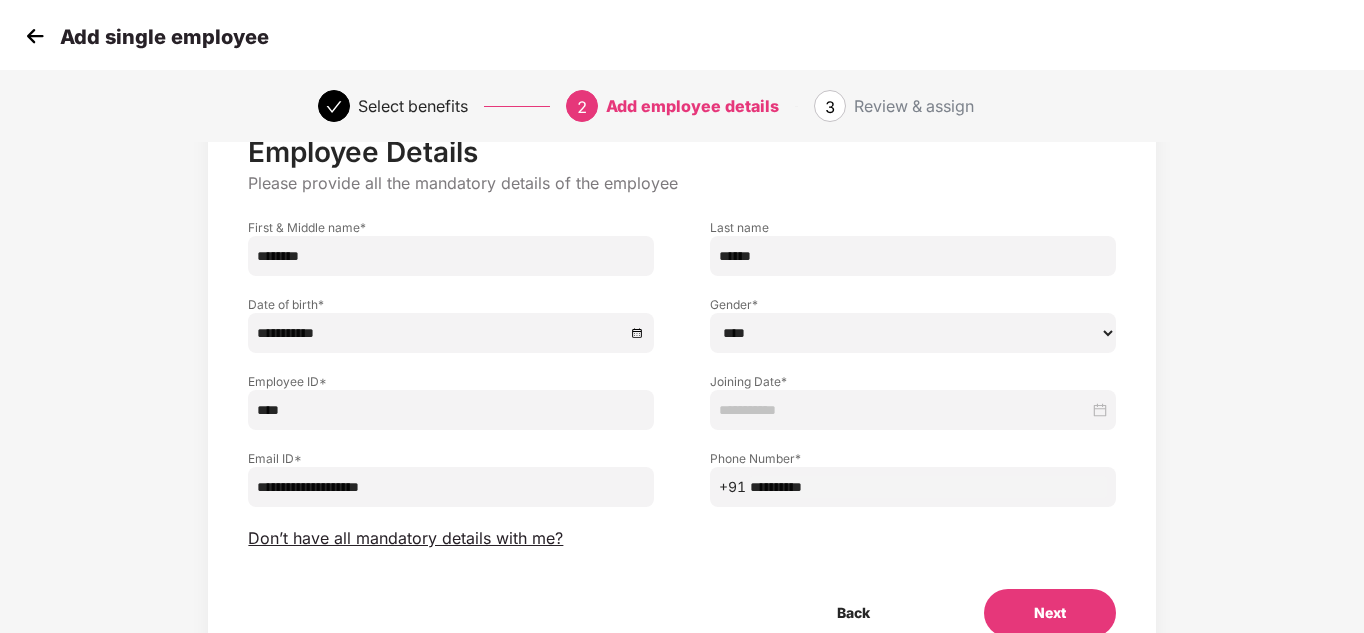 type on "****" 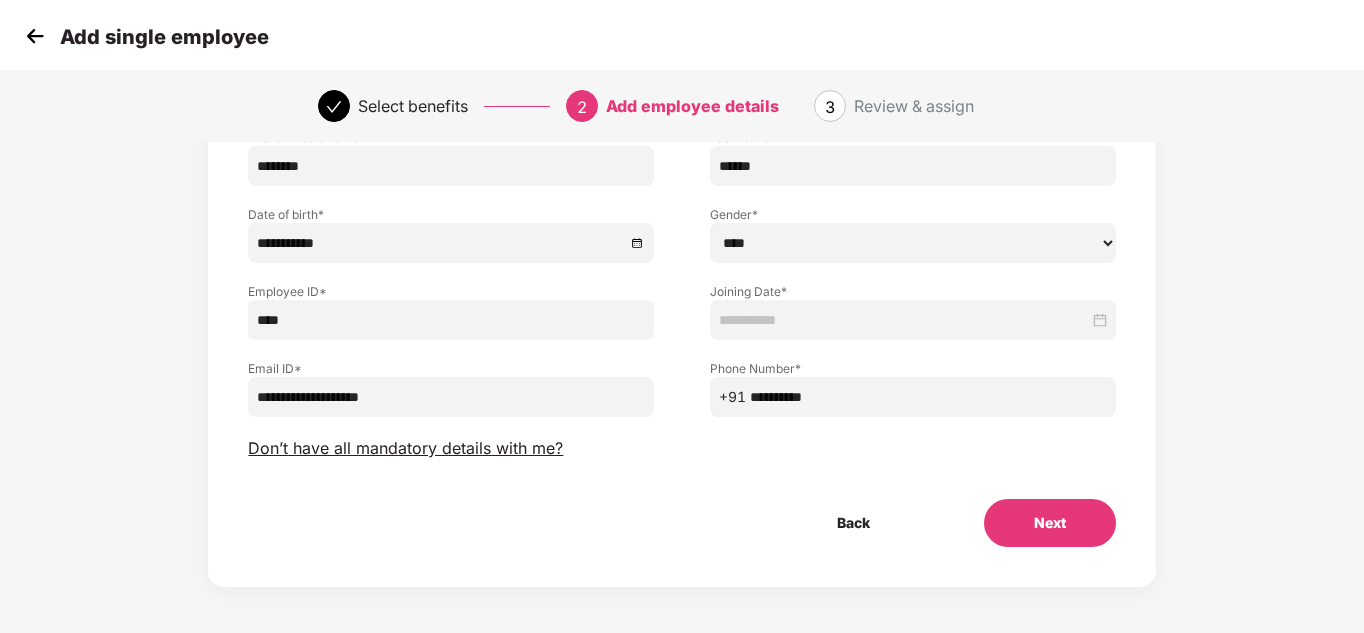 scroll, scrollTop: 166, scrollLeft: 0, axis: vertical 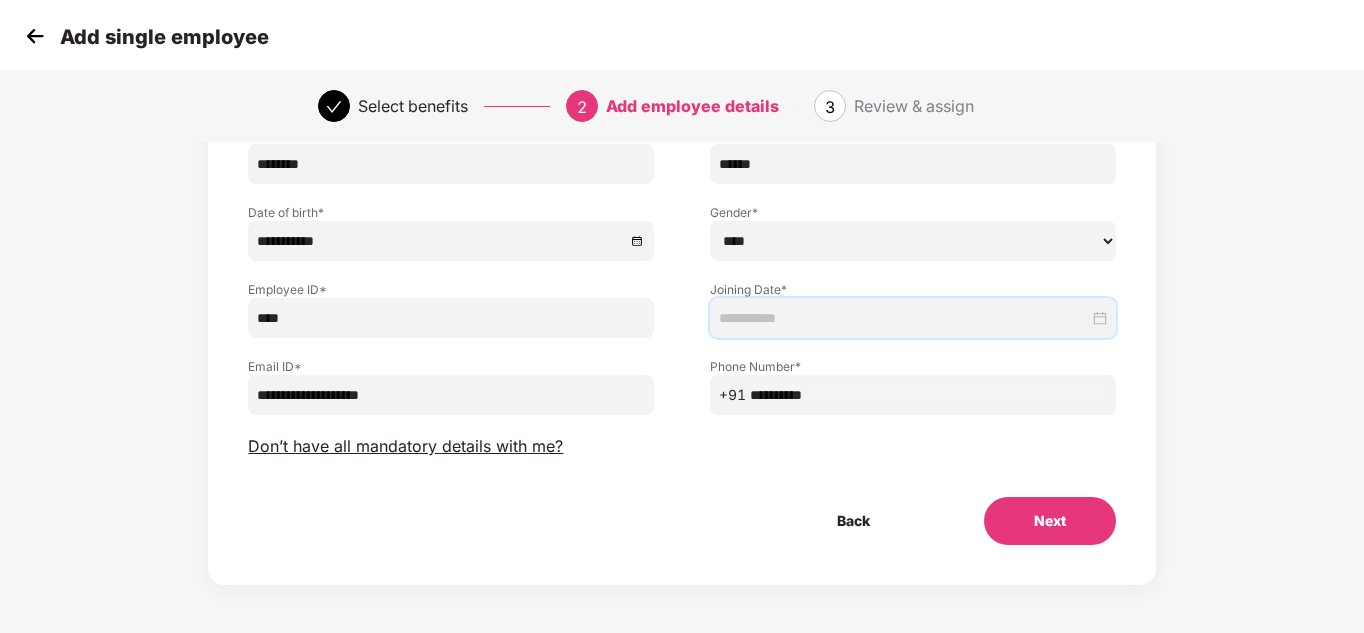 click at bounding box center [904, 318] 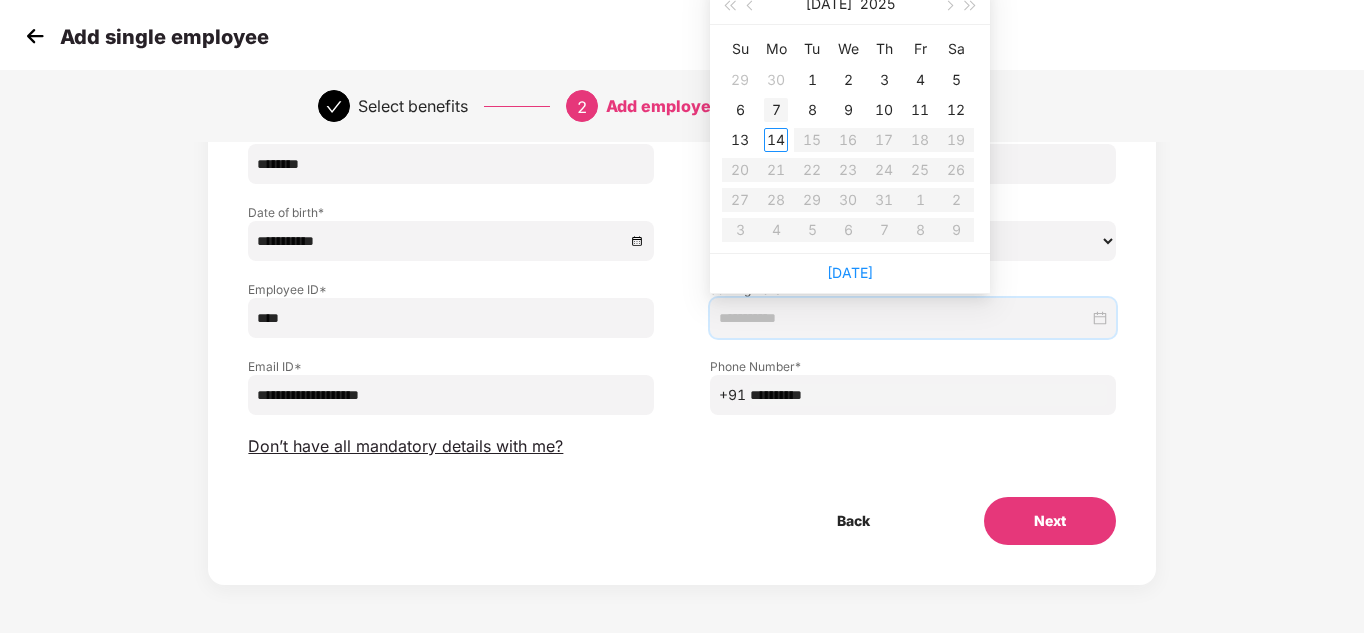 type on "**********" 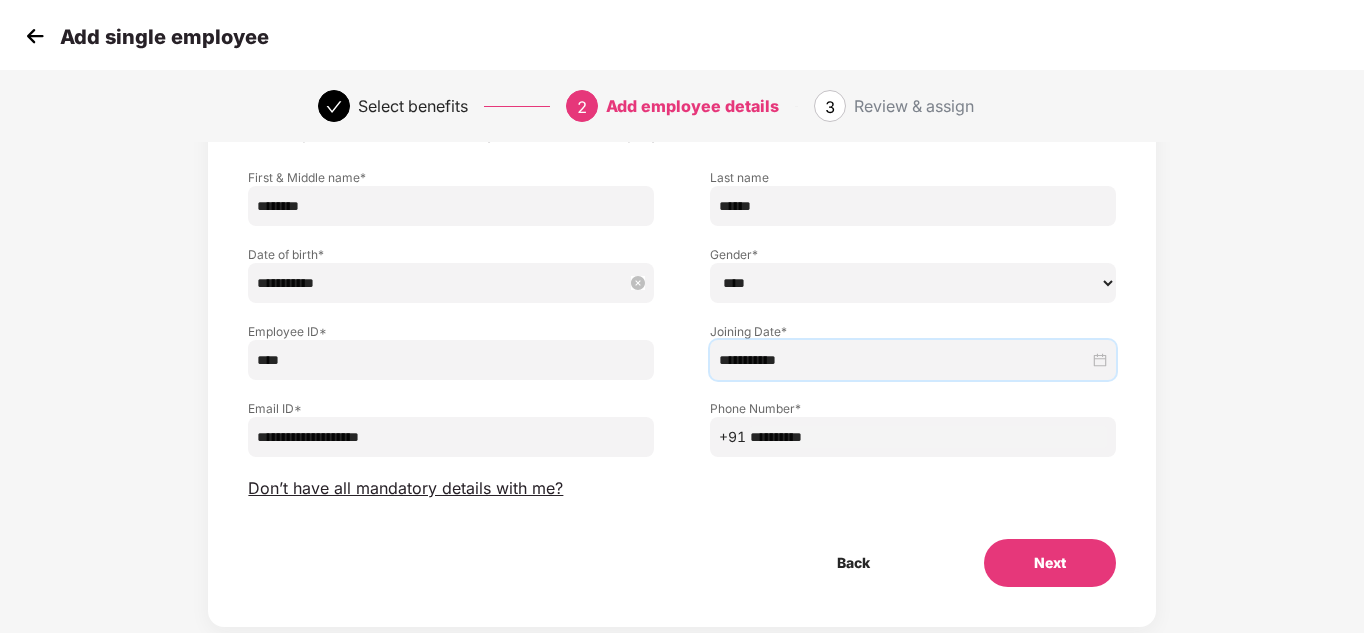 scroll, scrollTop: 120, scrollLeft: 2, axis: both 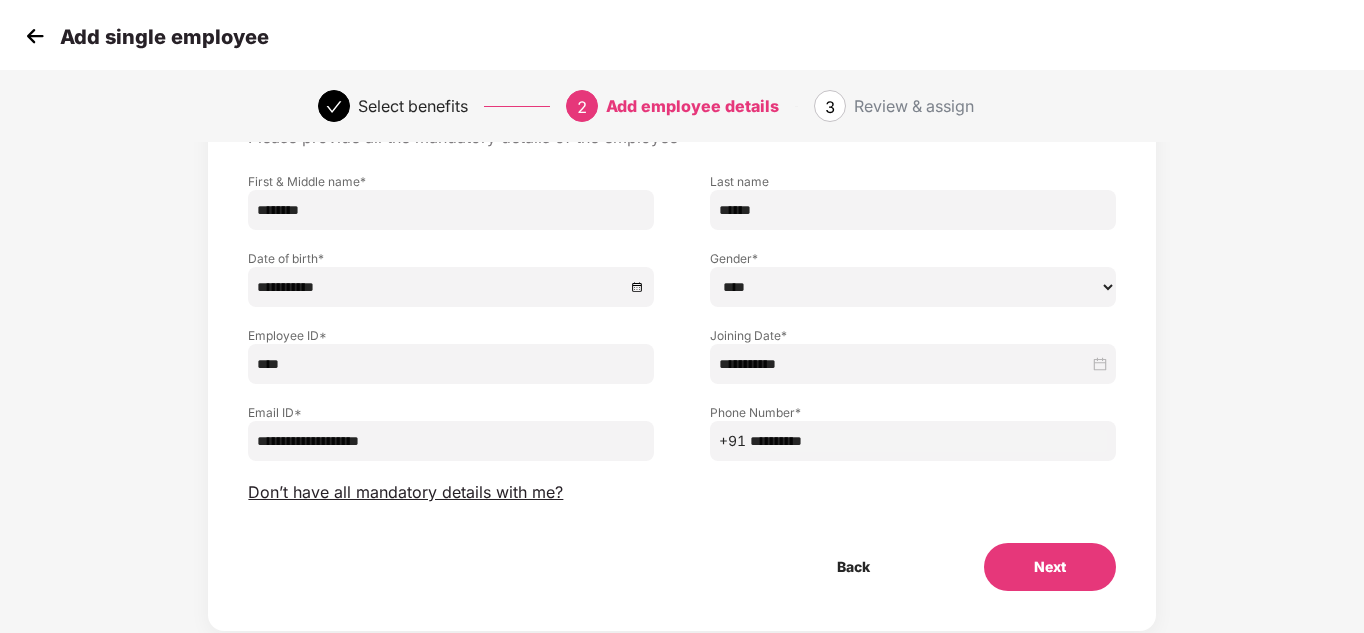 click on "Next" at bounding box center [1050, 567] 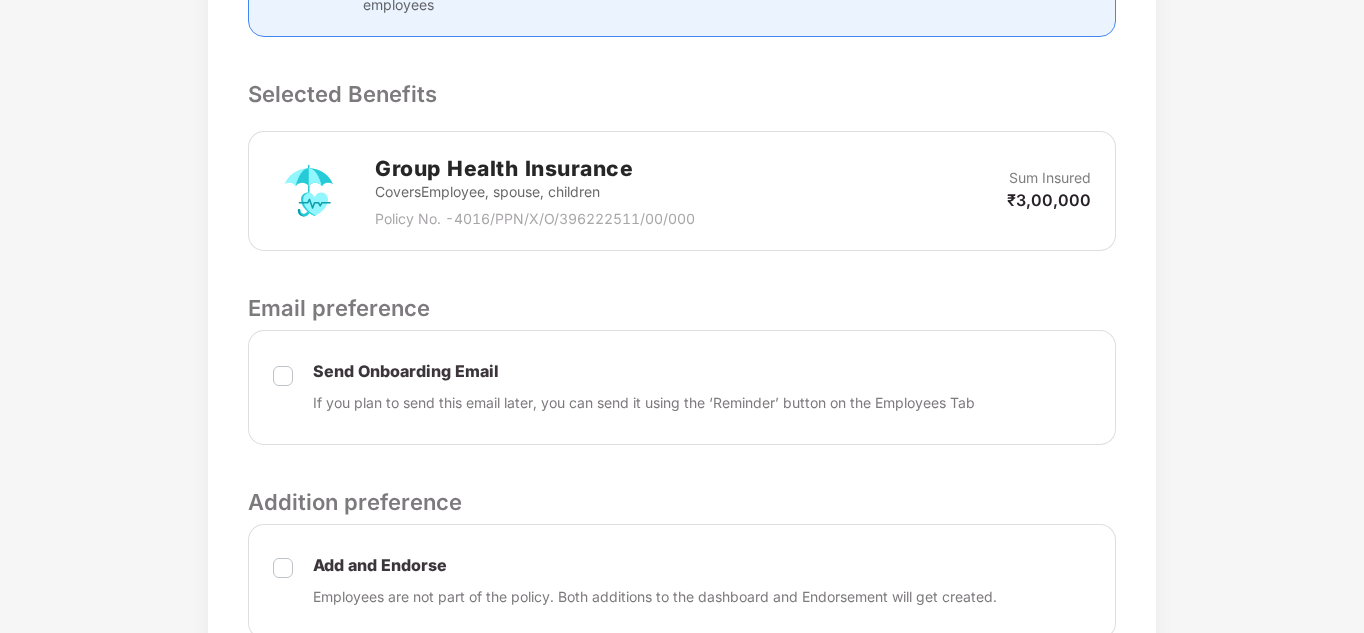 scroll, scrollTop: 808, scrollLeft: 2, axis: both 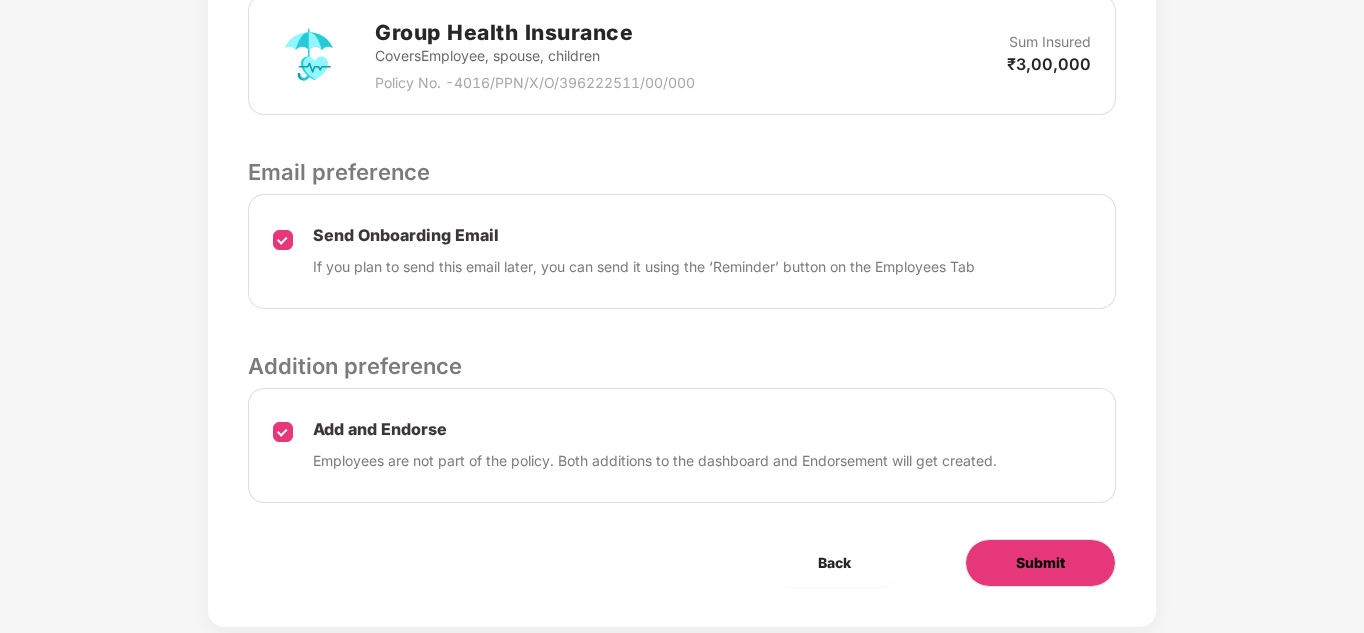 click on "Submit" at bounding box center (1040, 563) 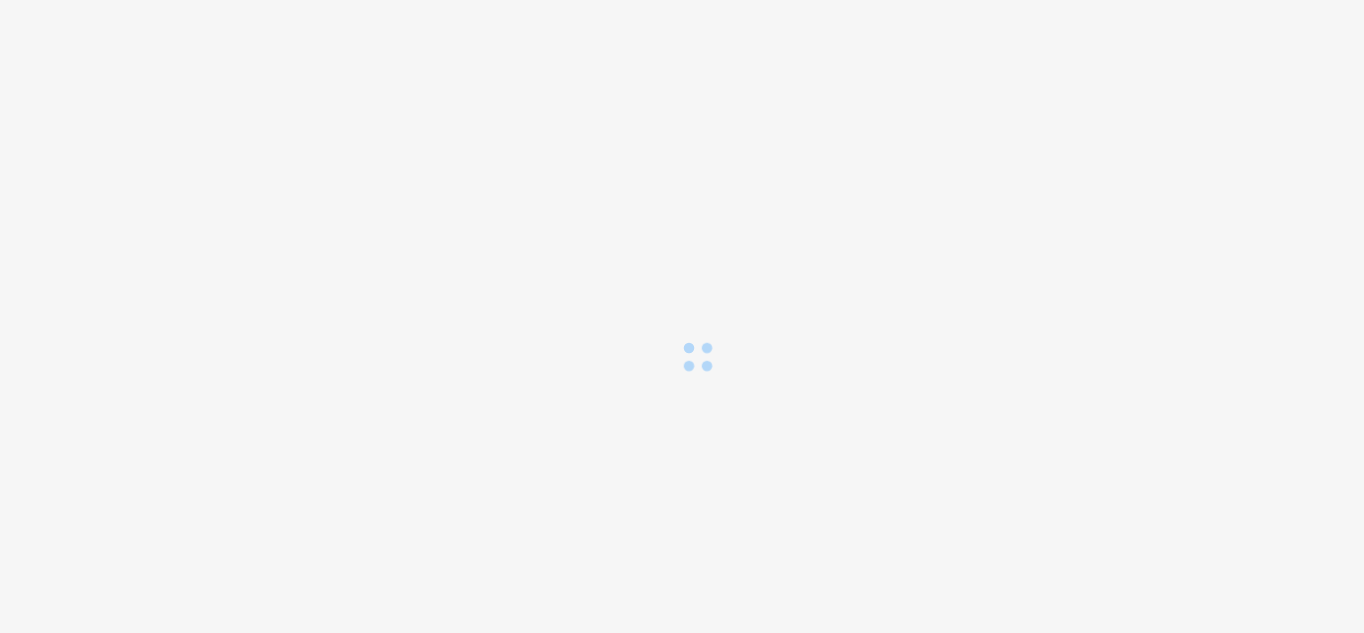 scroll, scrollTop: 0, scrollLeft: 0, axis: both 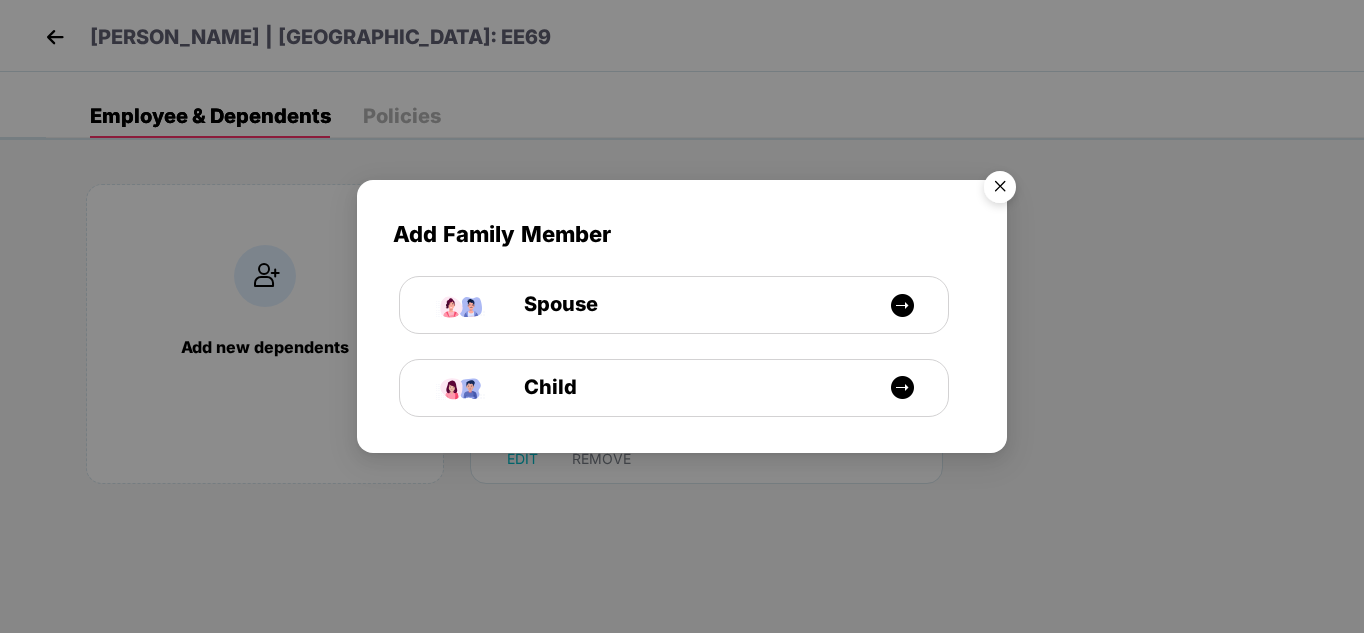 click at bounding box center [1000, 190] 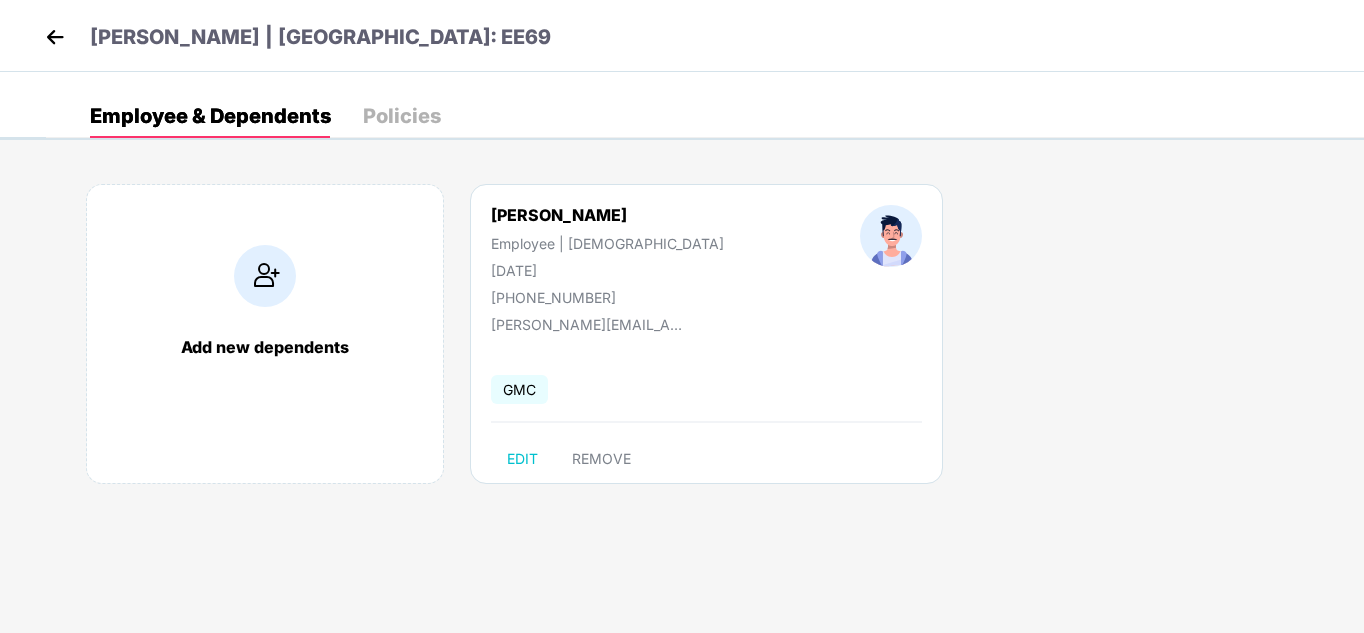 click at bounding box center (55, 37) 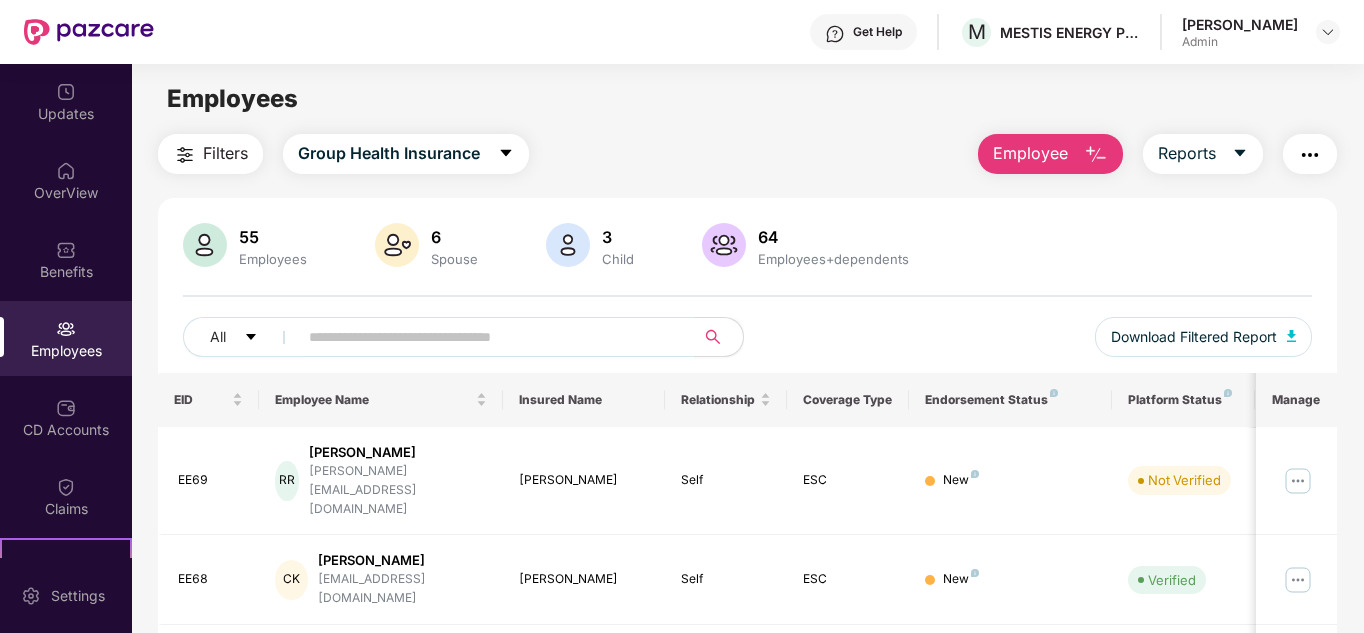 click on "Employee" at bounding box center [1050, 154] 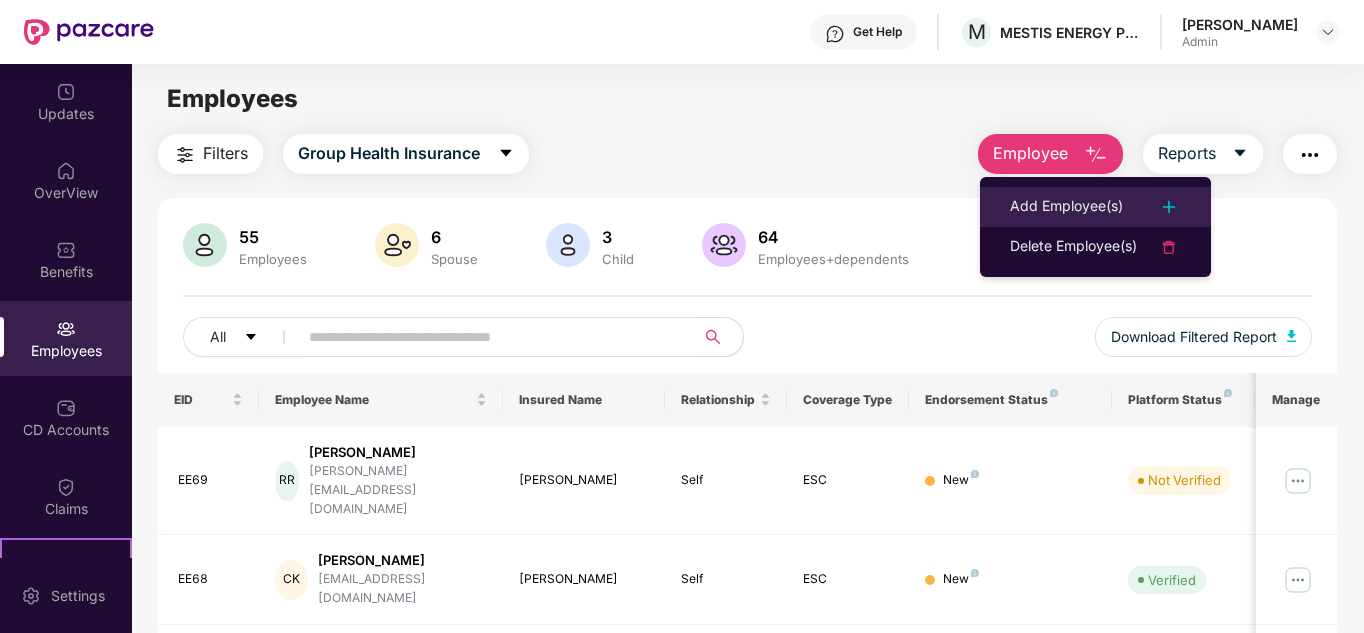 click on "Add Employee(s)" at bounding box center [1066, 207] 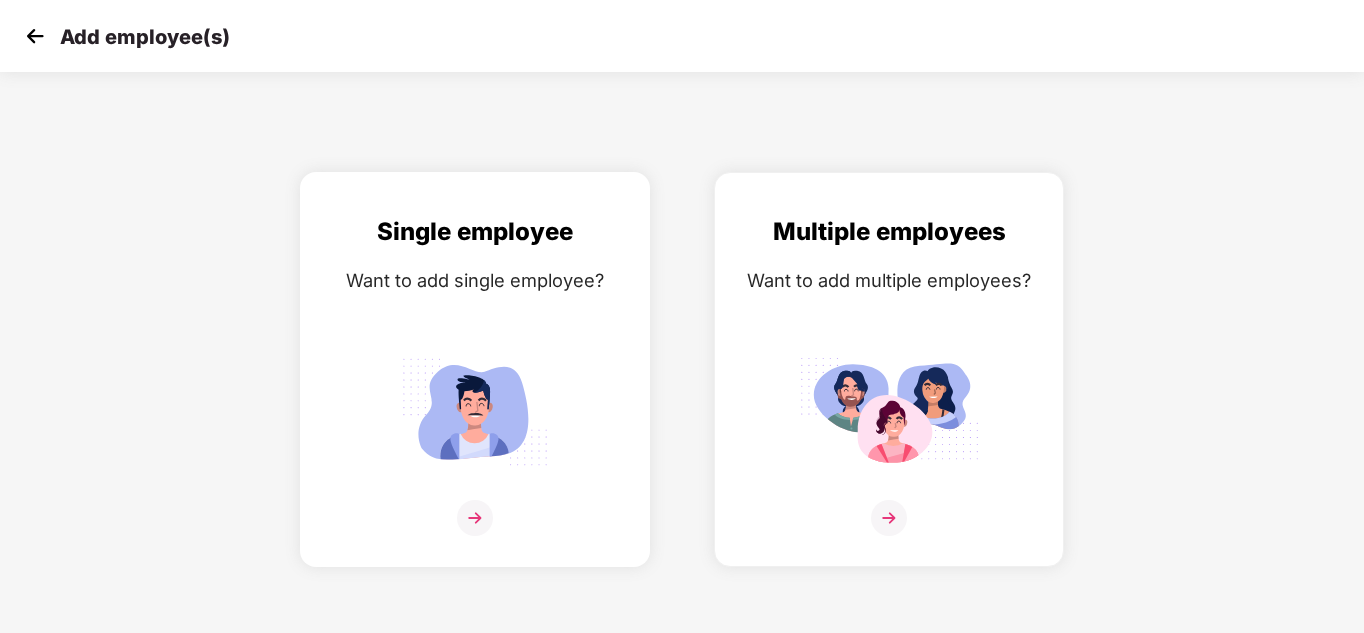 click at bounding box center (475, 411) 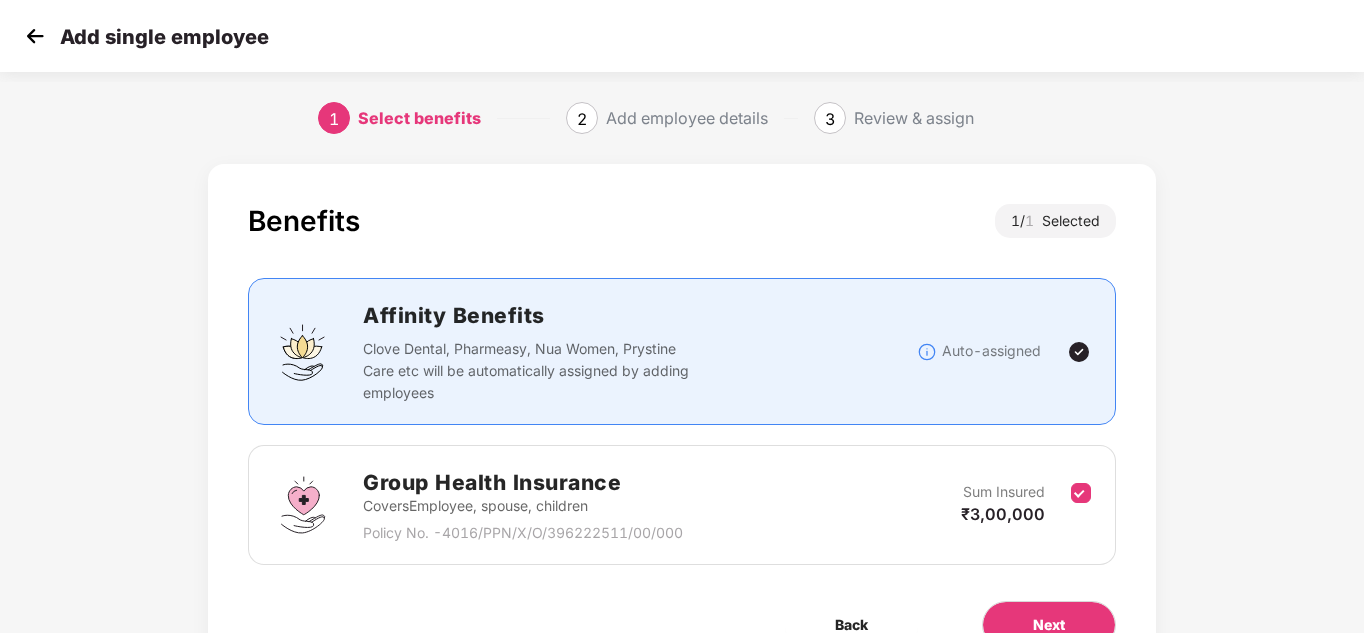 scroll, scrollTop: 106, scrollLeft: 0, axis: vertical 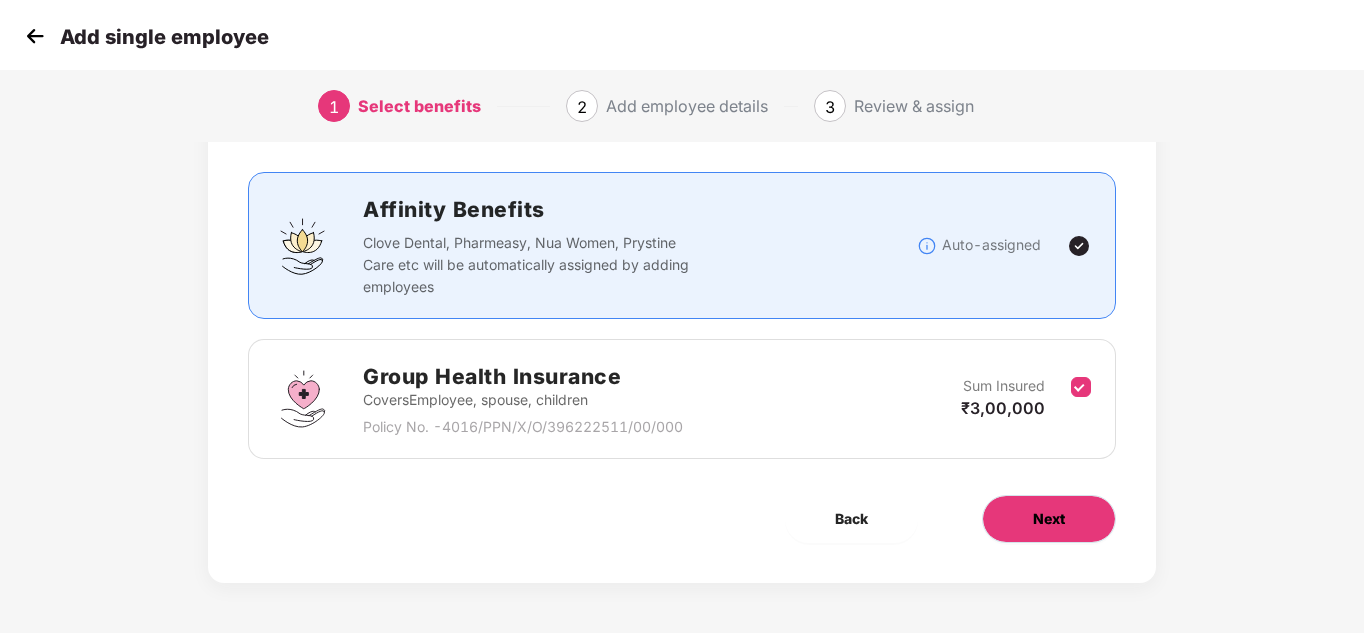 click on "Next" at bounding box center [1049, 519] 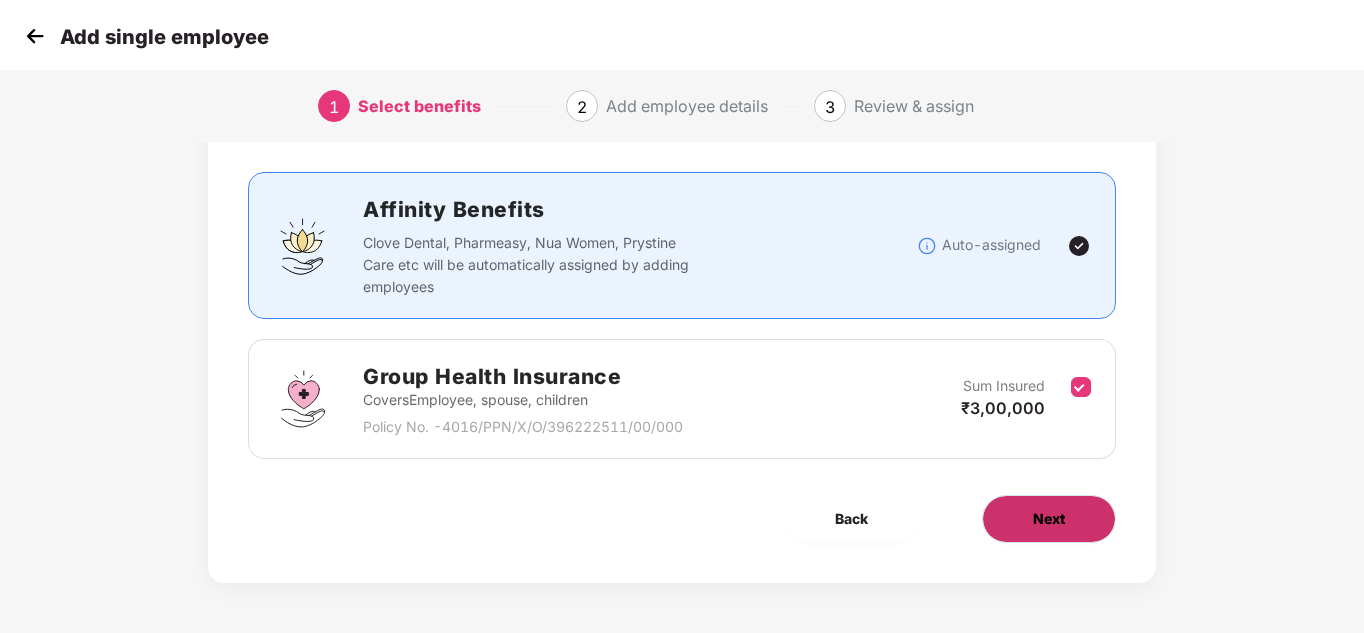 scroll, scrollTop: 0, scrollLeft: 0, axis: both 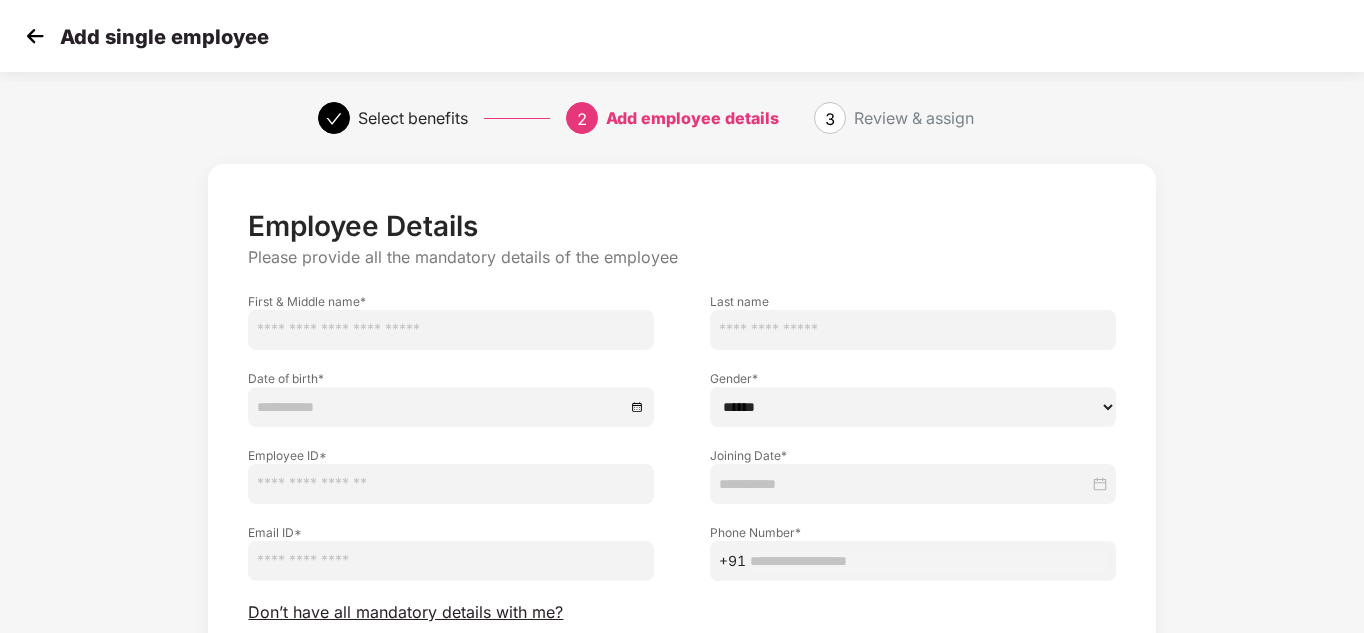 click at bounding box center (451, 330) 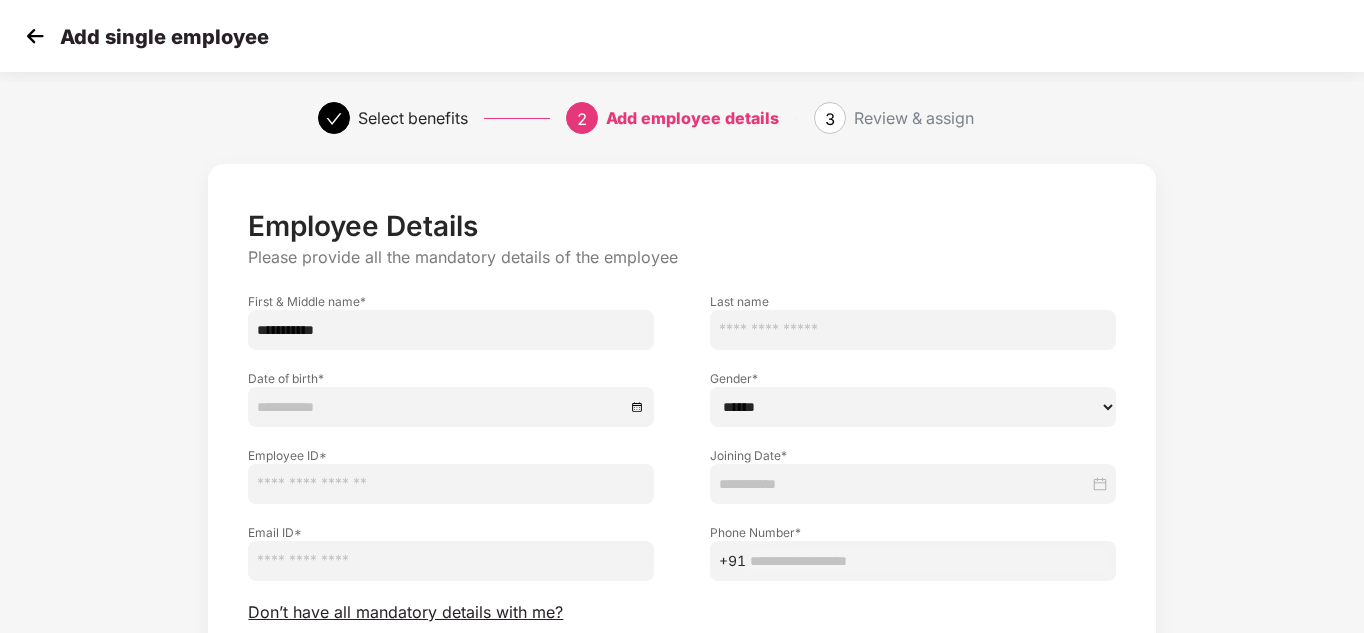 drag, startPoint x: 342, startPoint y: 336, endPoint x: 291, endPoint y: 334, distance: 51.0392 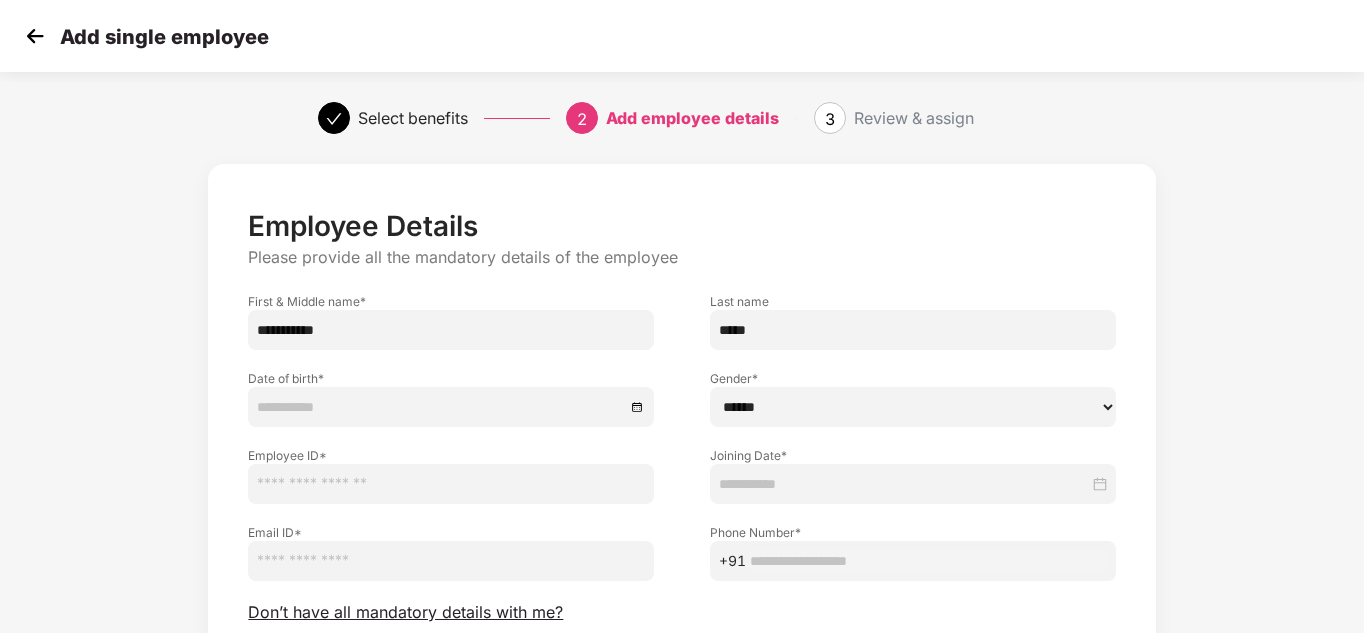 type on "*****" 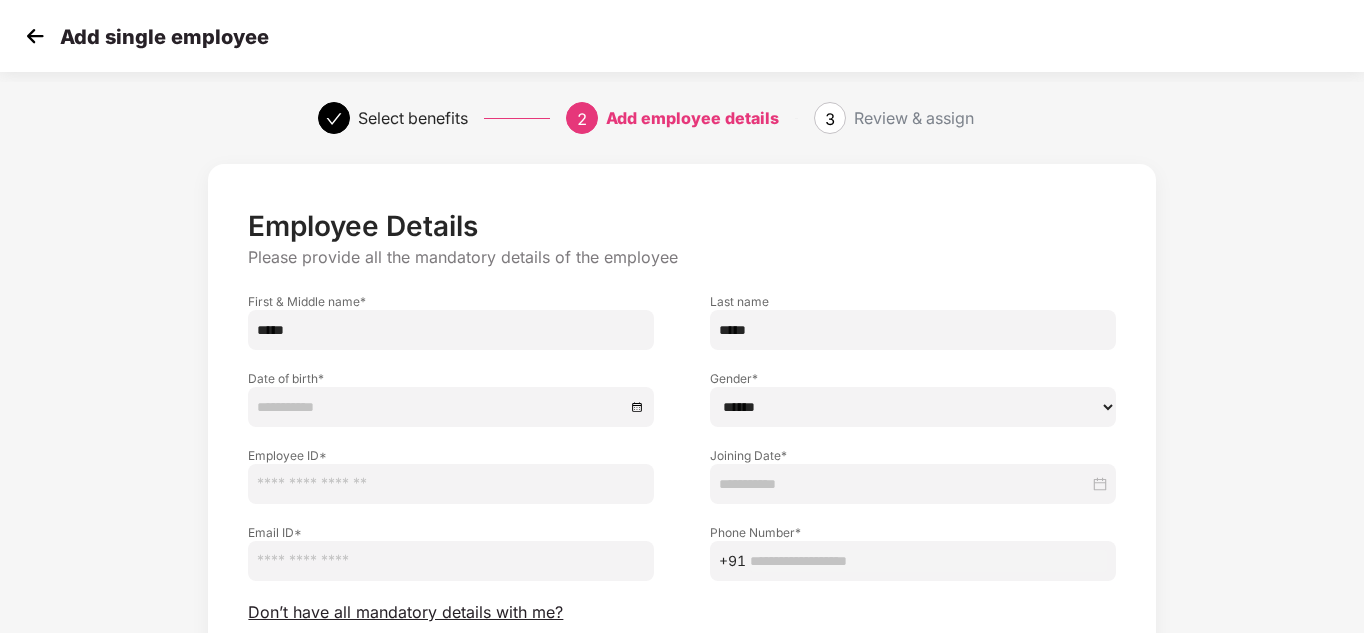 type on "*****" 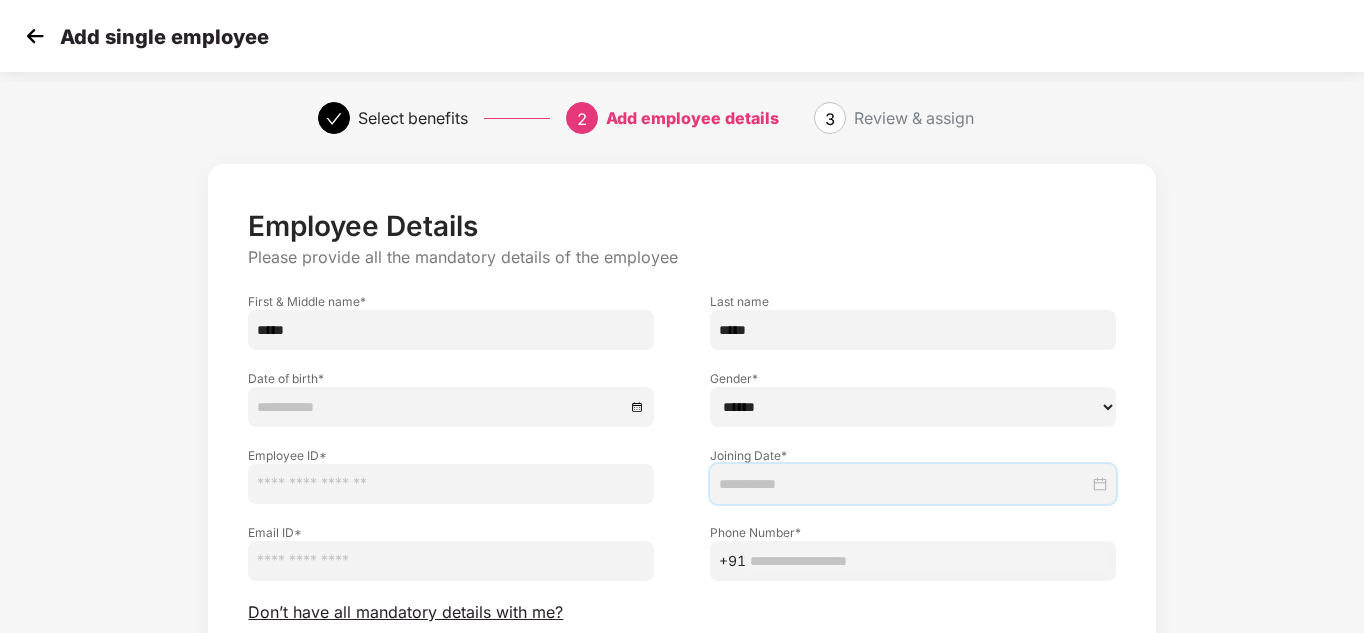 click at bounding box center (904, 484) 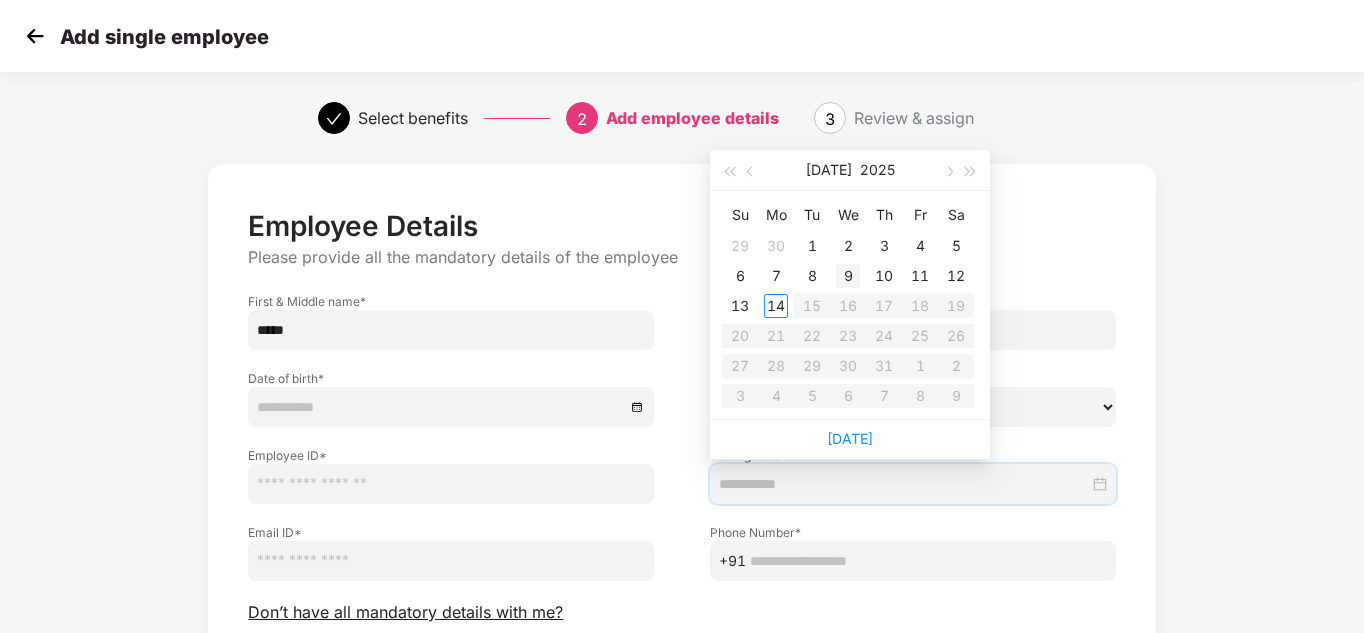 type on "**********" 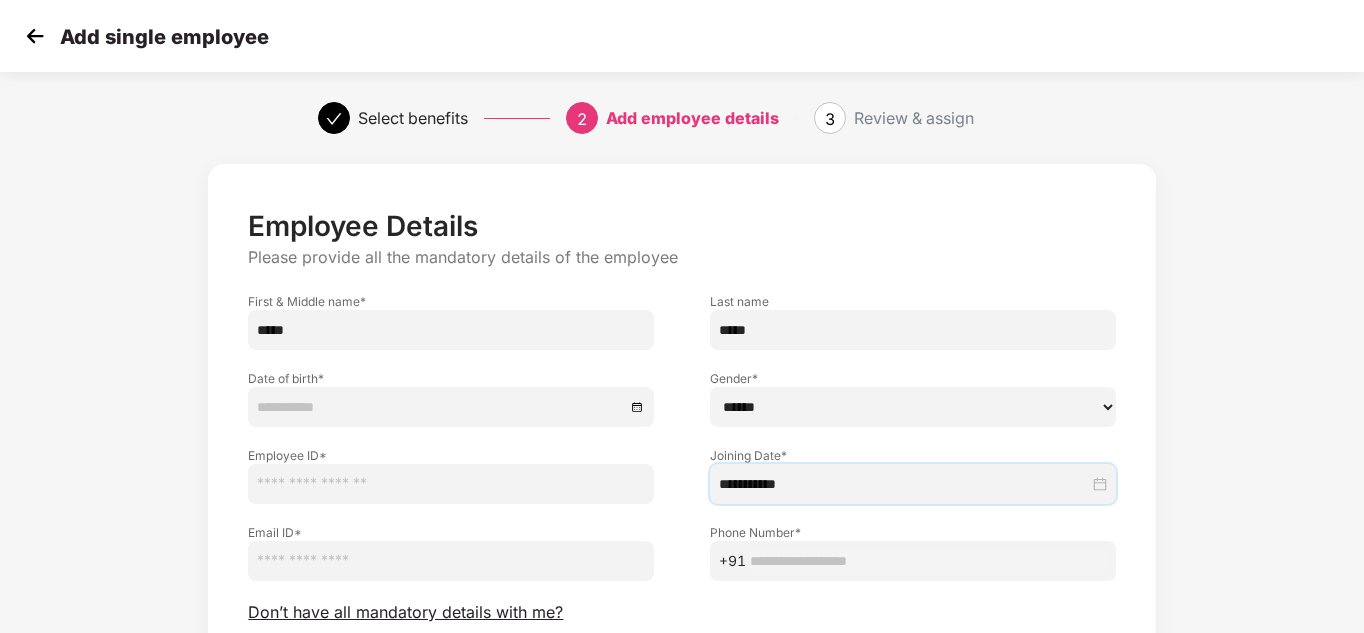 scroll, scrollTop: 106, scrollLeft: 0, axis: vertical 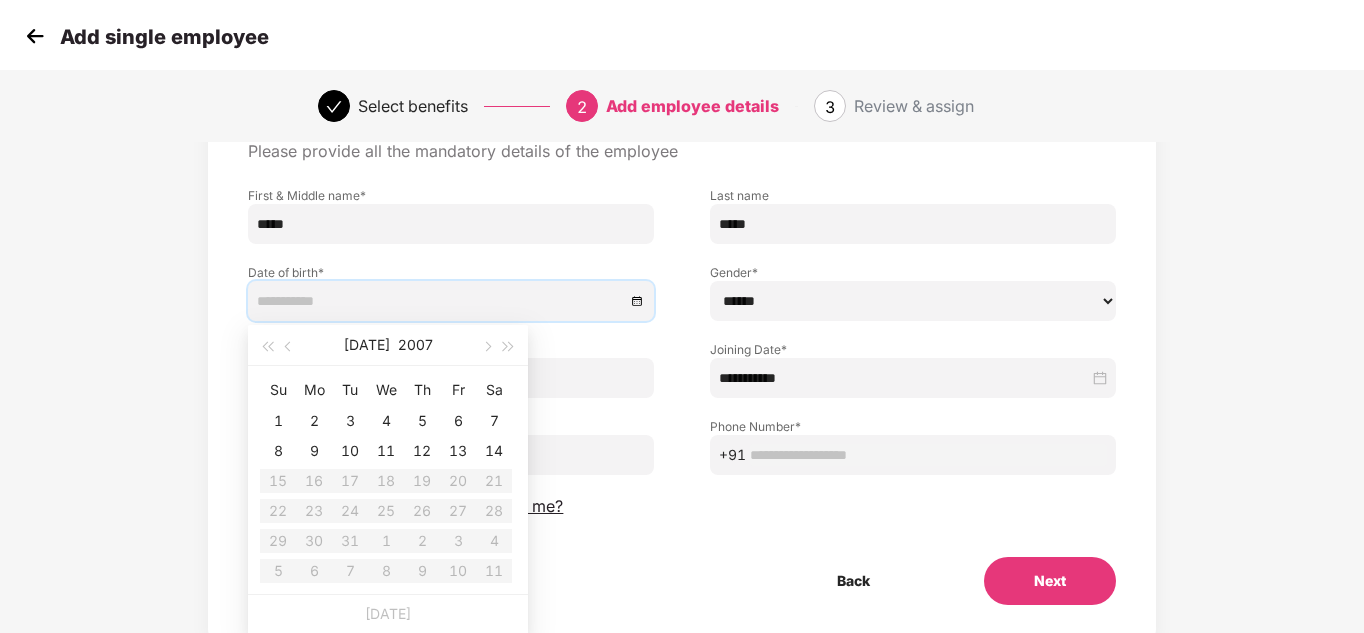 click at bounding box center (441, 301) 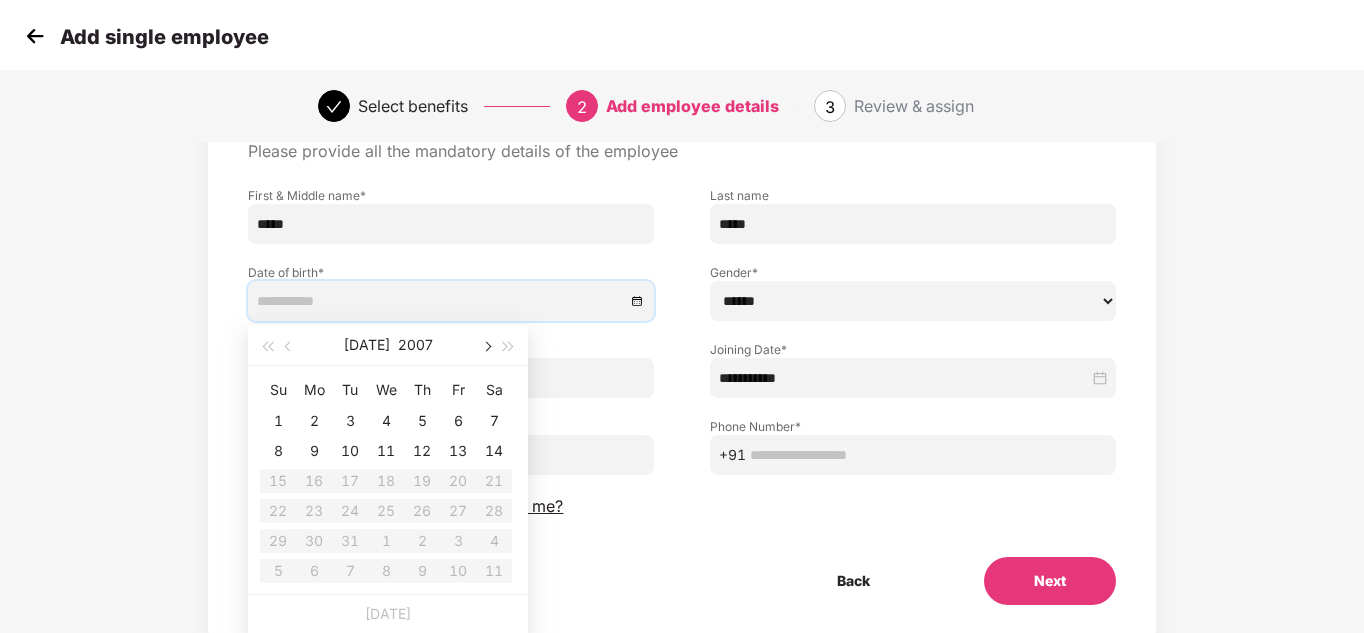 click at bounding box center (486, 345) 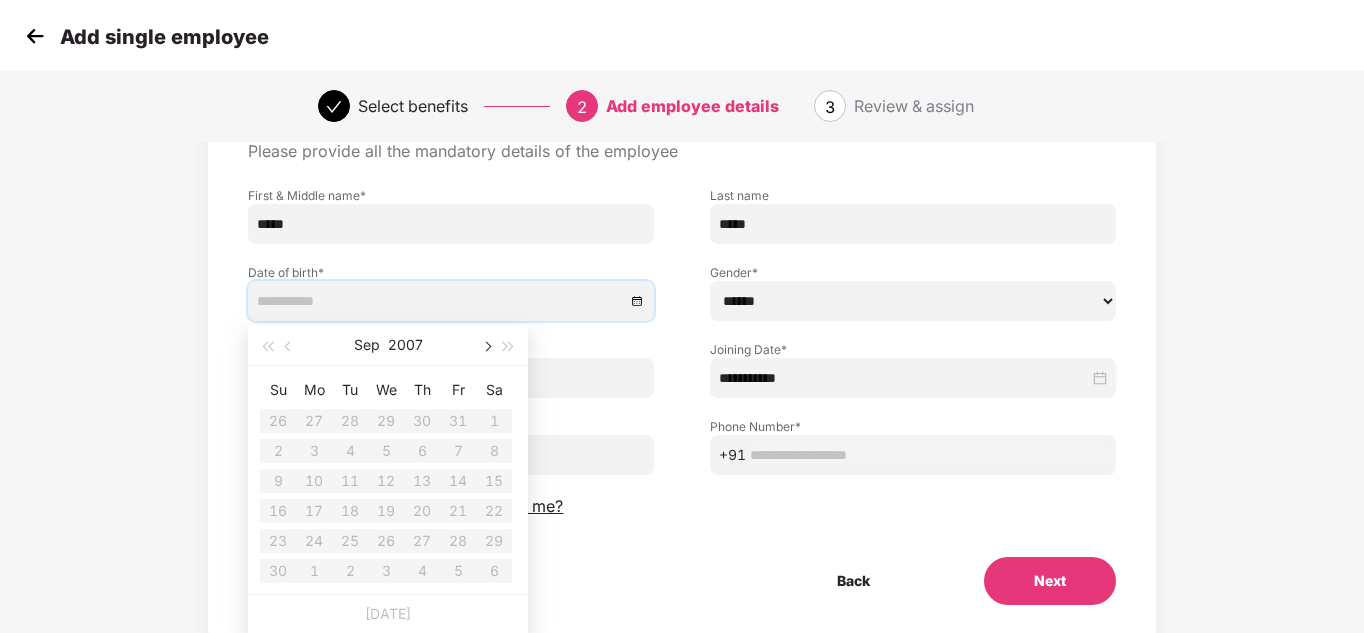 click at bounding box center [486, 345] 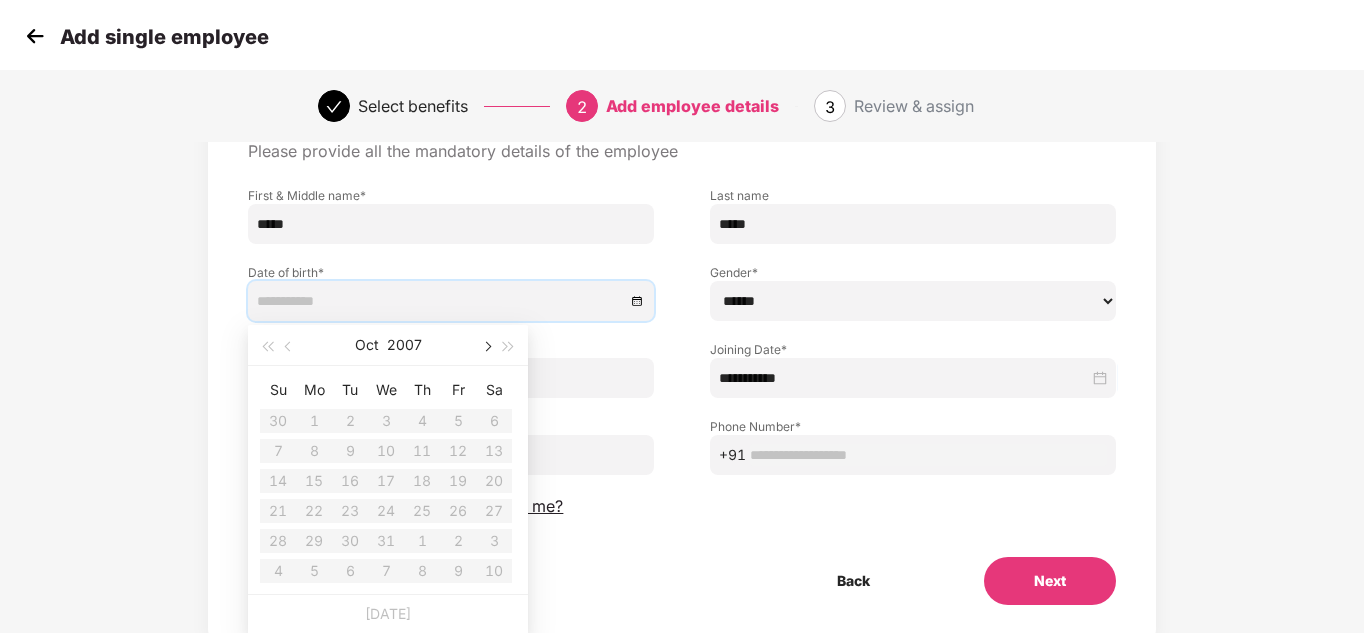 click at bounding box center [486, 345] 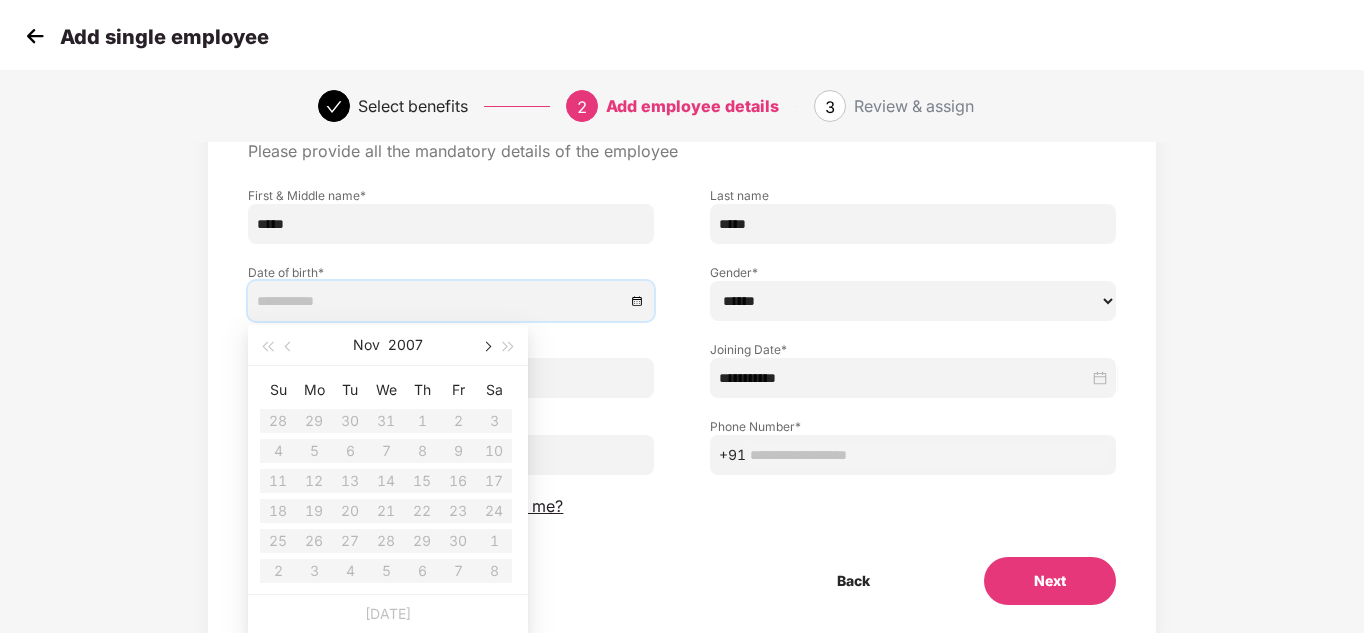click at bounding box center [486, 345] 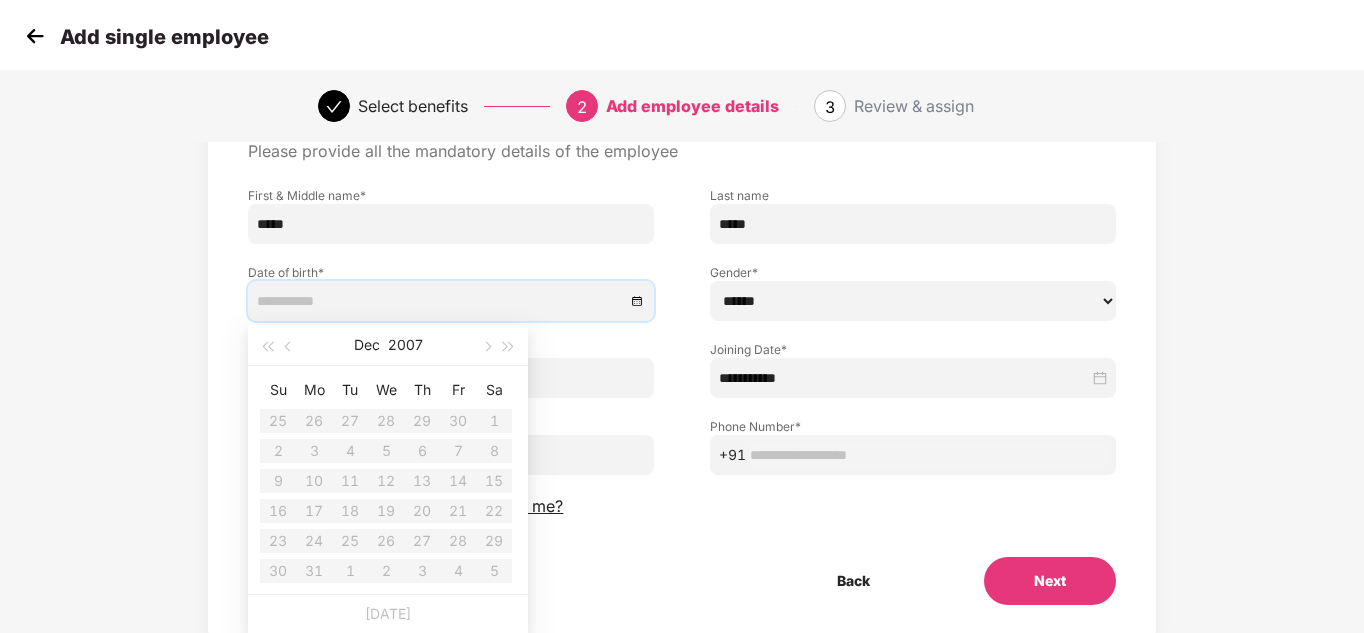 click on "Su Mo Tu We Th Fr Sa 25 26 27 28 29 30 1 2 3 4 5 6 7 8 9 10 11 12 13 14 15 16 17 18 19 20 21 22 23 24 25 26 27 28 29 30 31 1 2 3 4 5" at bounding box center (386, 480) 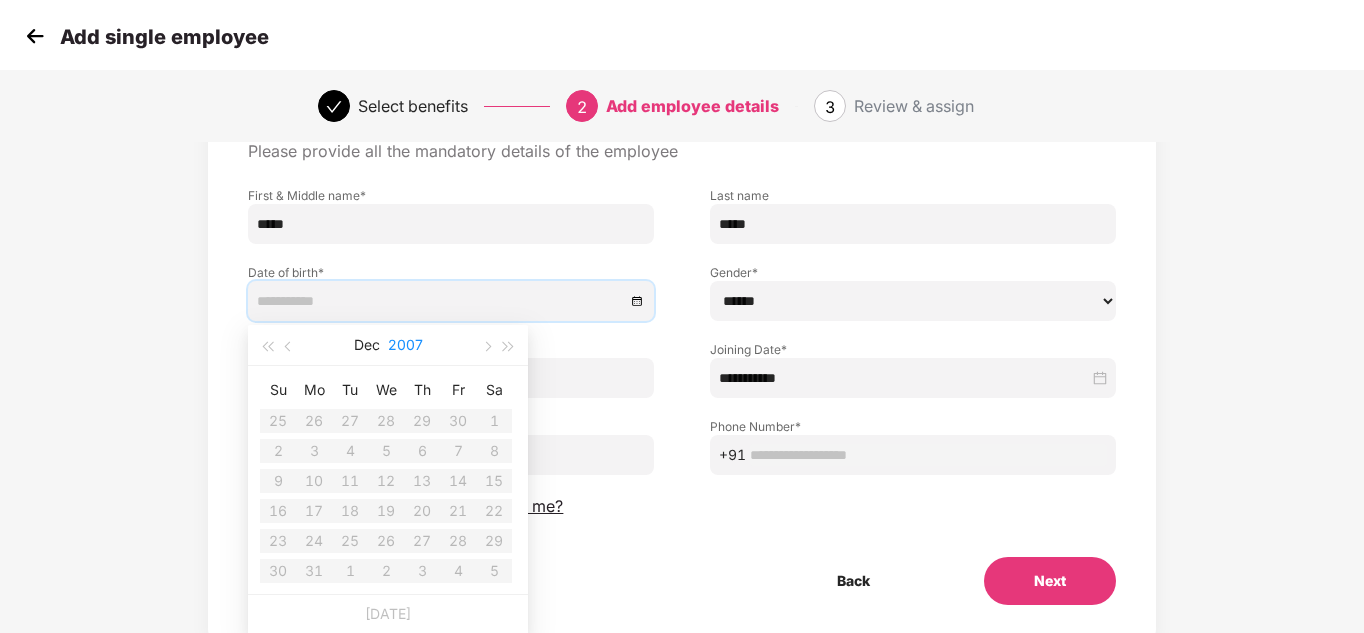 click on "2007" at bounding box center [405, 345] 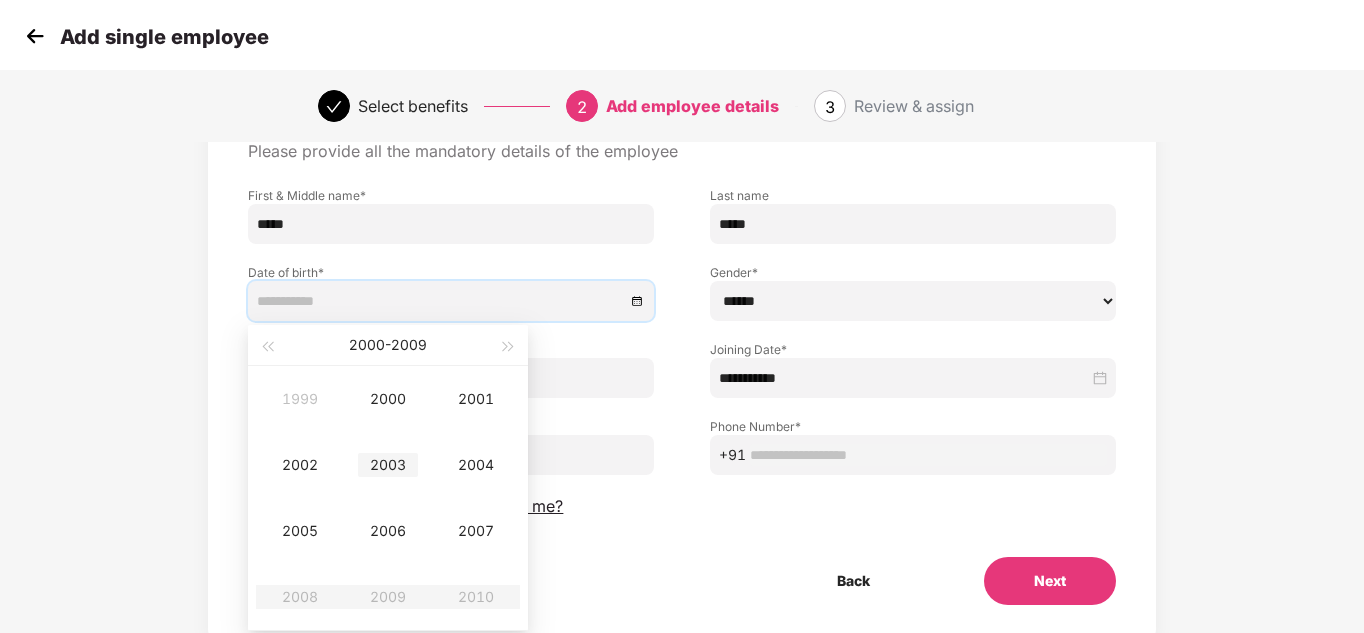 type on "**********" 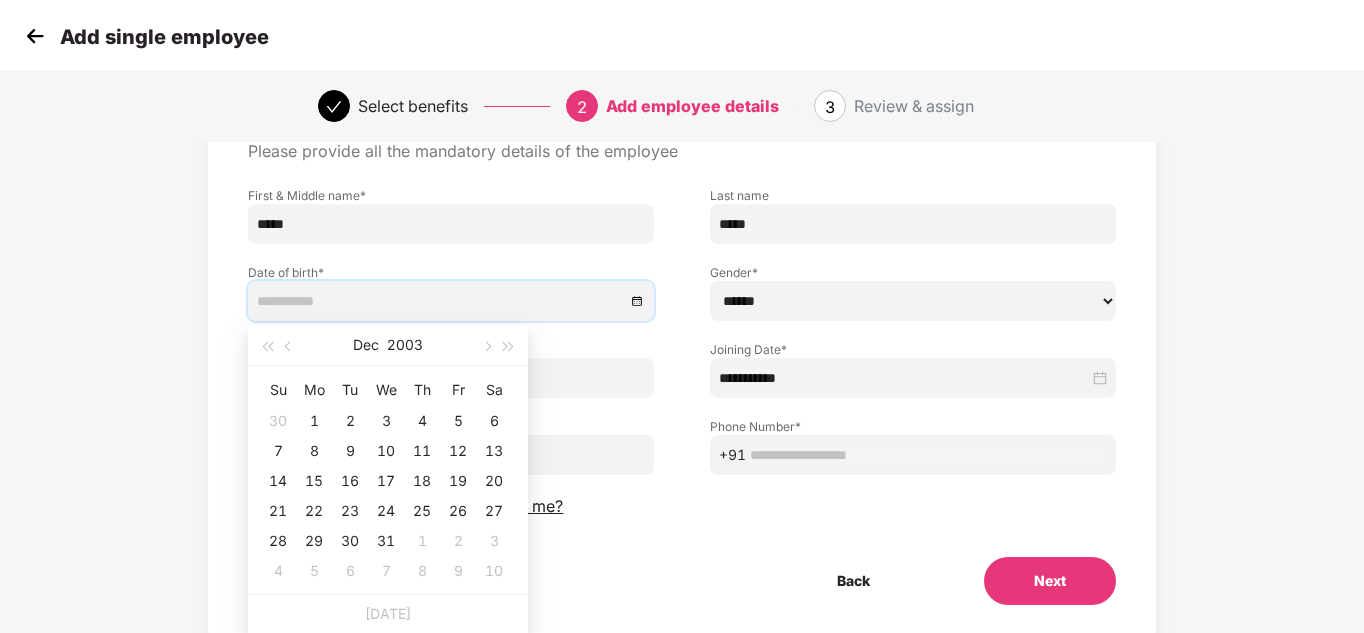 type on "**********" 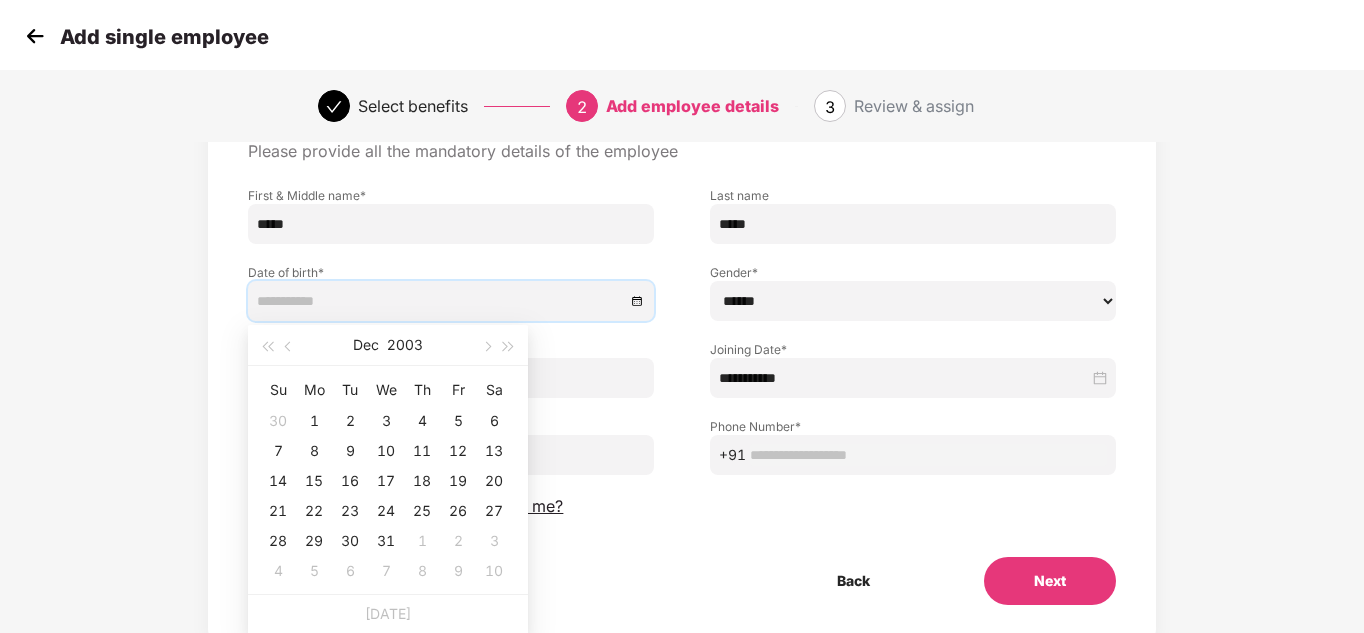 type on "**********" 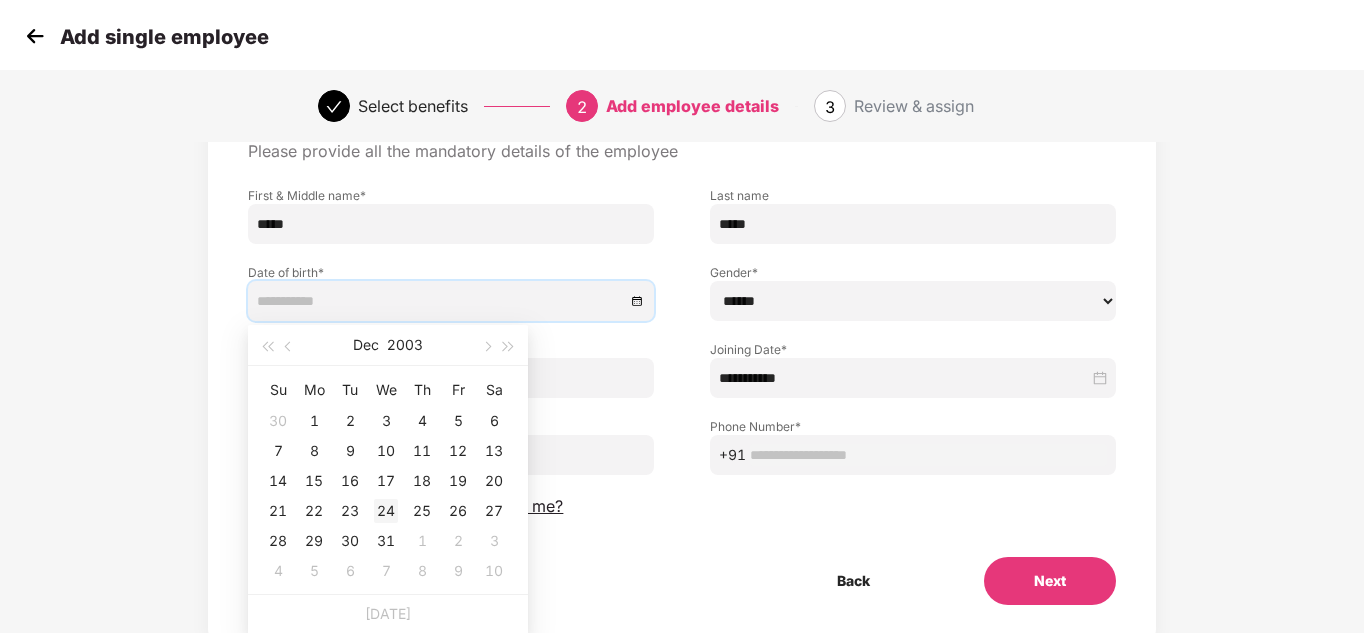 type on "**********" 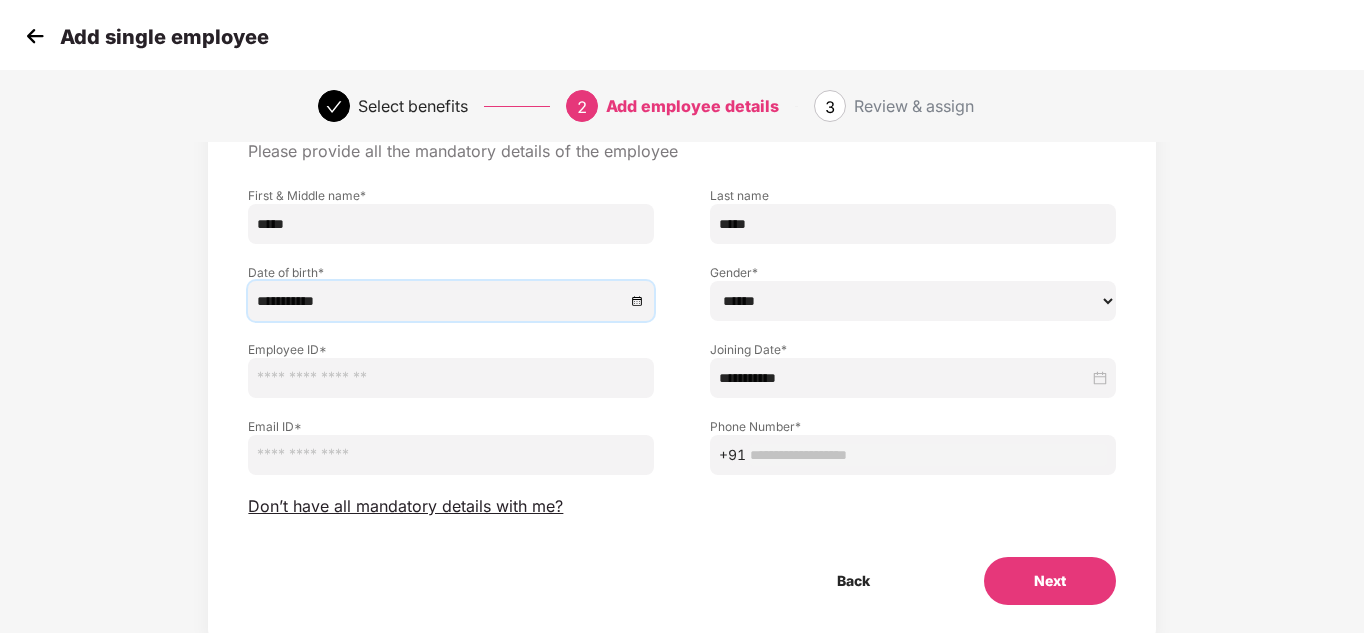 click at bounding box center [451, 378] 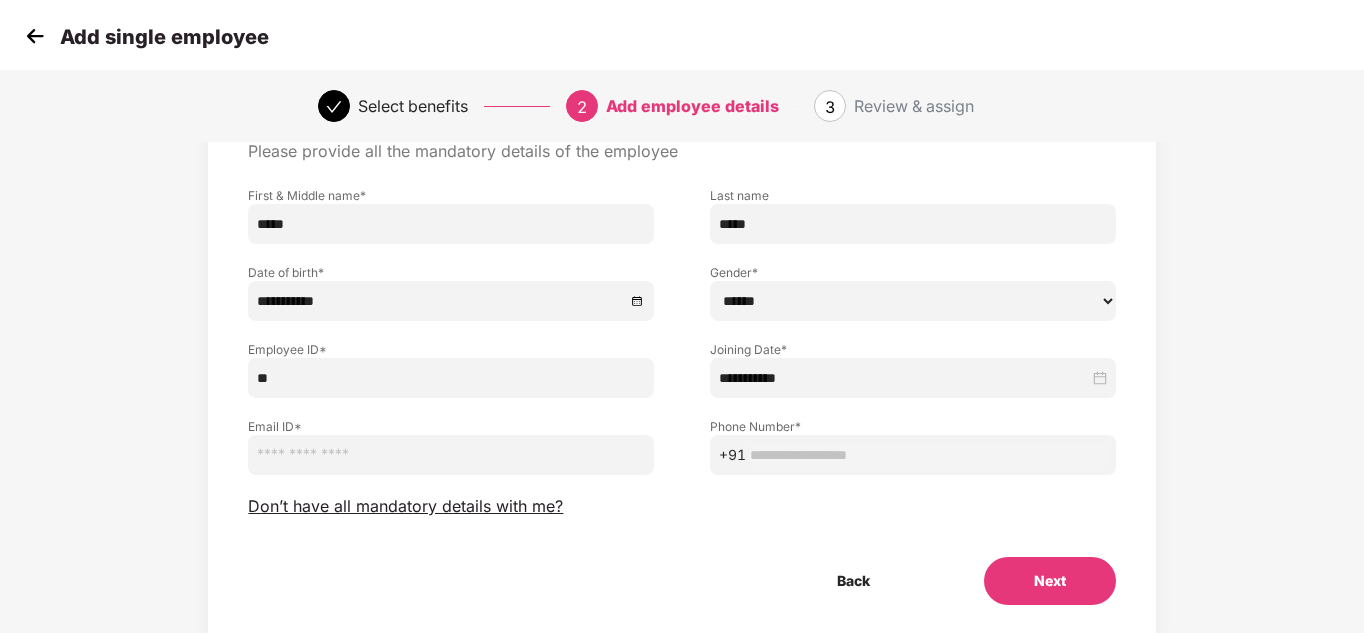 type on "*" 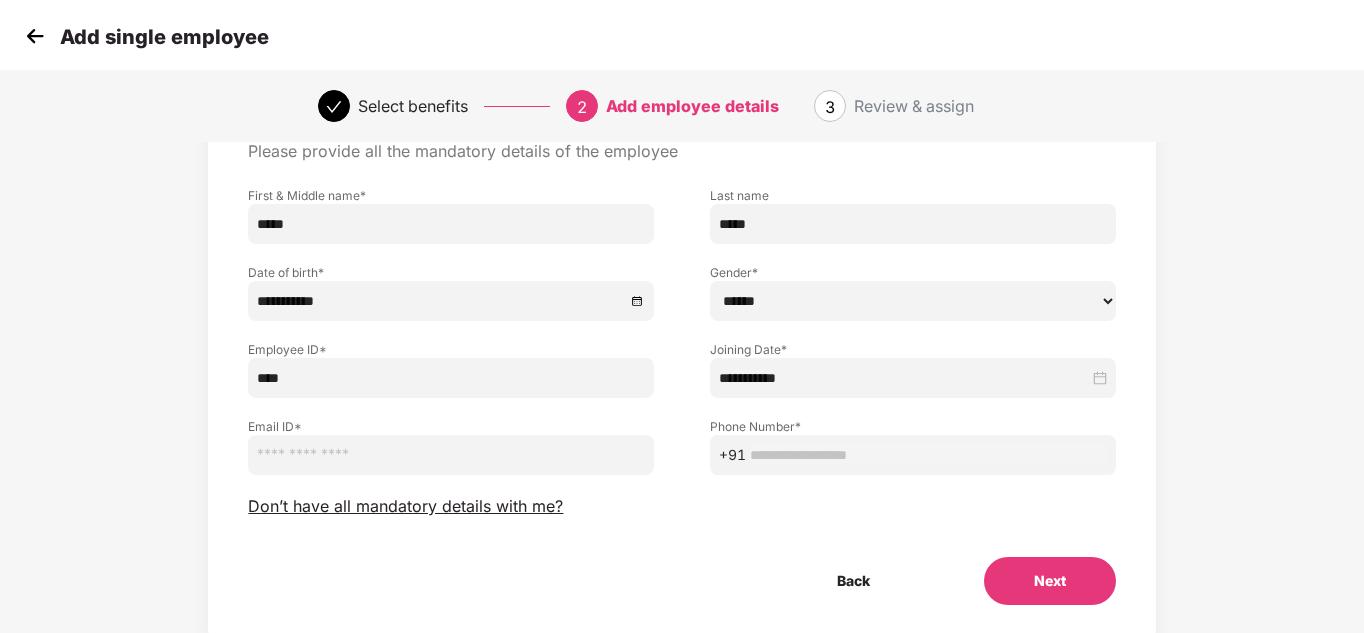 type on "****" 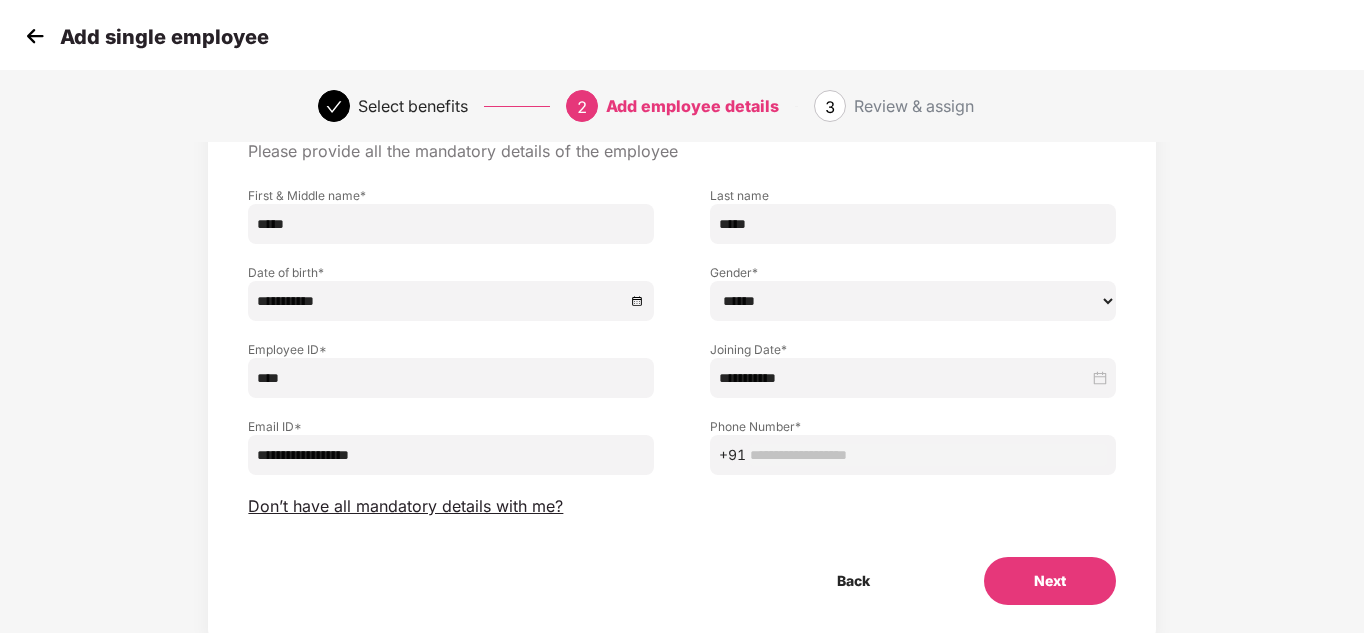 type on "**********" 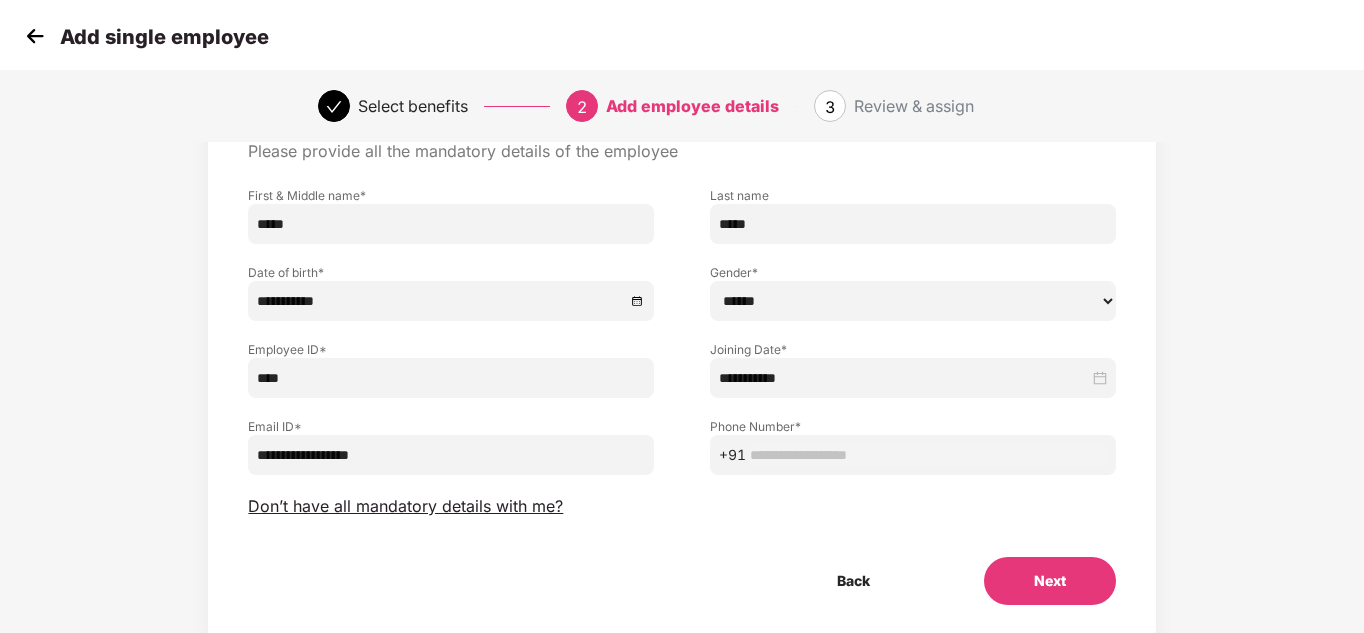 click on "+91" at bounding box center (913, 455) 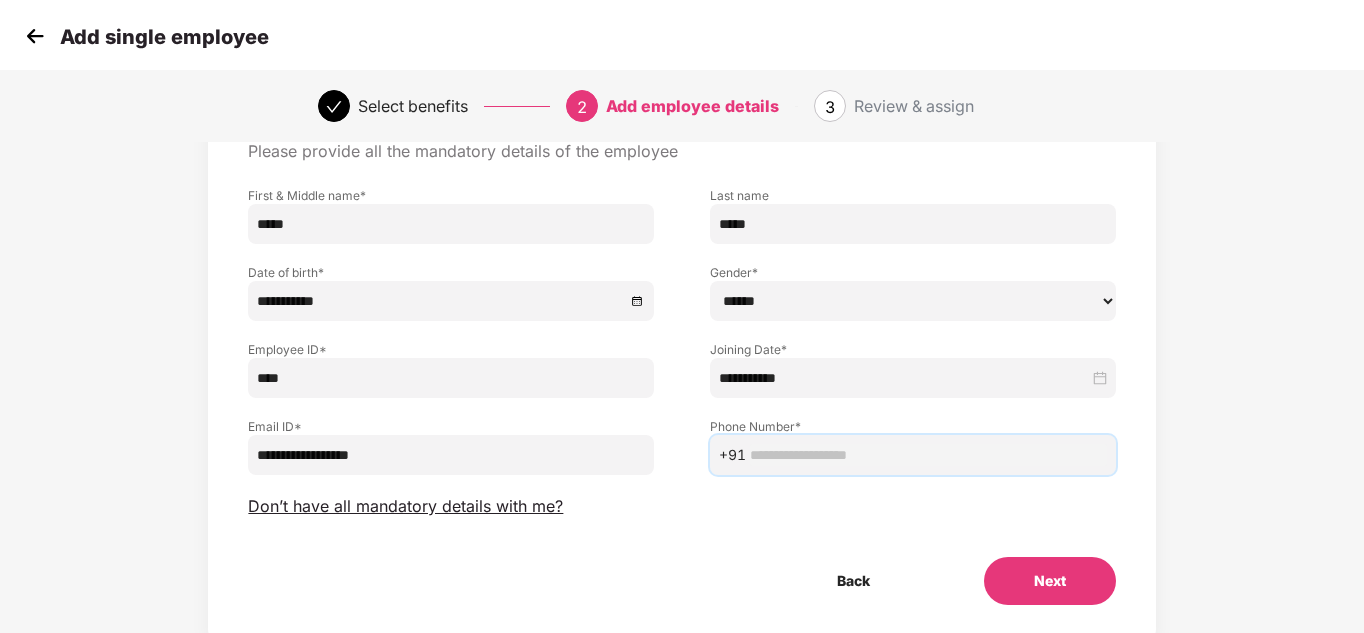 click at bounding box center [928, 455] 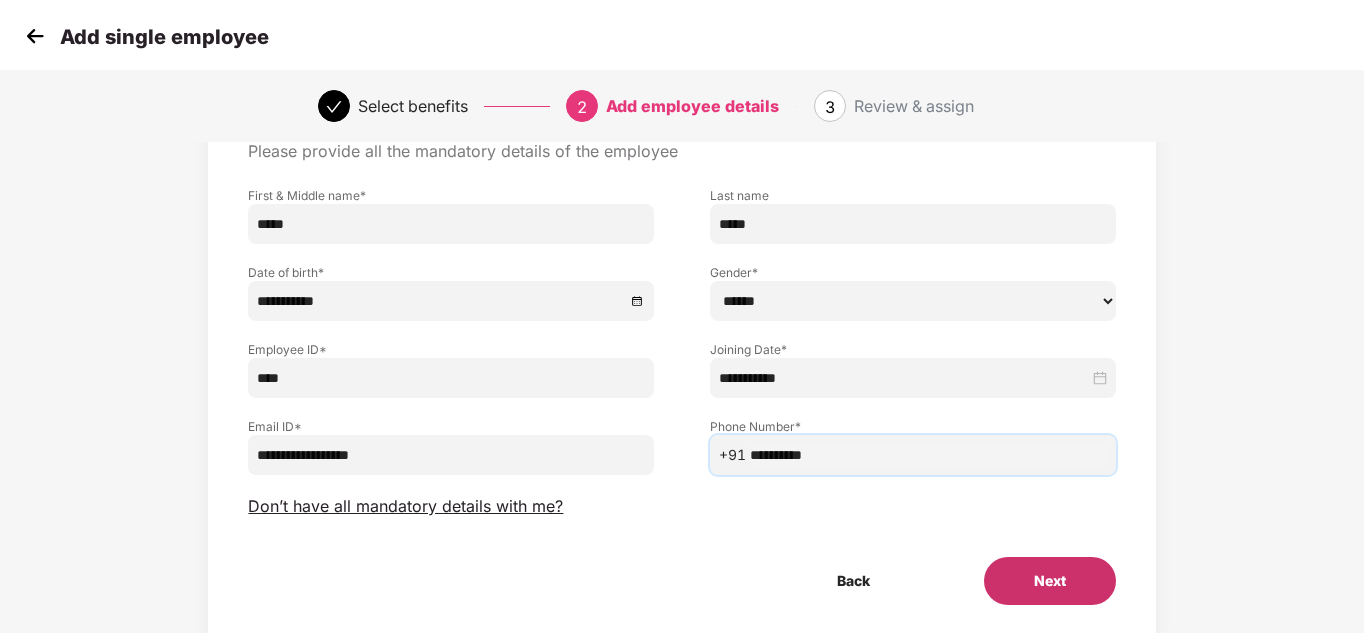 type on "**********" 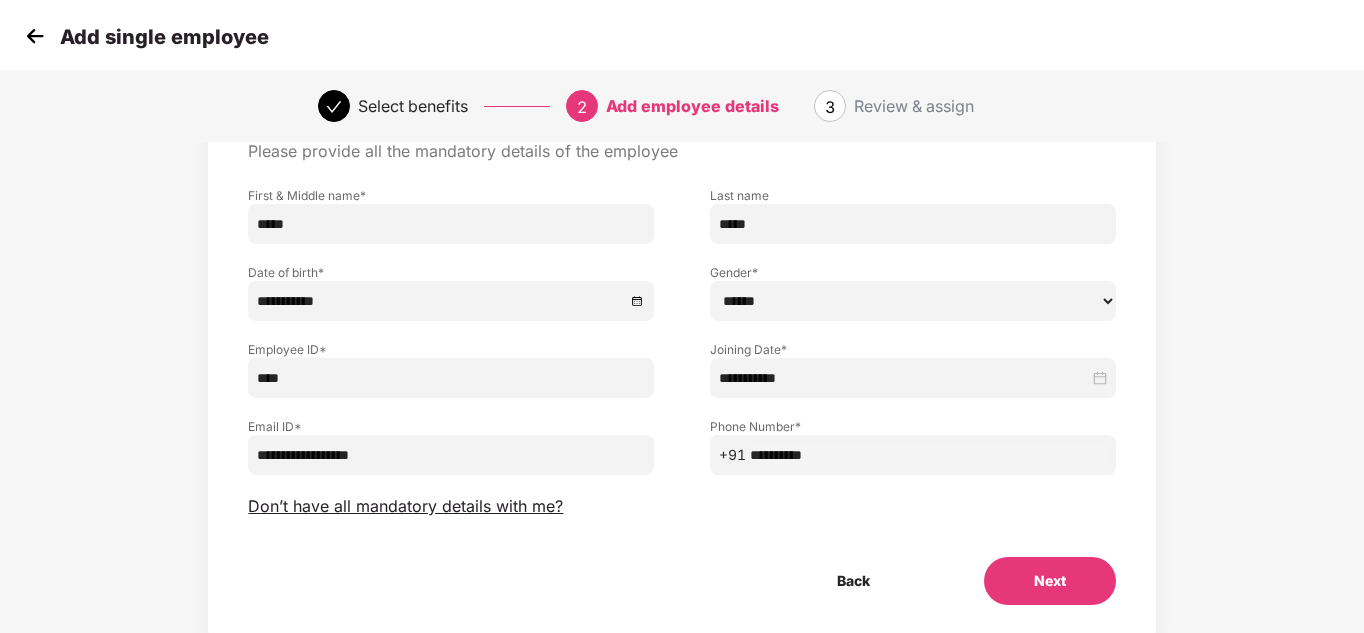 click on "Next" at bounding box center (1050, 581) 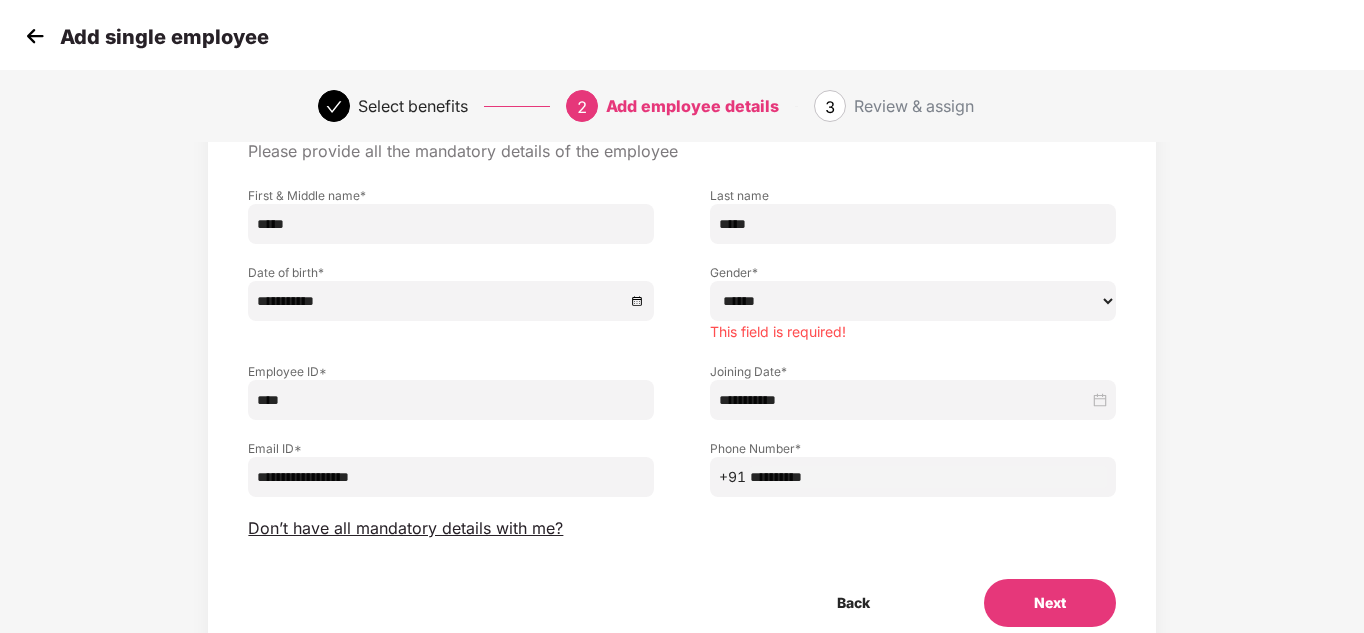click on "****** **** ******" at bounding box center (913, 301) 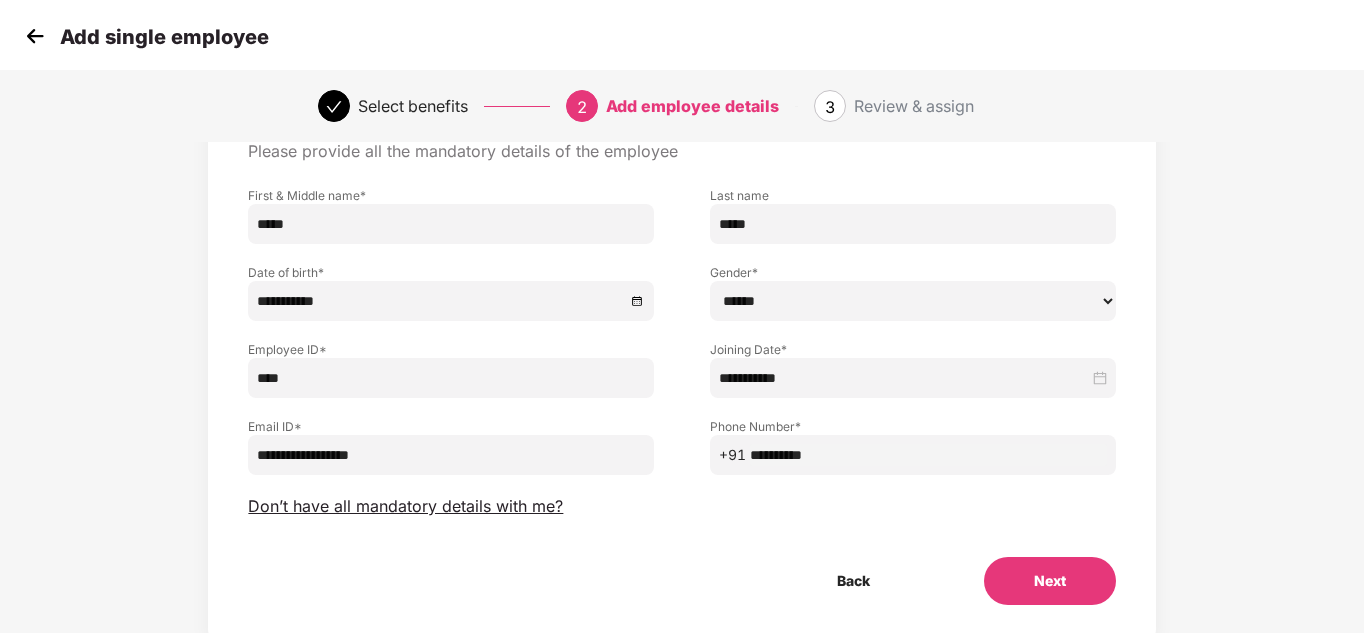 scroll, scrollTop: 168, scrollLeft: 0, axis: vertical 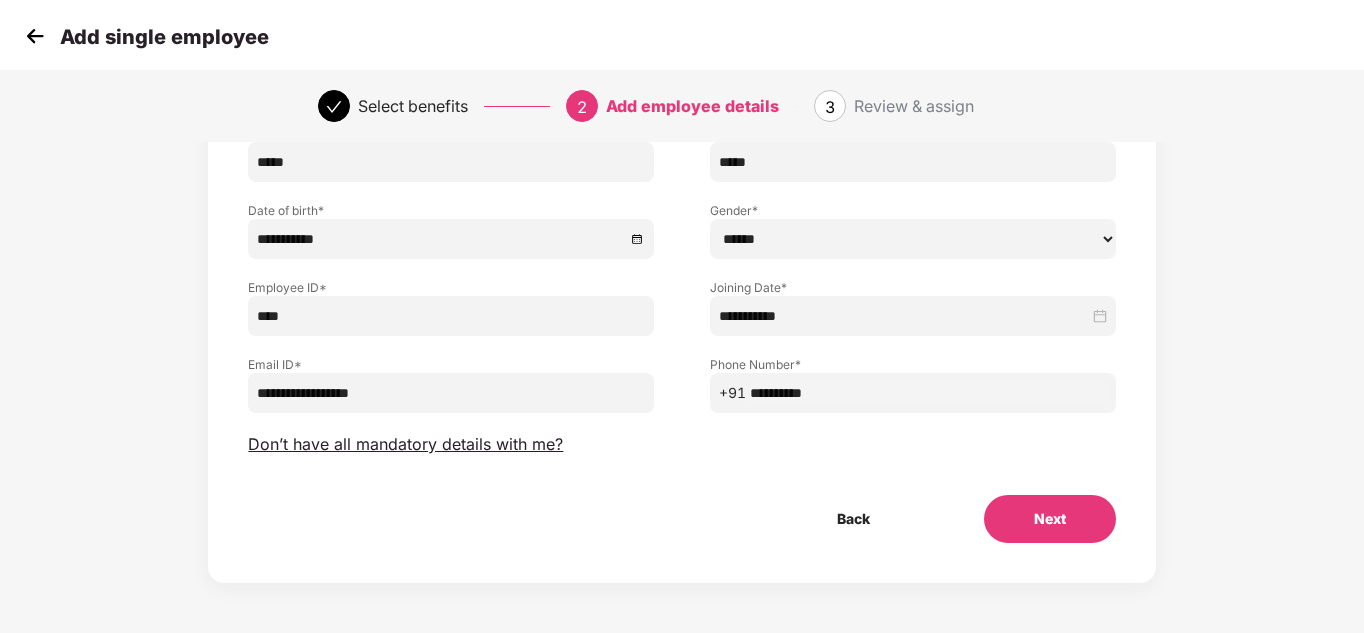 click on "Next" at bounding box center (1050, 519) 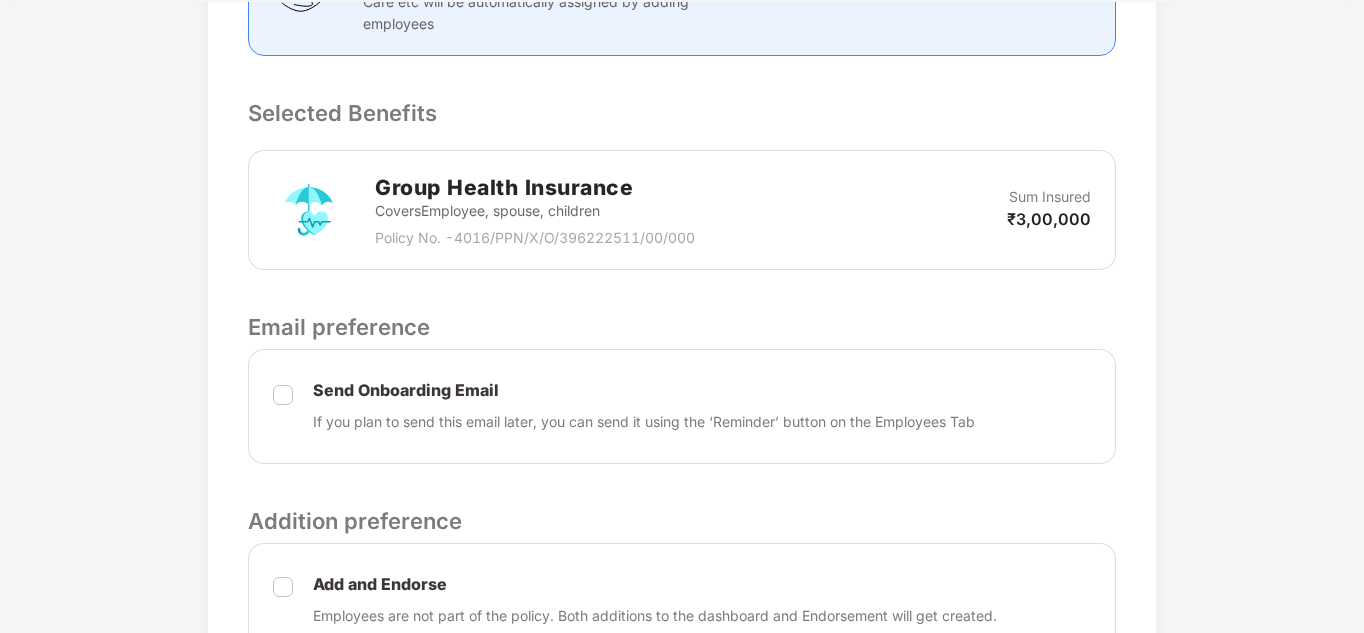 scroll, scrollTop: 808, scrollLeft: 0, axis: vertical 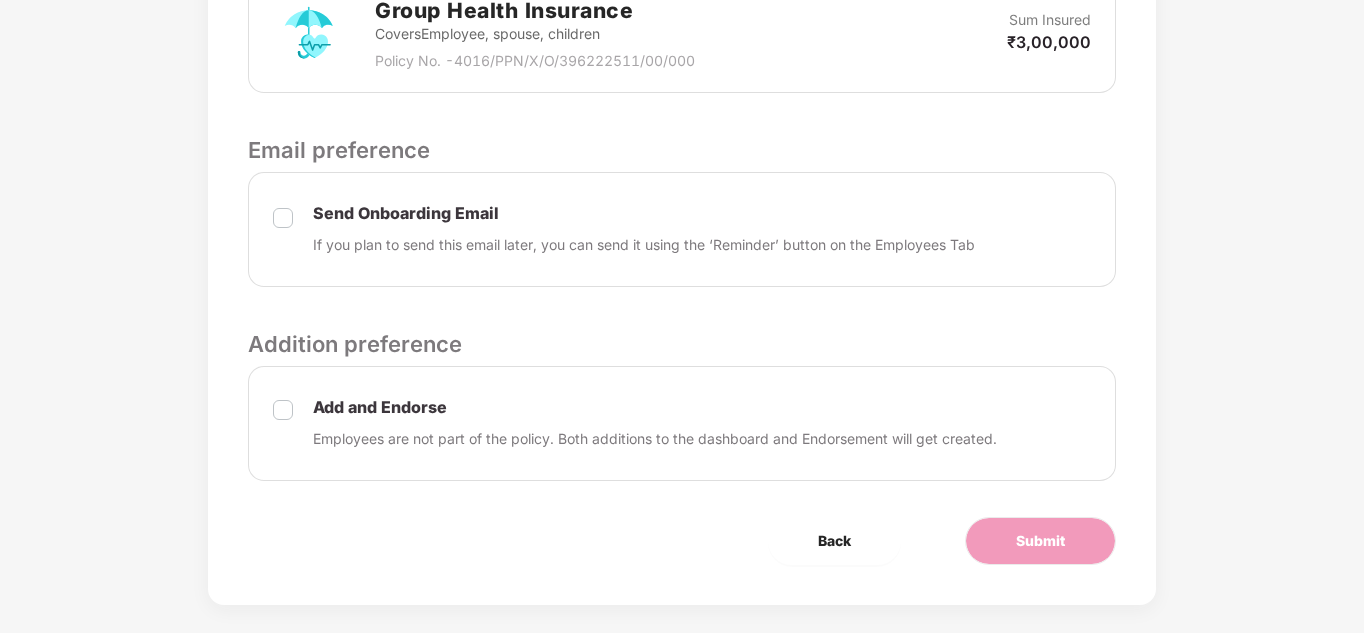 click on "Employees are not part of the policy. Both additions to the dashboard and Endorsement will get created." at bounding box center [655, 439] 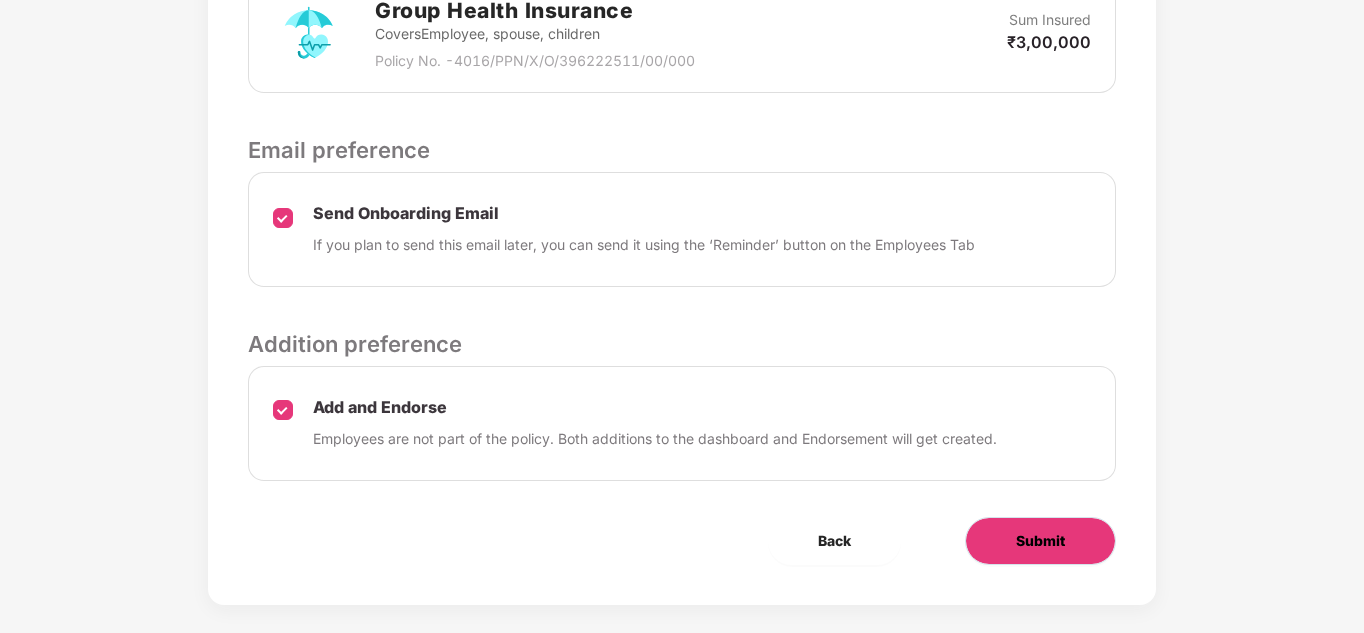 click on "Submit" at bounding box center (1040, 541) 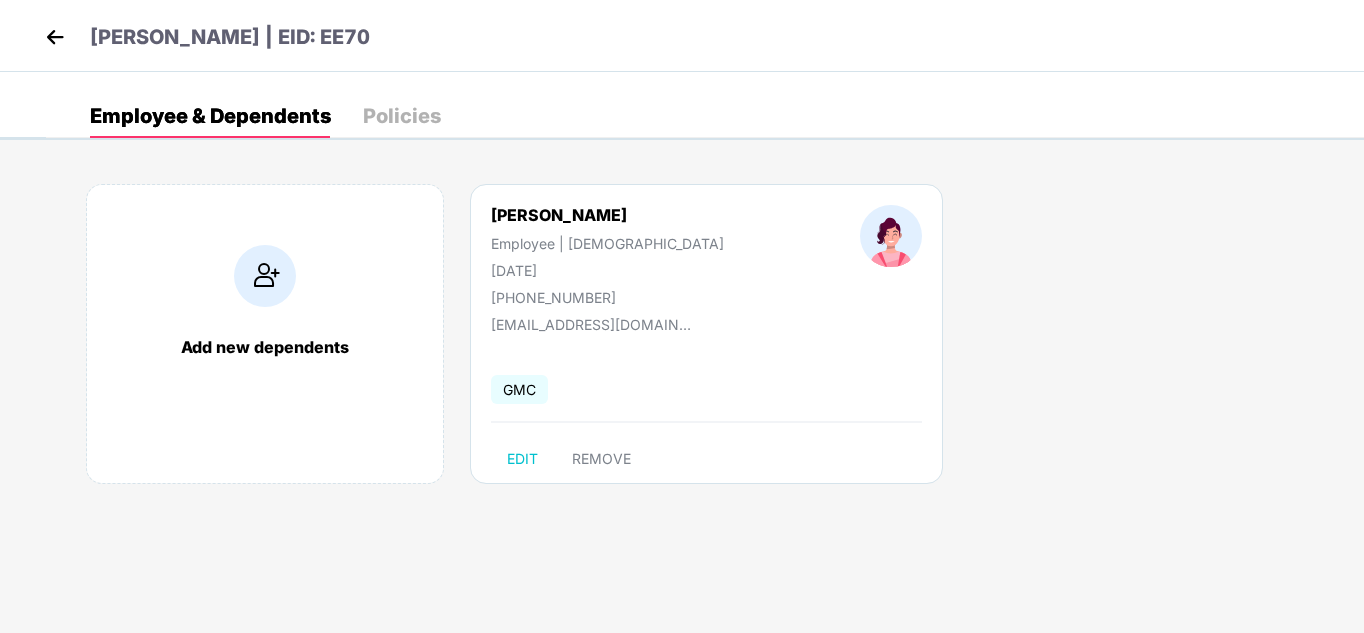 scroll, scrollTop: 0, scrollLeft: 0, axis: both 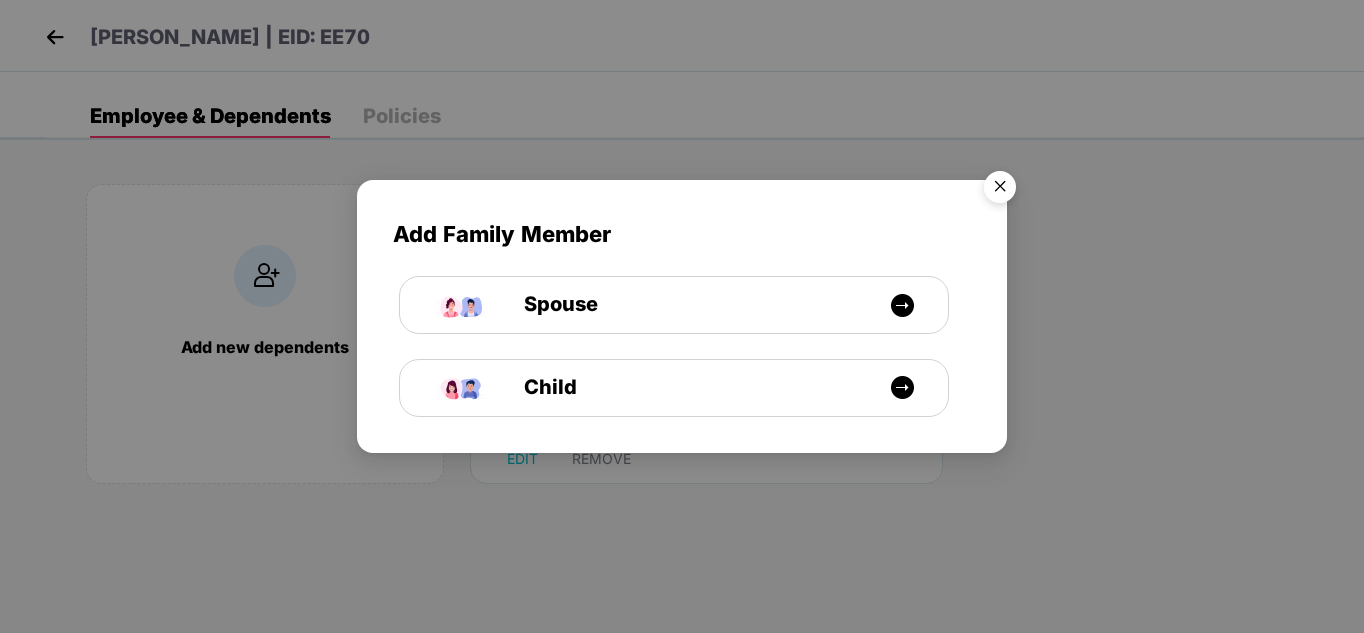 click at bounding box center [1000, 190] 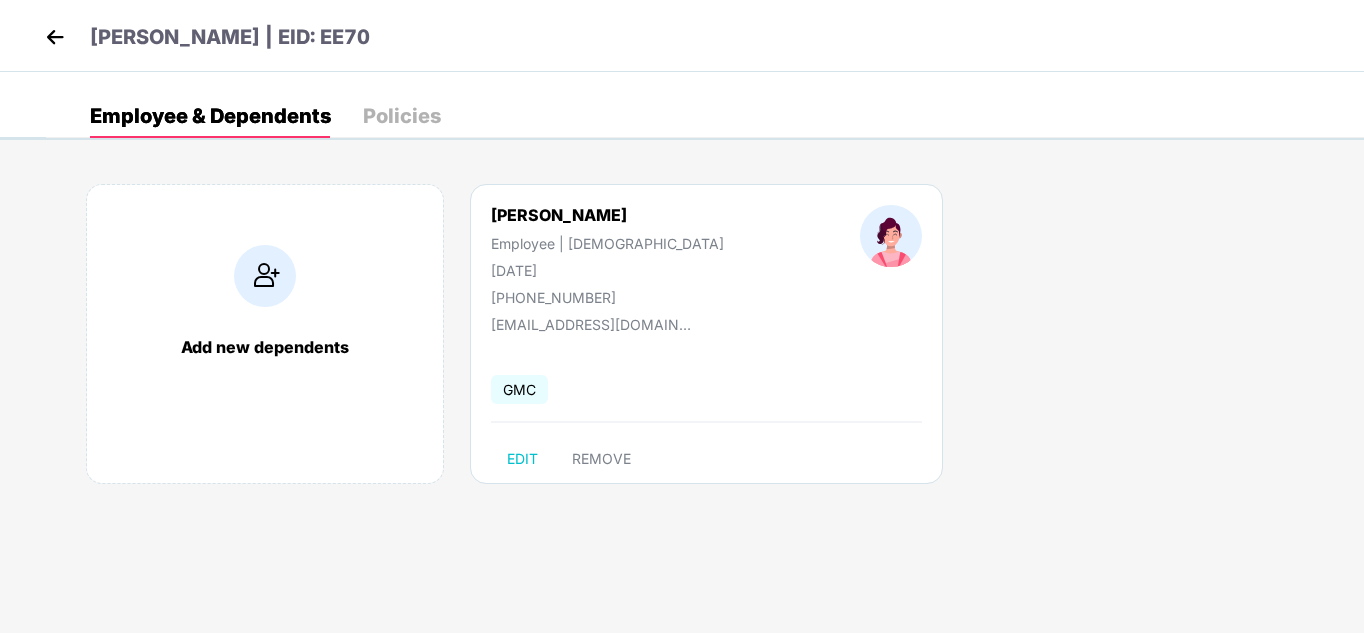 click at bounding box center (55, 37) 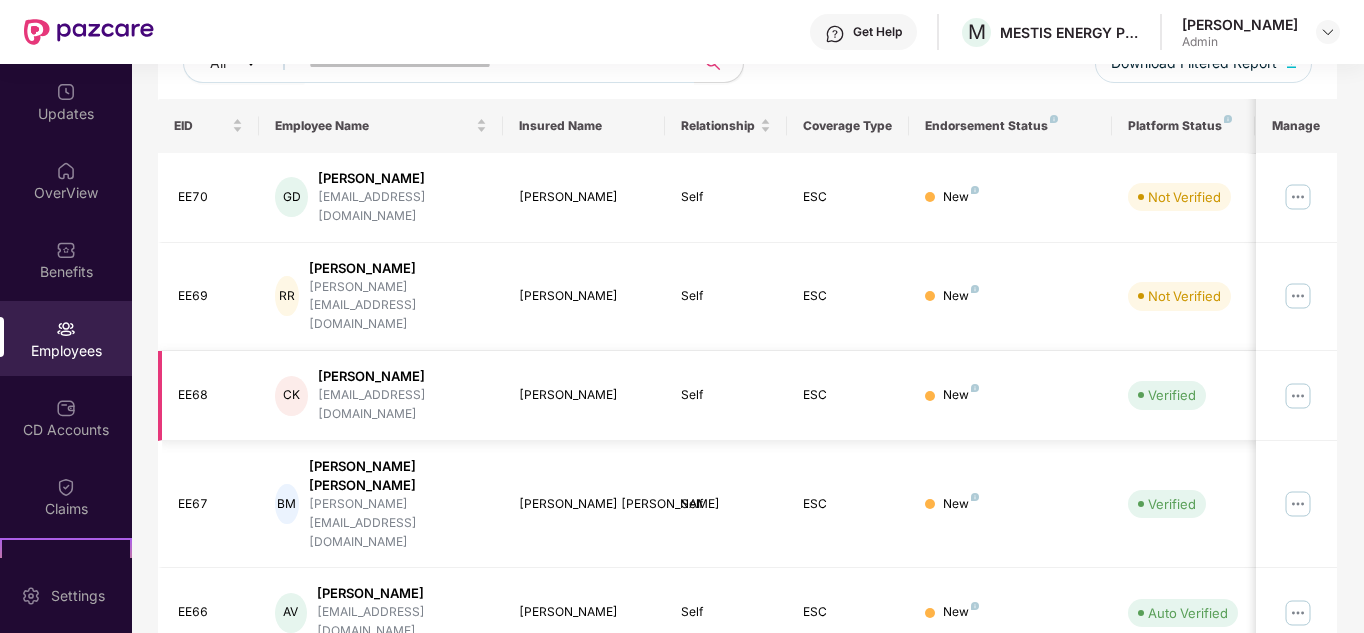 scroll, scrollTop: 610, scrollLeft: 0, axis: vertical 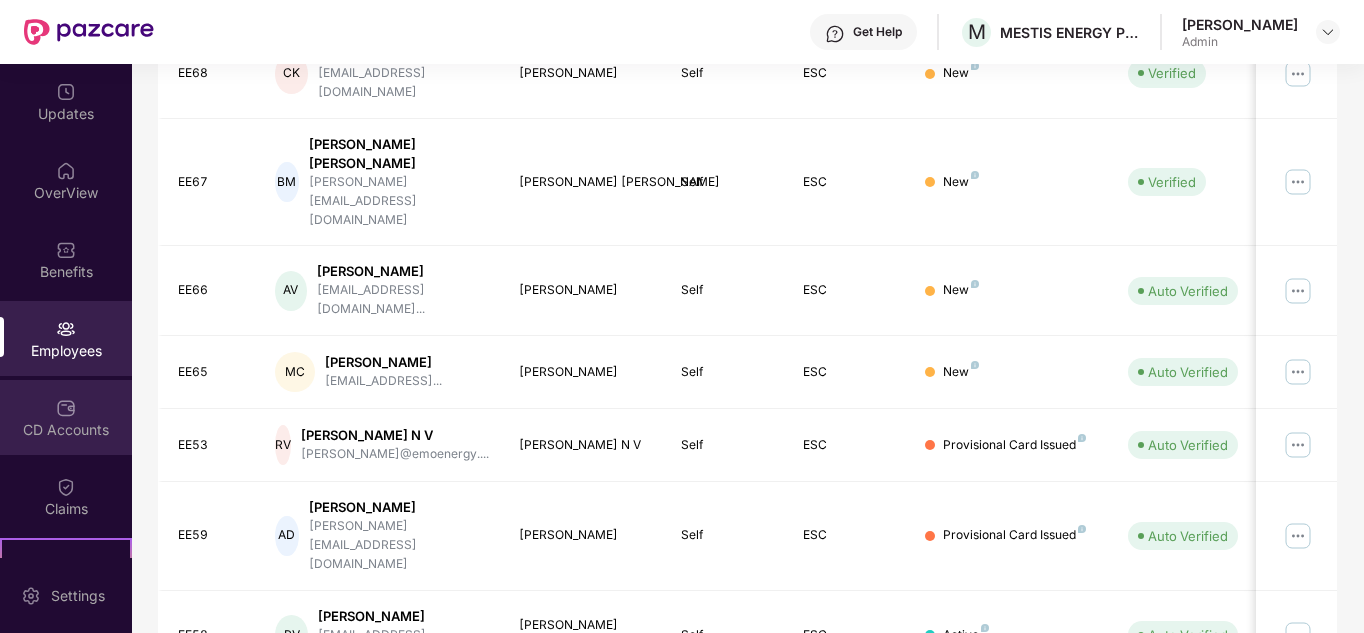 click on "CD Accounts" at bounding box center [66, 430] 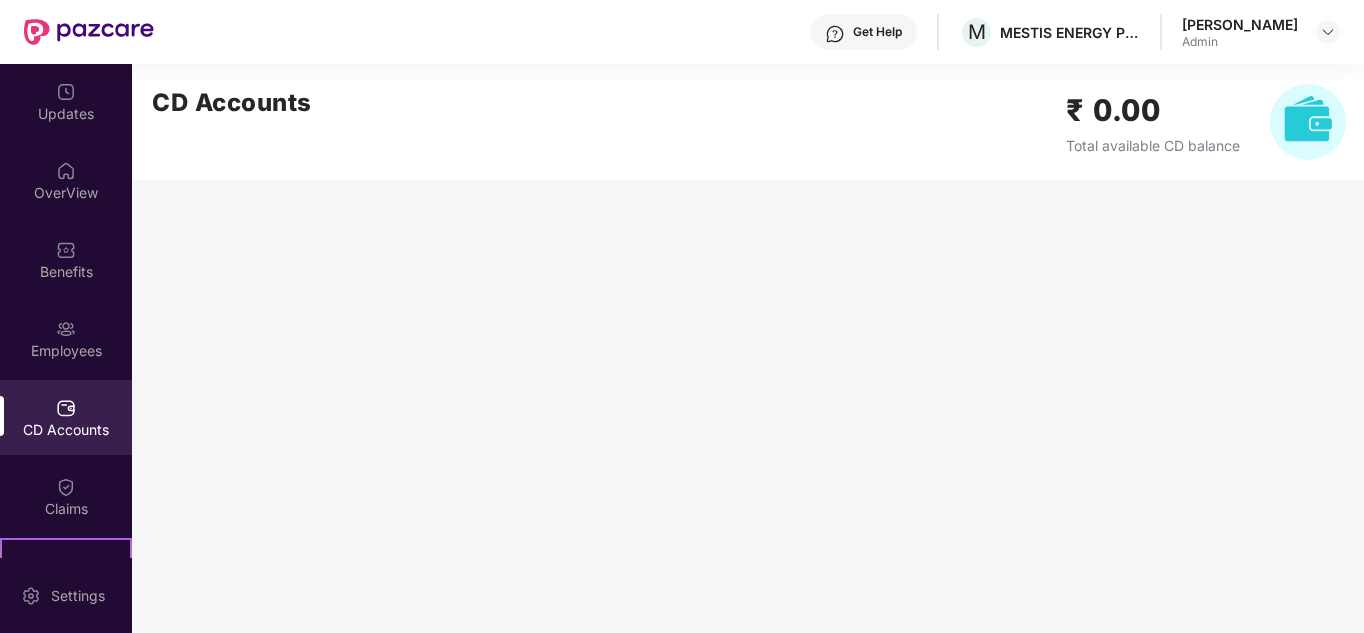scroll, scrollTop: 0, scrollLeft: 0, axis: both 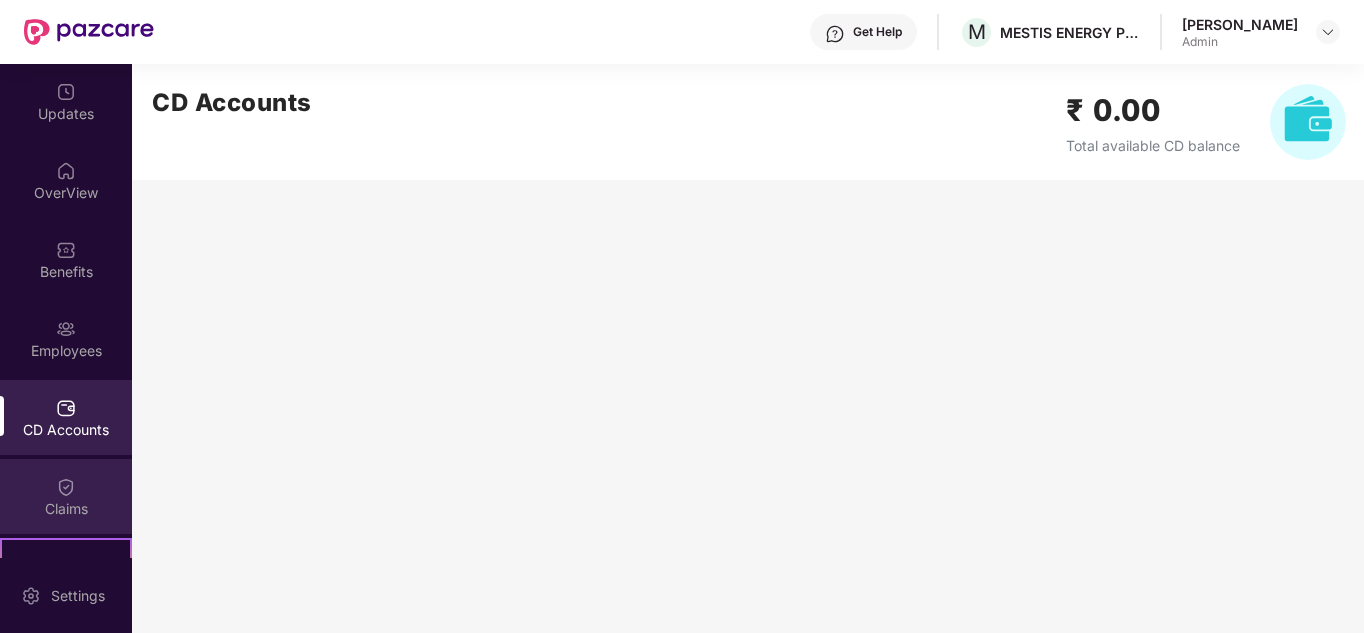 click on "Claims" at bounding box center [66, 496] 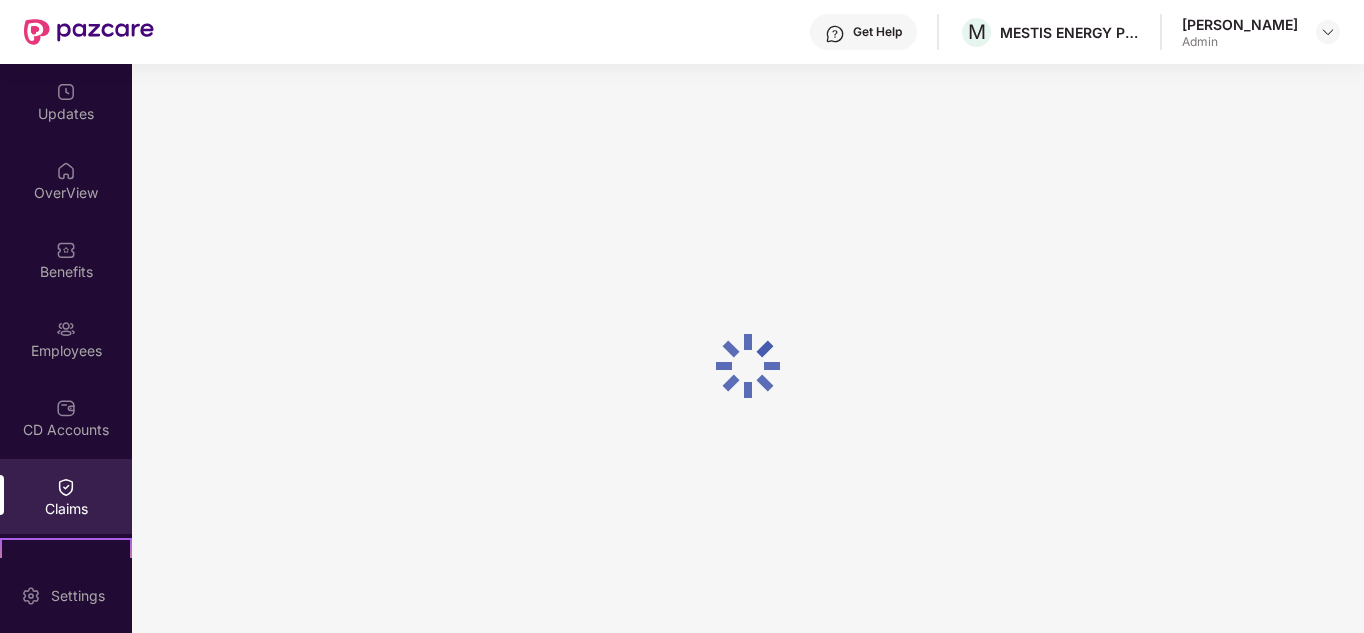 scroll, scrollTop: 217, scrollLeft: 0, axis: vertical 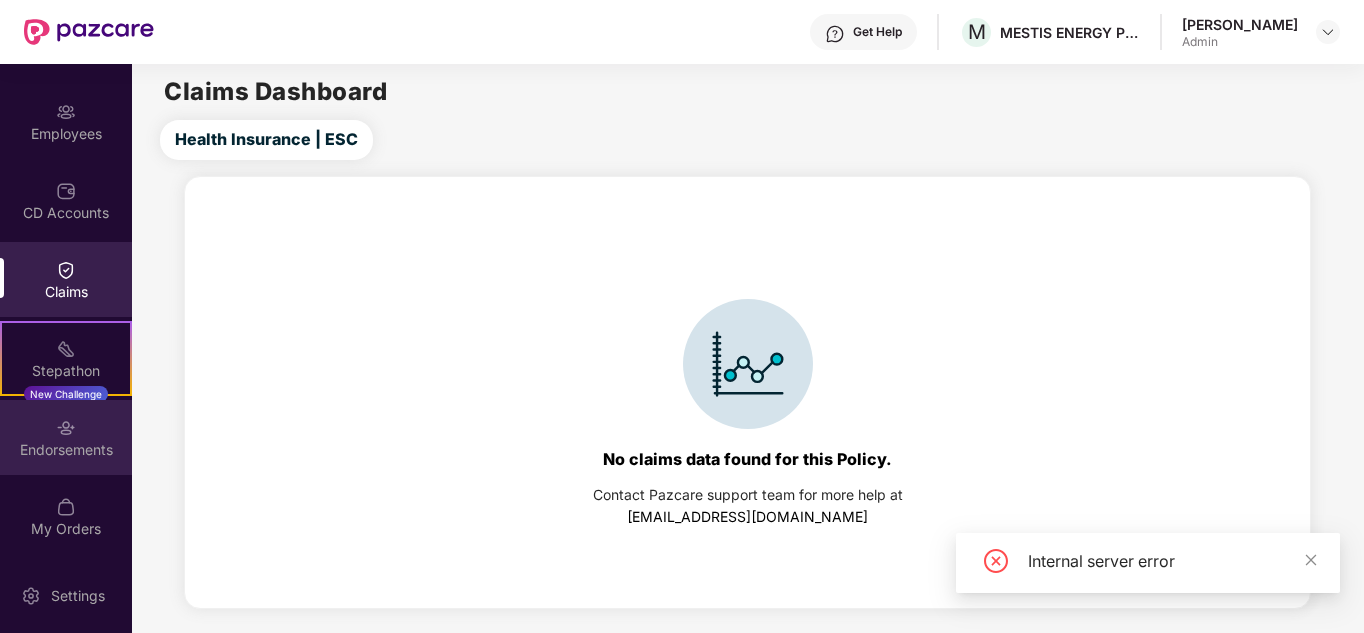 click on "Endorsements" at bounding box center (66, 437) 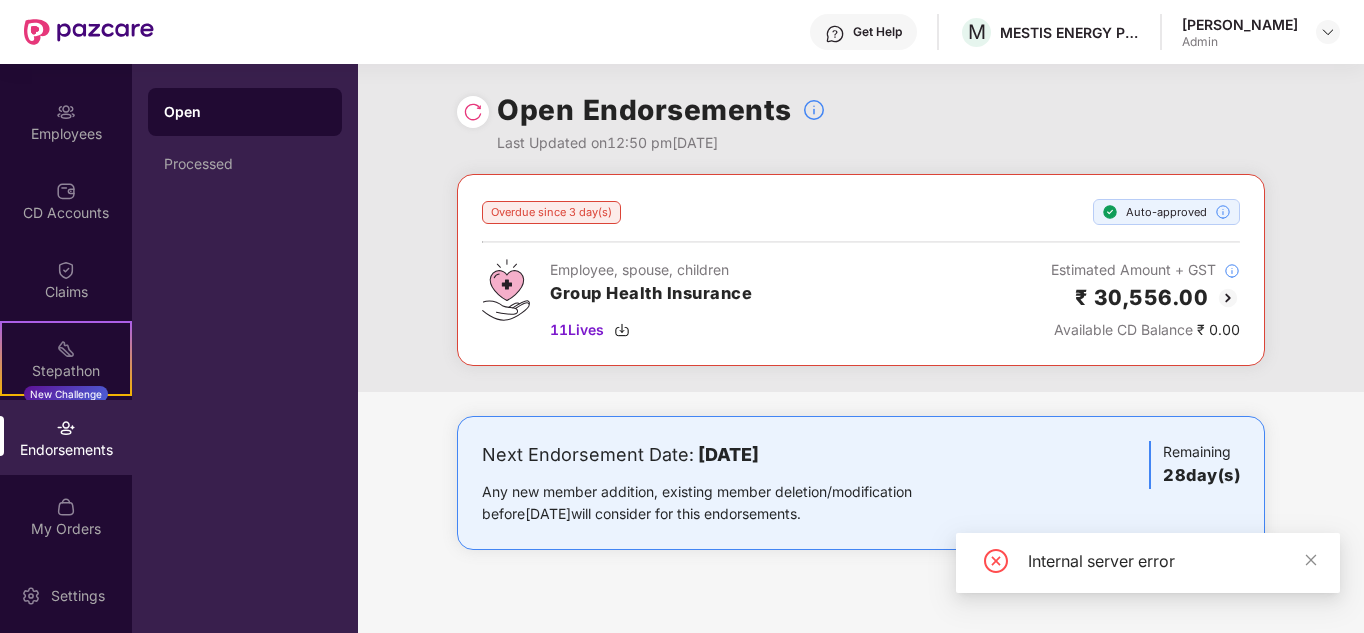 click at bounding box center [1228, 298] 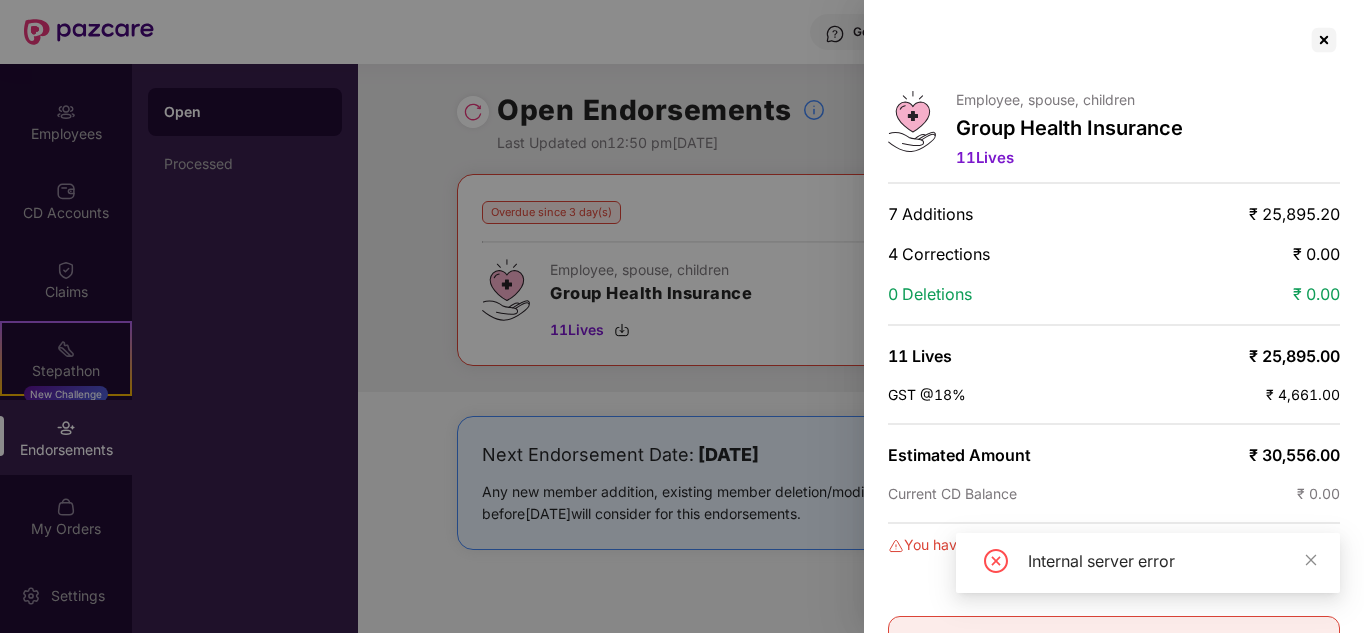 scroll, scrollTop: 131, scrollLeft: 0, axis: vertical 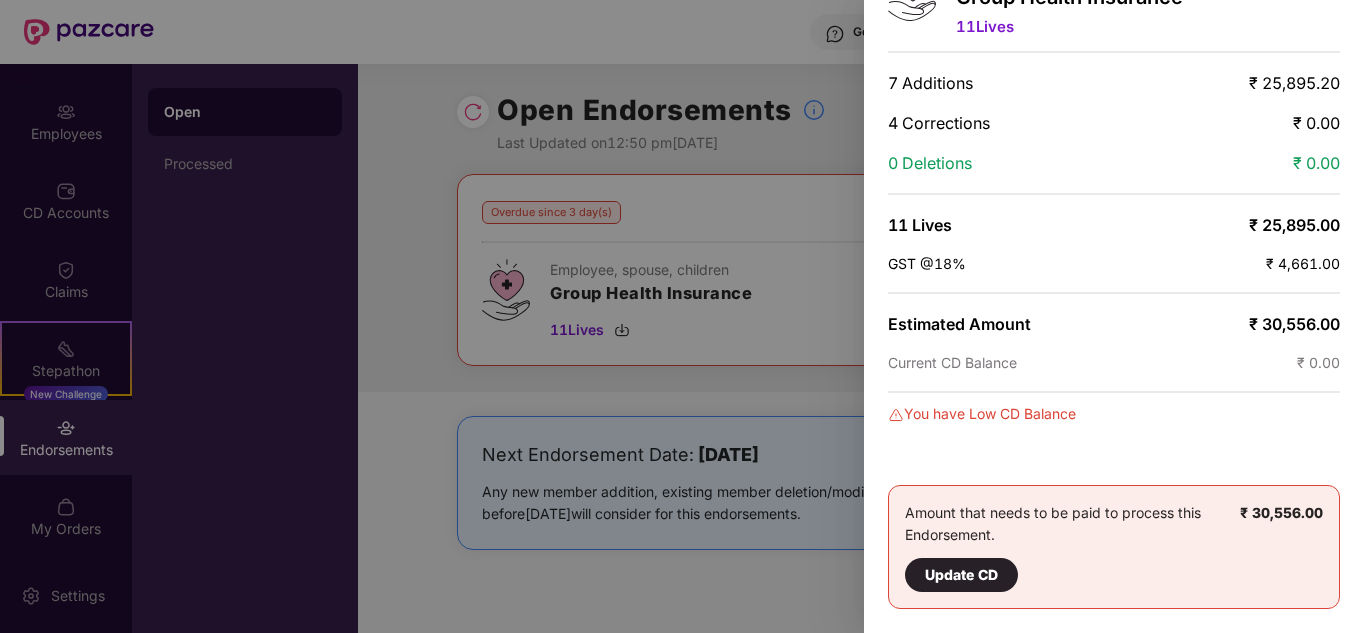 click on "Update CD" at bounding box center (961, 575) 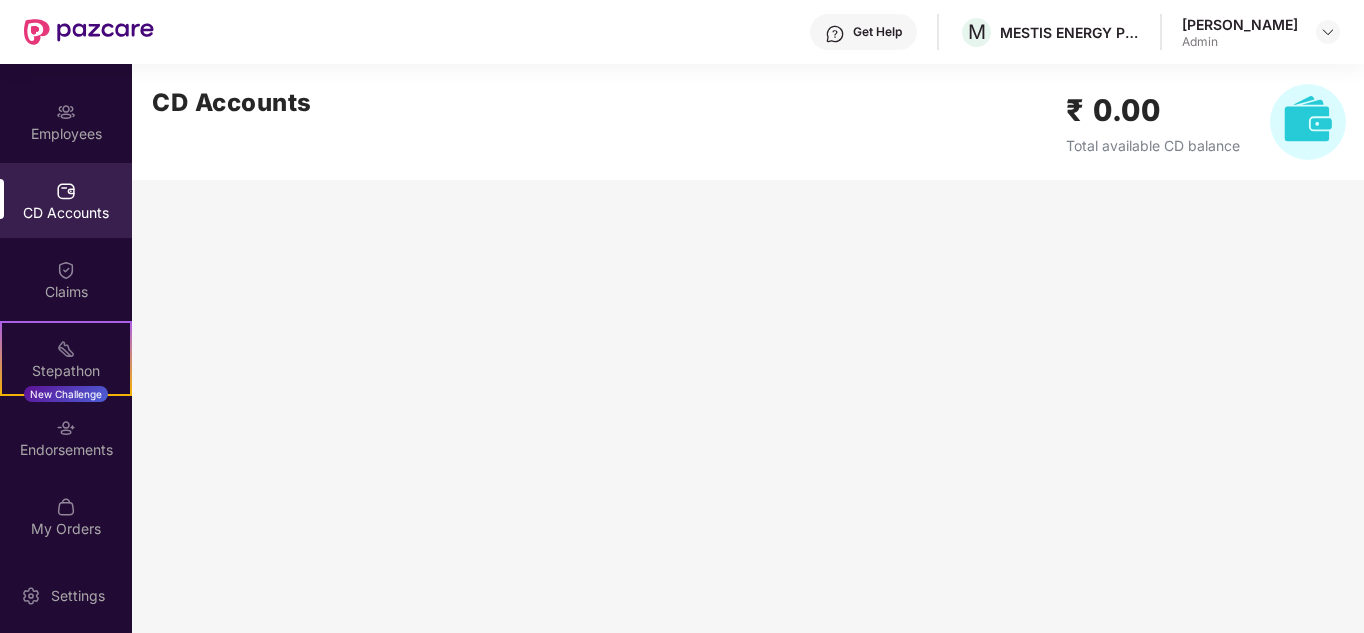 click at bounding box center (1308, 122) 